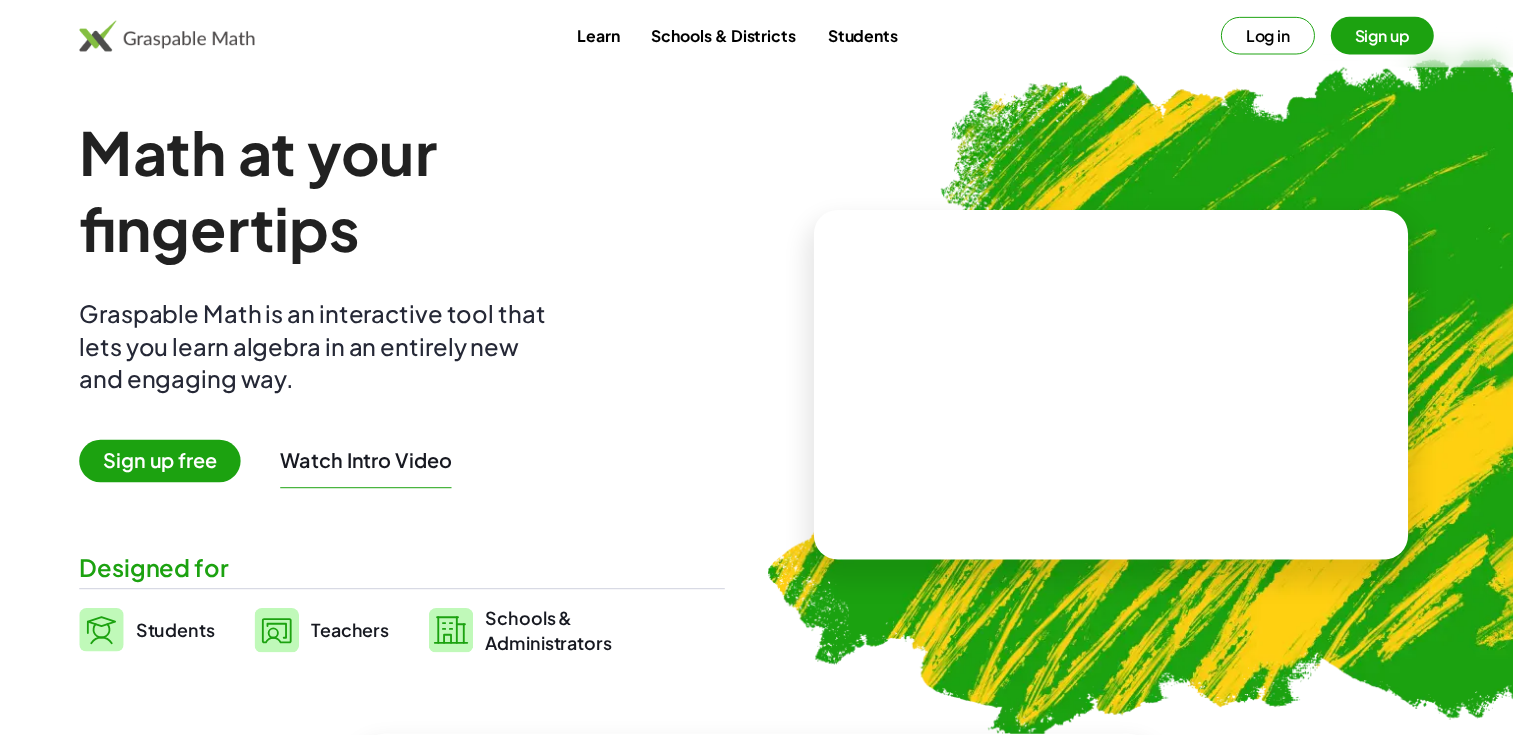 scroll, scrollTop: 0, scrollLeft: 0, axis: both 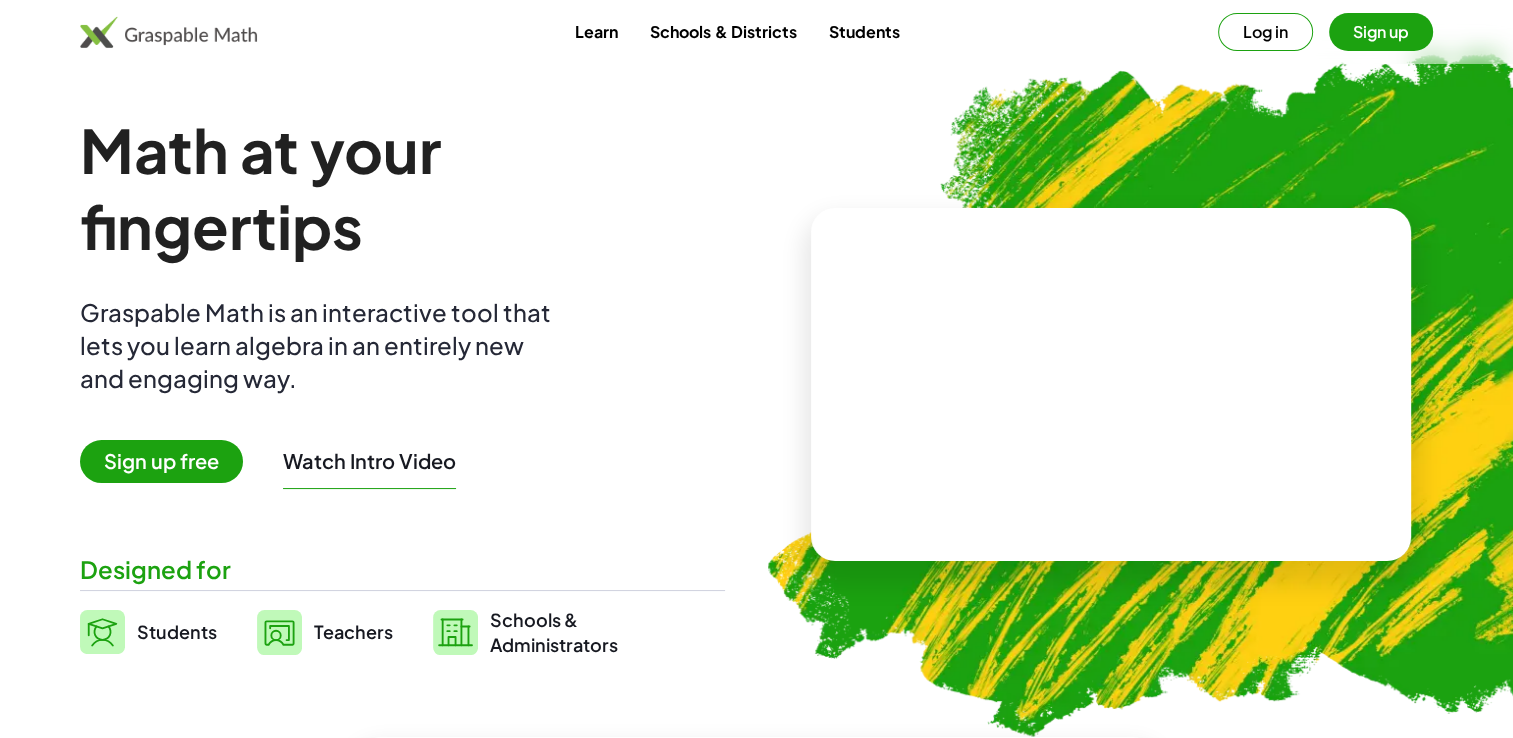 click on "Log in" at bounding box center (1265, 32) 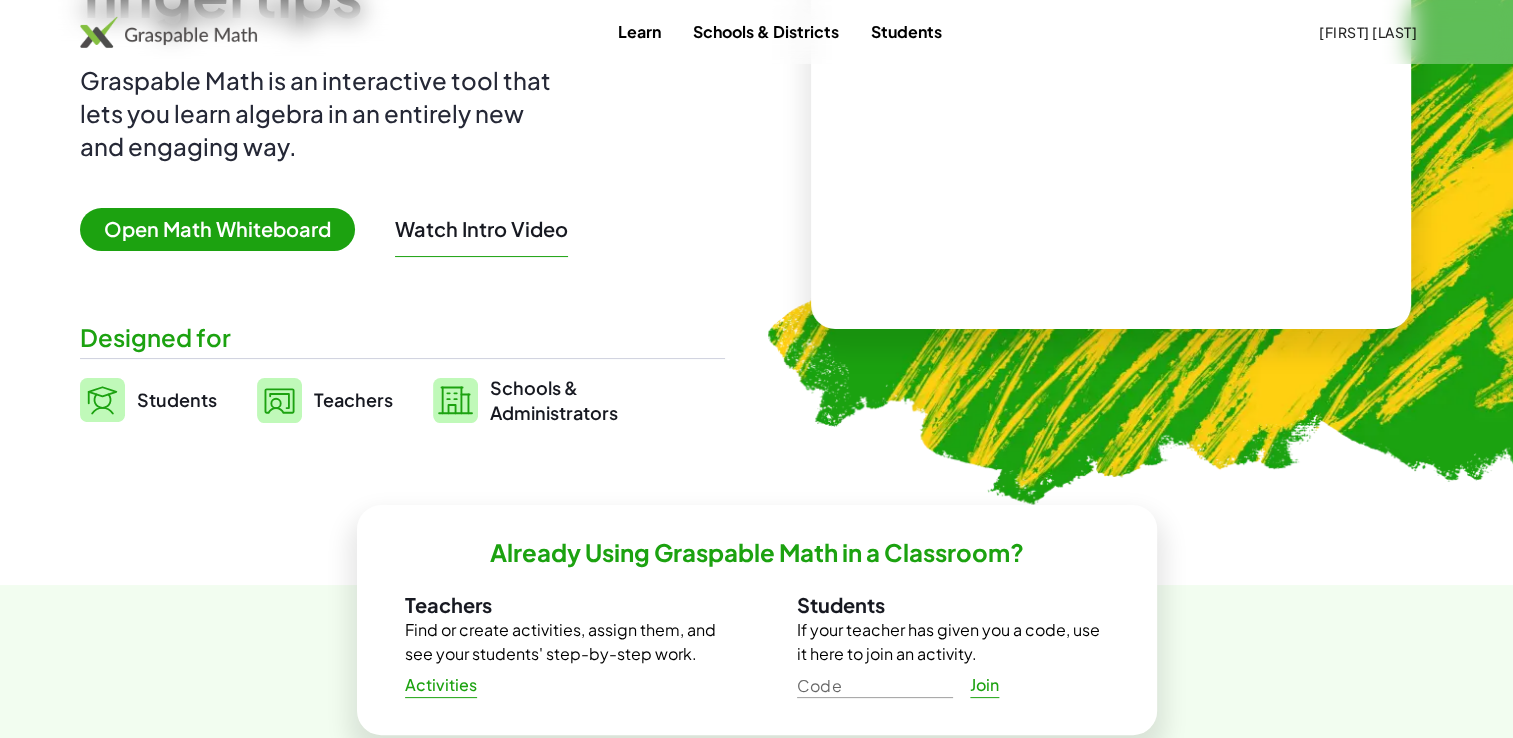 scroll, scrollTop: 300, scrollLeft: 0, axis: vertical 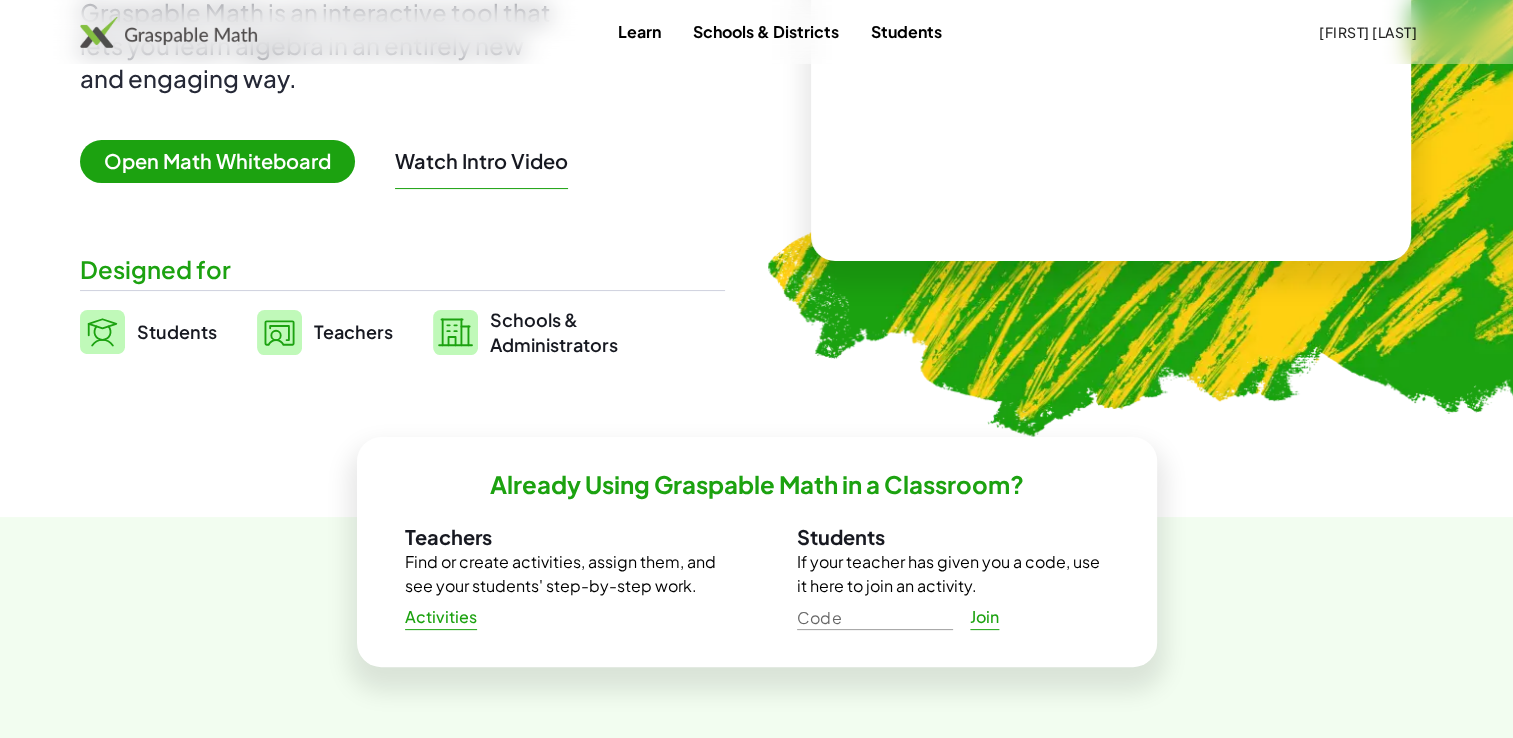 click 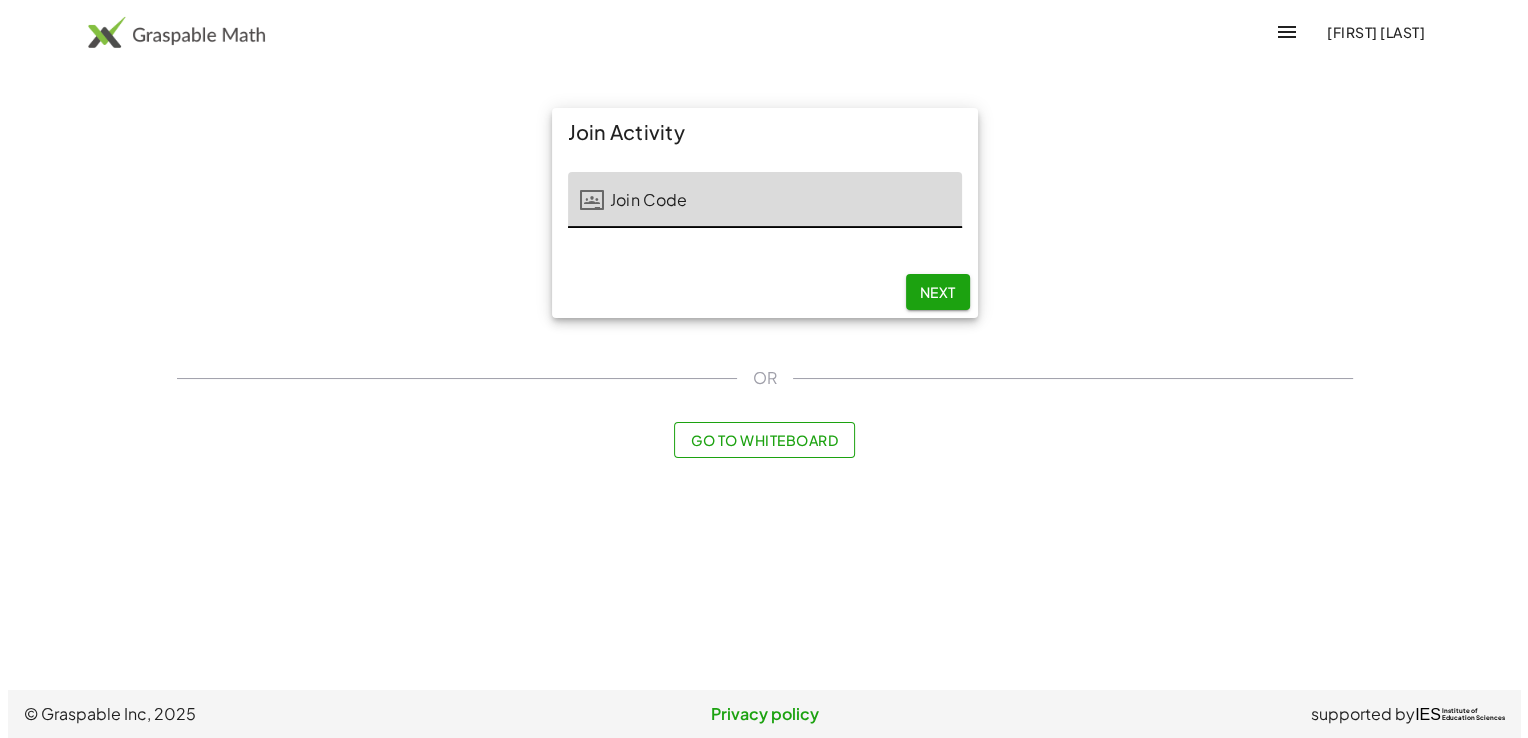 scroll, scrollTop: 0, scrollLeft: 0, axis: both 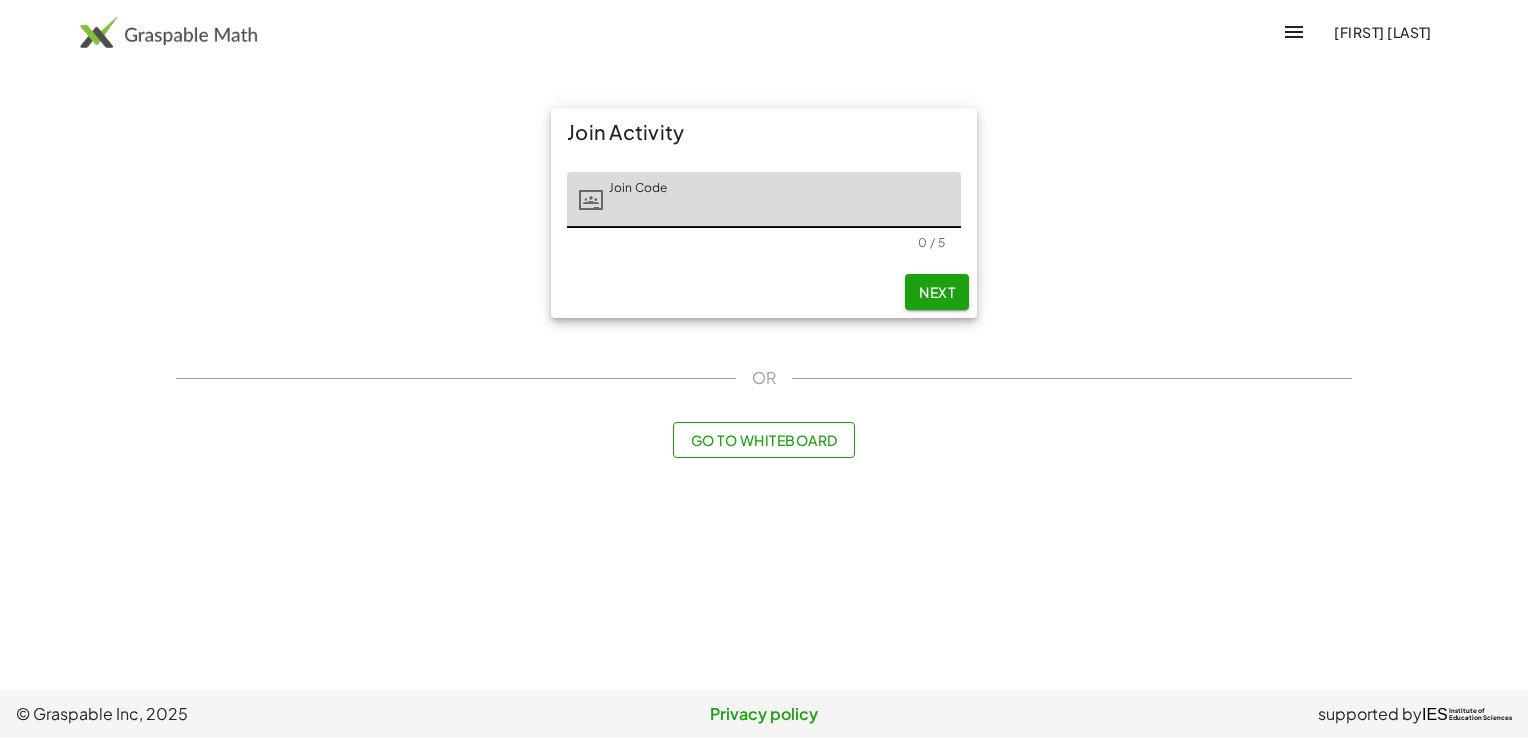 click on "Join Code" 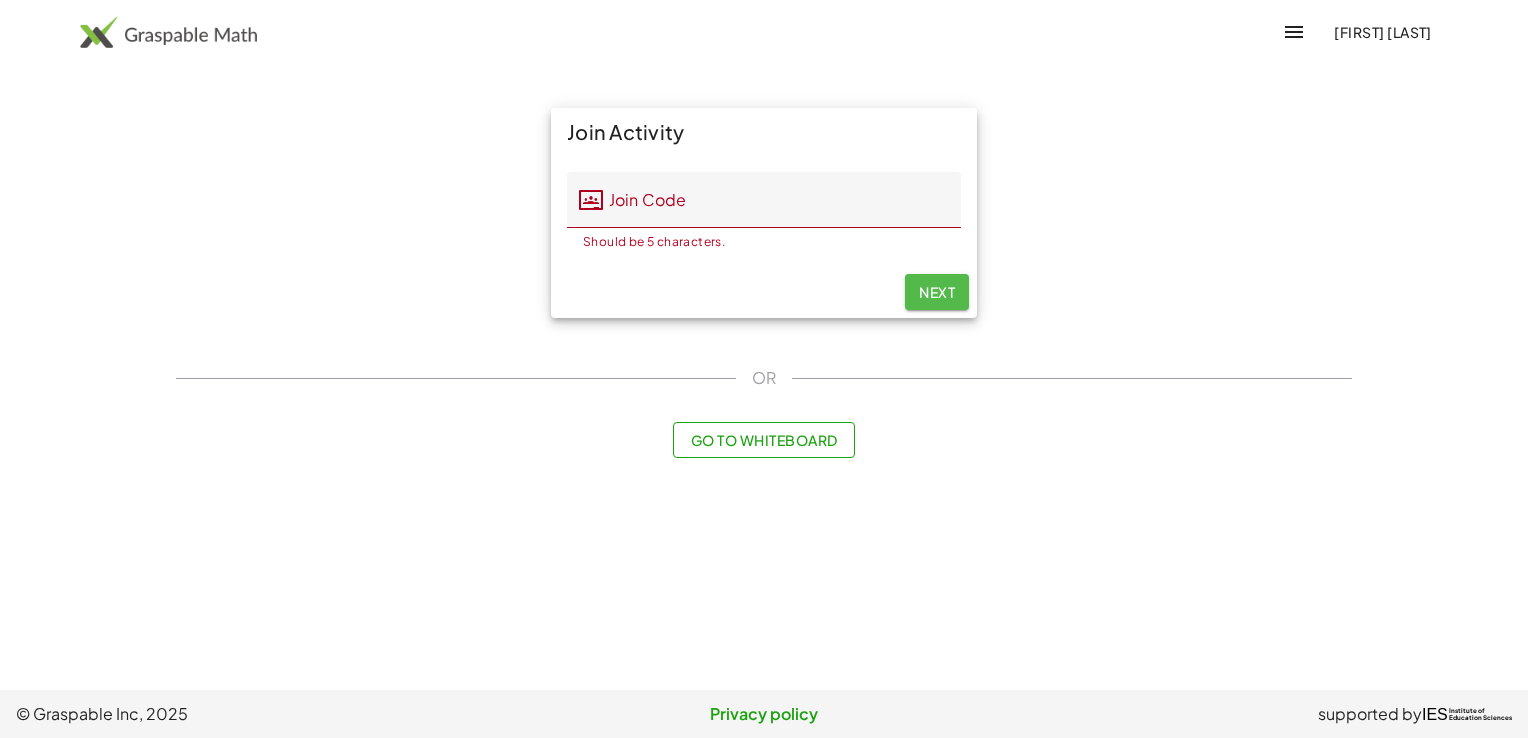 click on "Next" 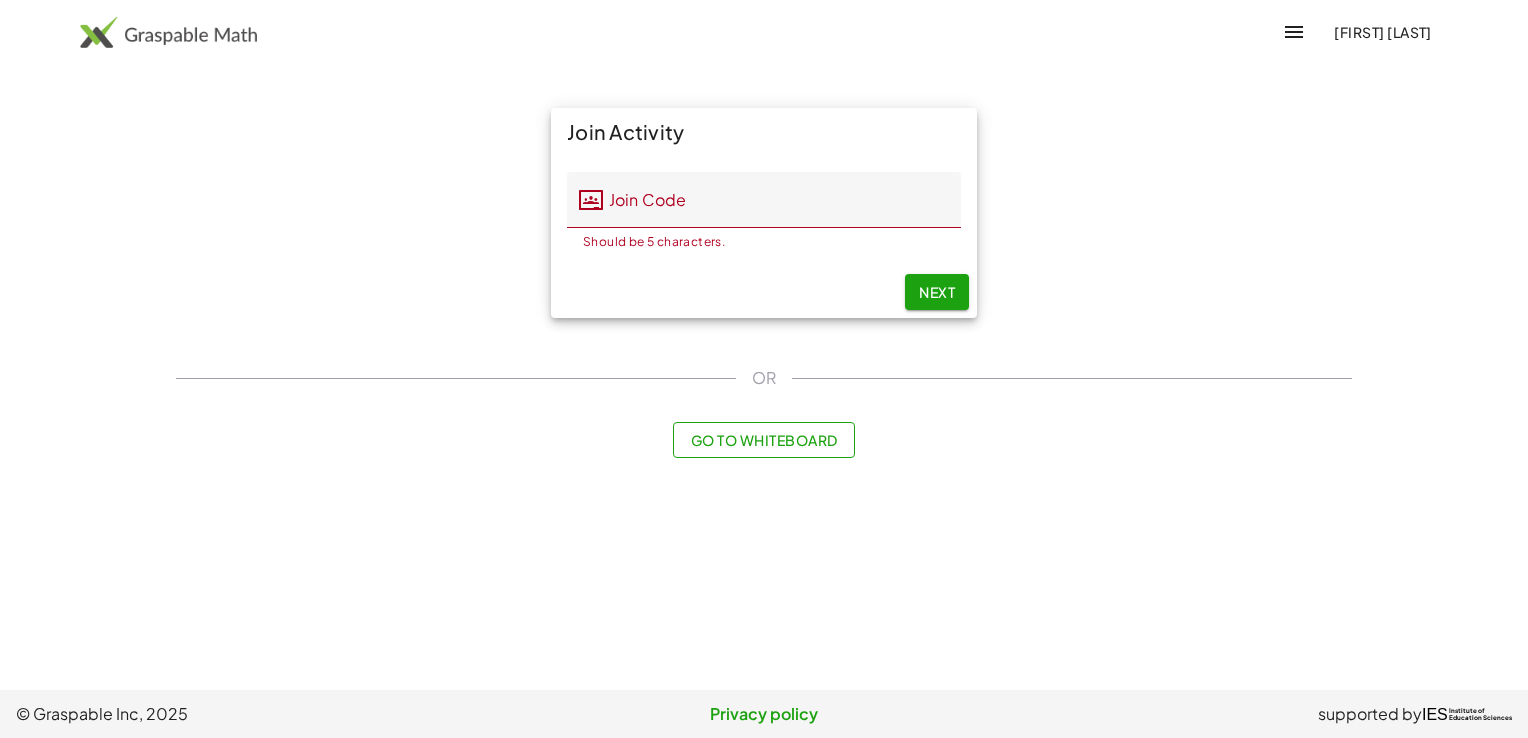 click on "Join Code" 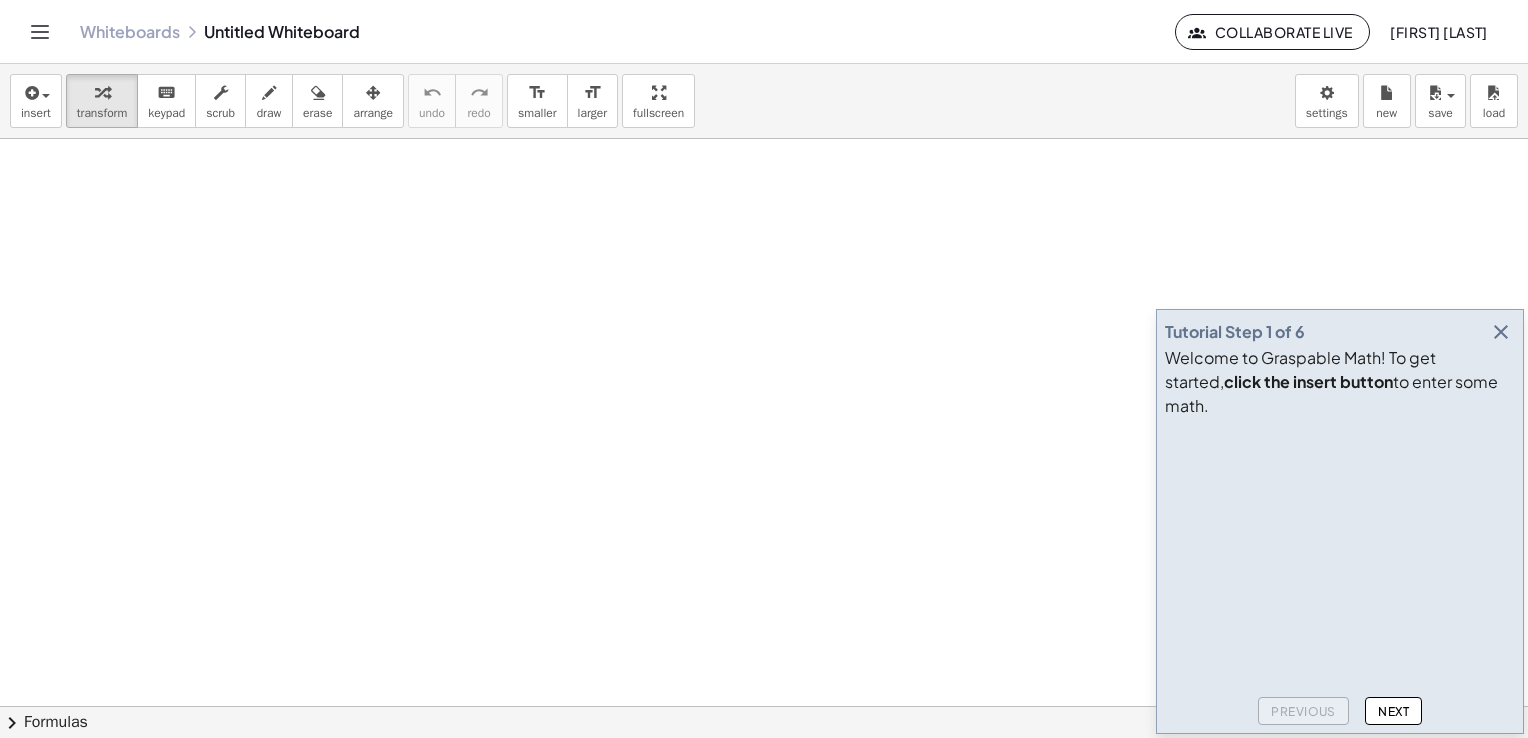 click at bounding box center (764, 707) 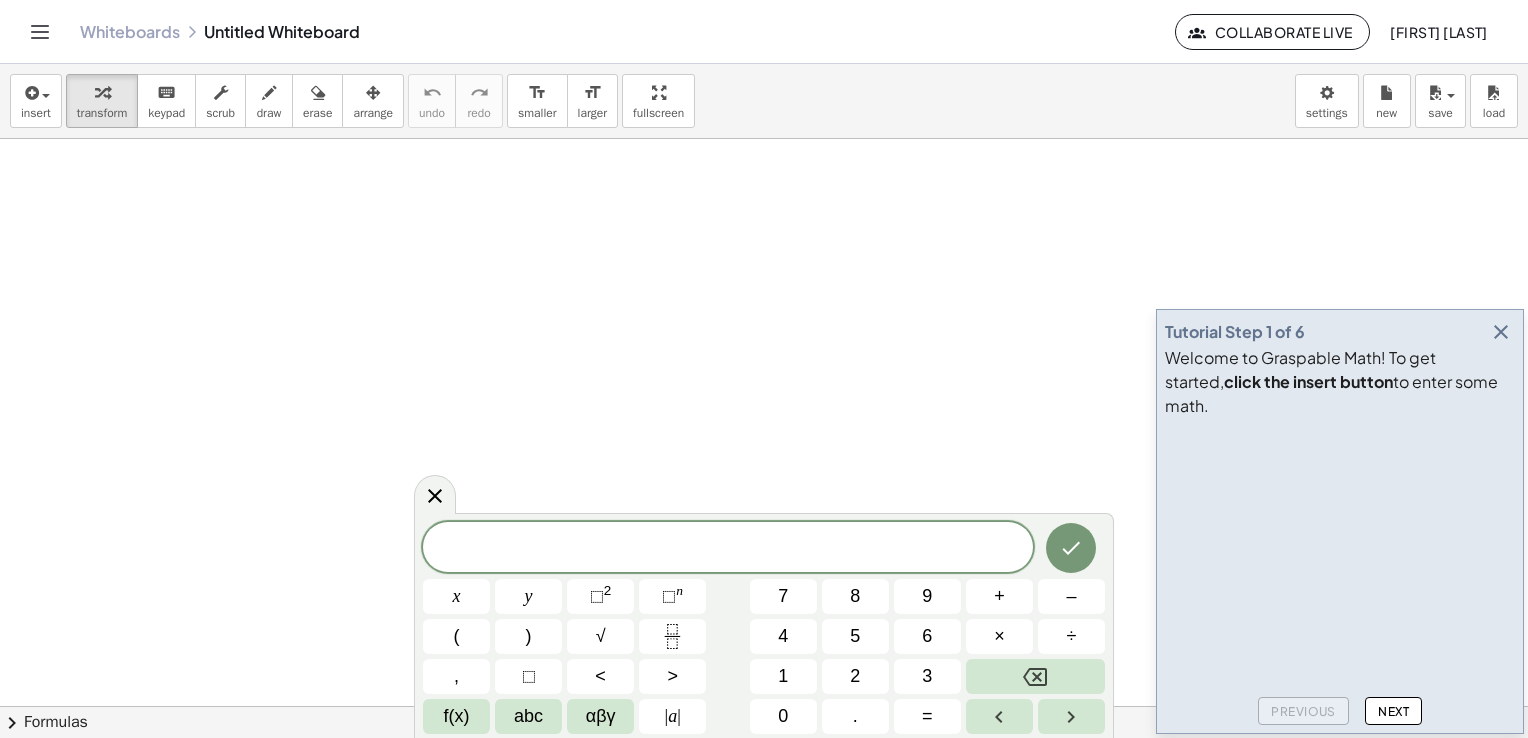click at bounding box center [1501, 332] 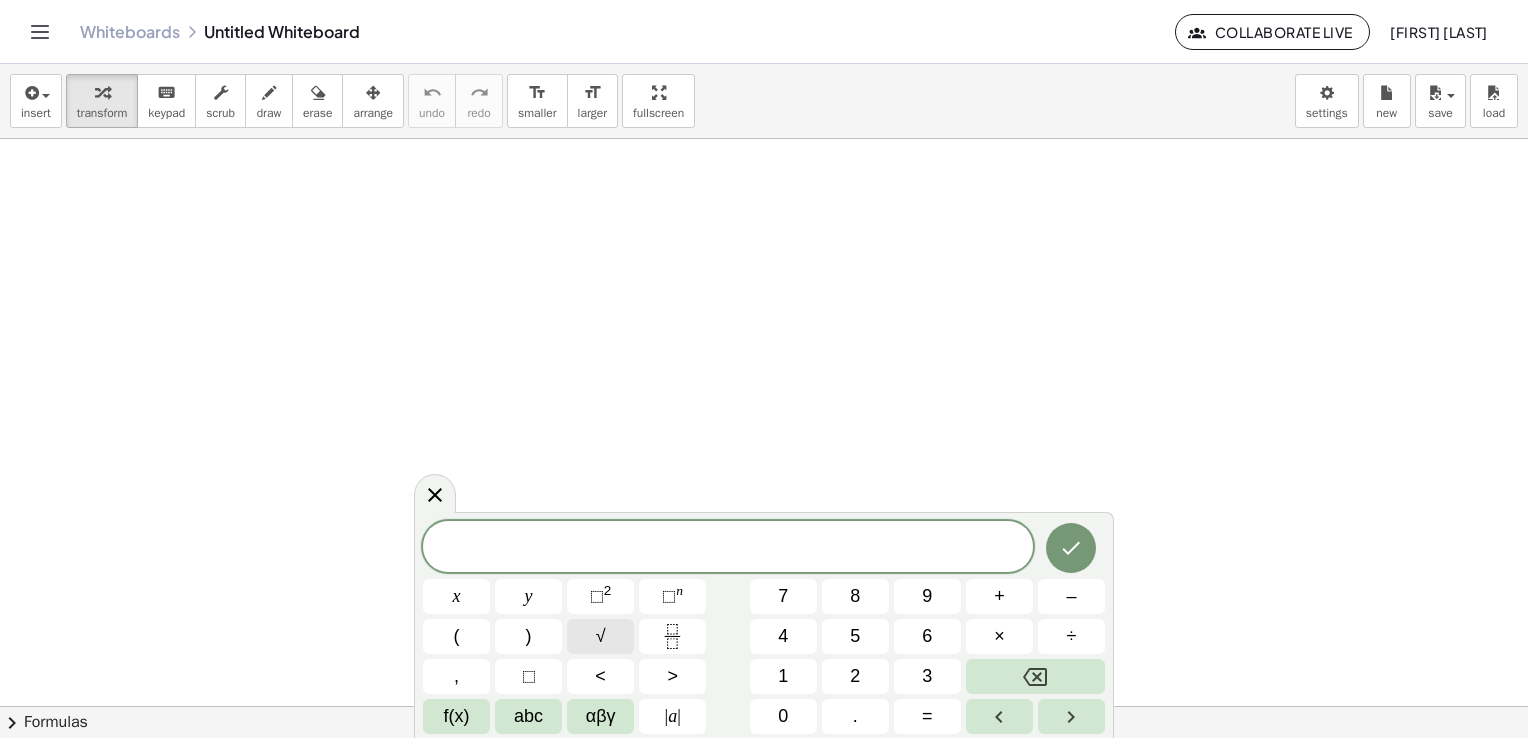 click on "√" at bounding box center [600, 636] 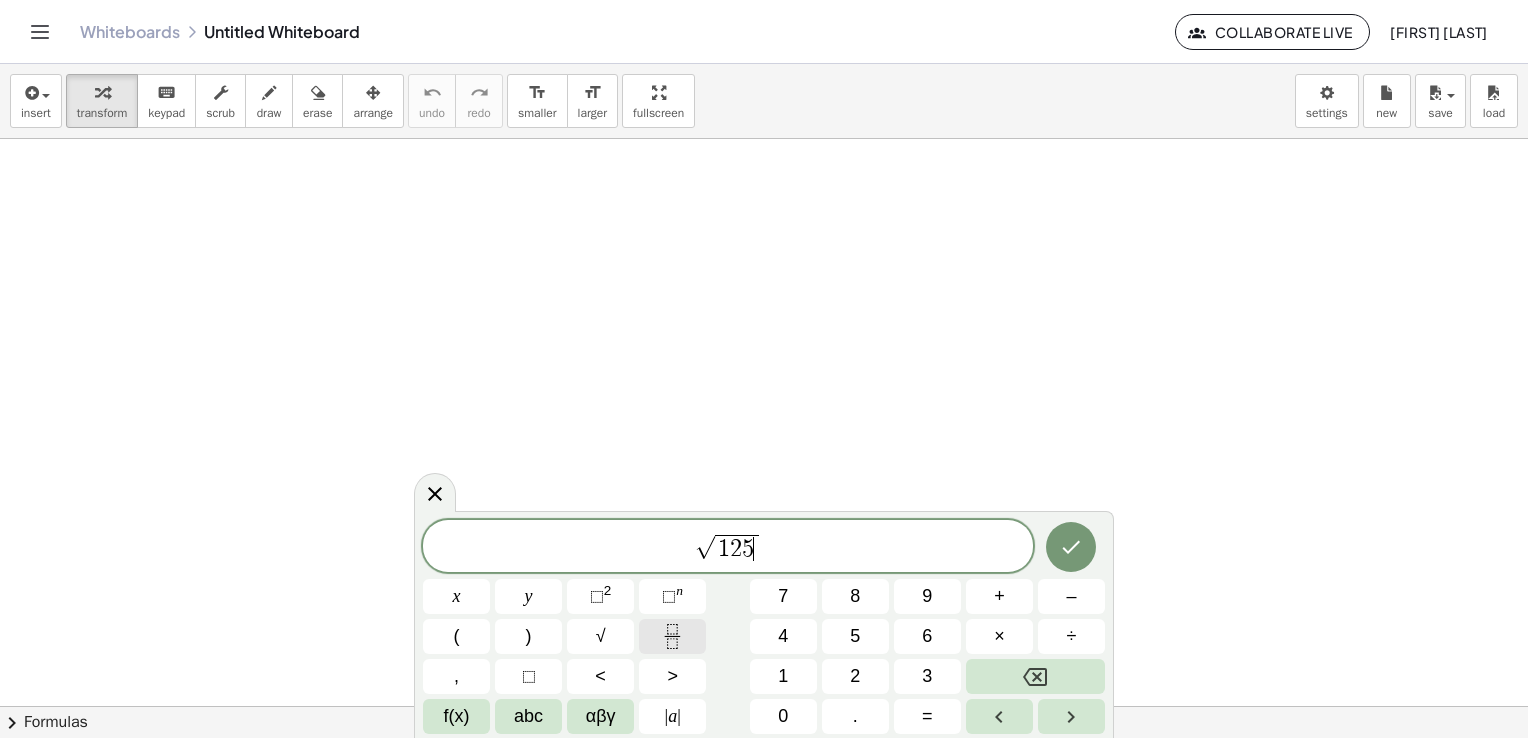 click 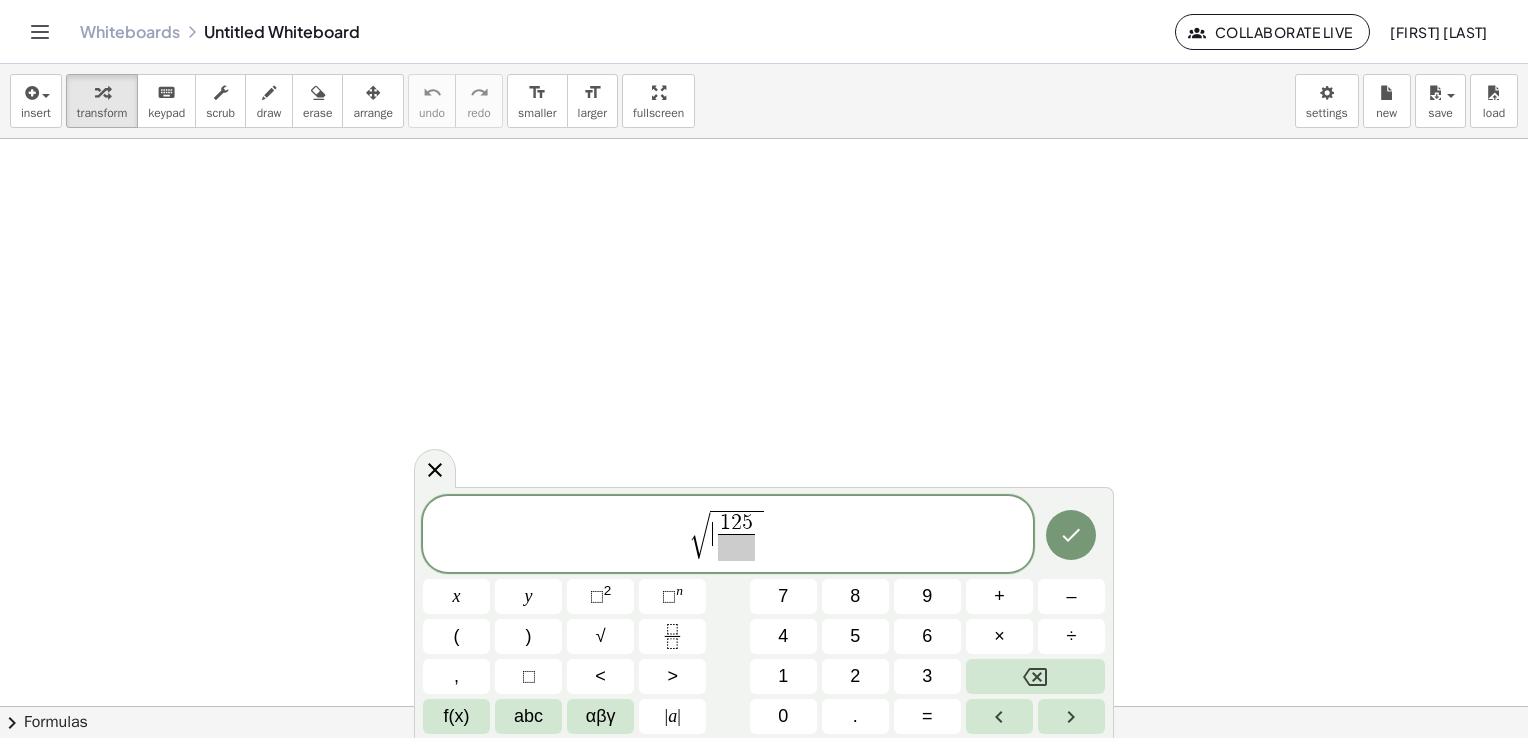 click on "√" at bounding box center (700, 535) 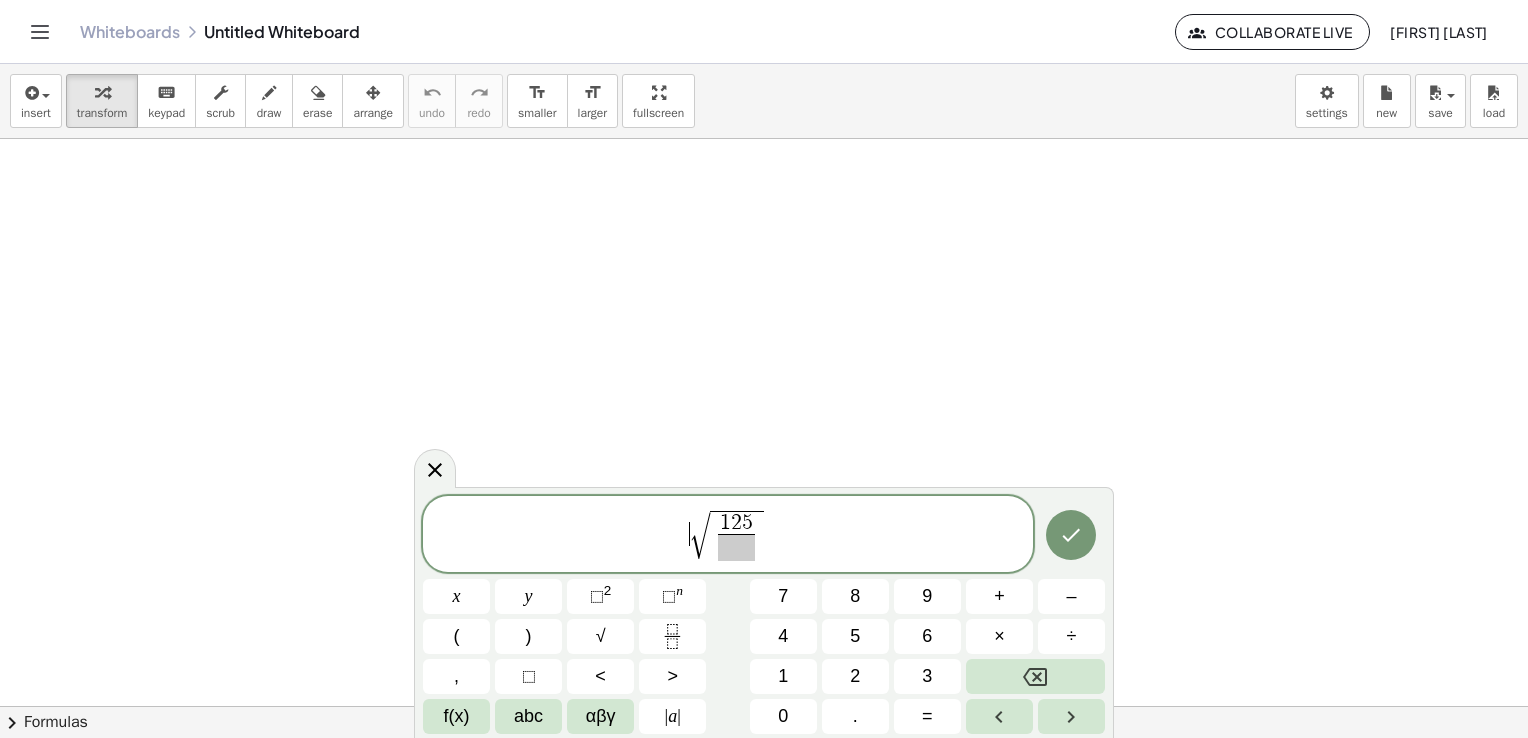 click on "√" at bounding box center (700, 535) 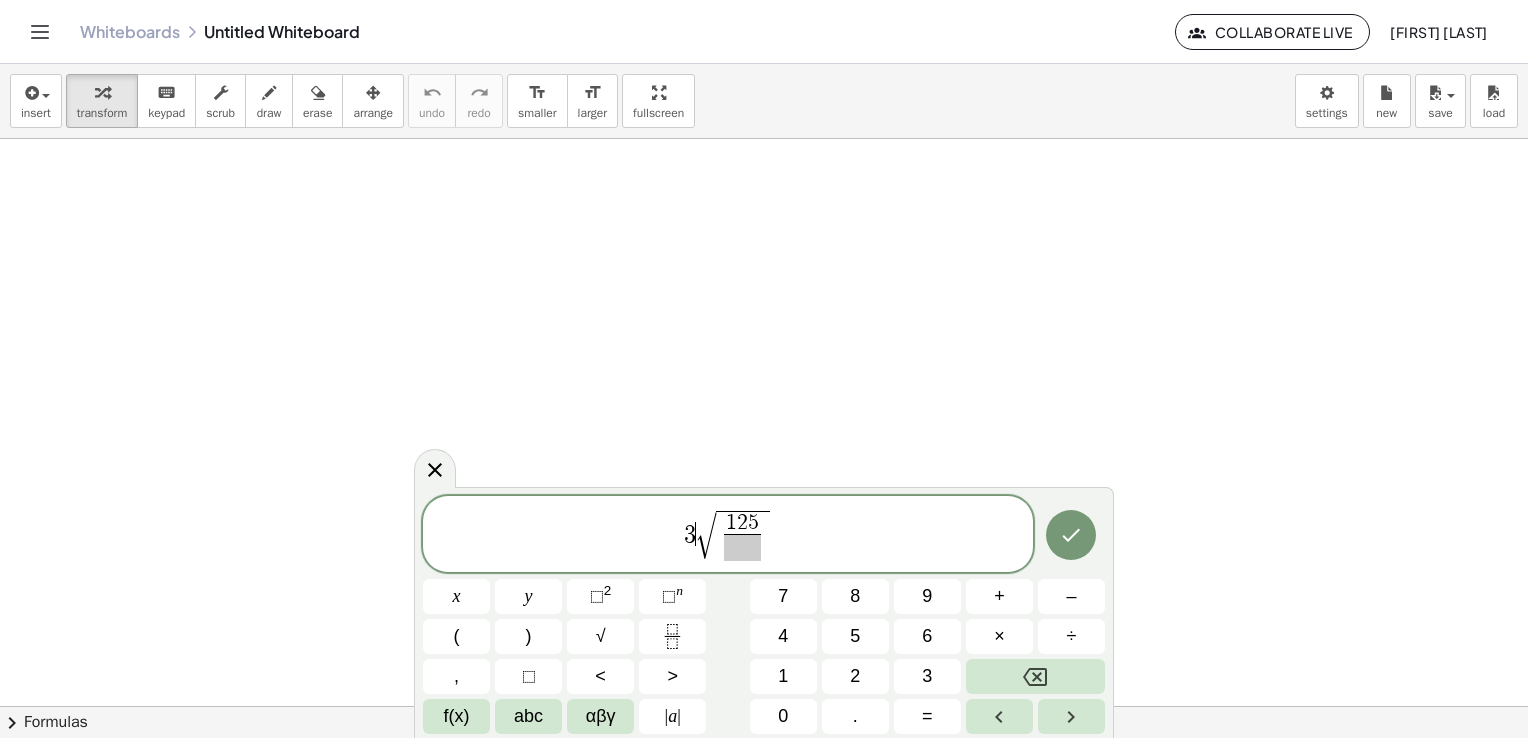 click at bounding box center [742, 547] 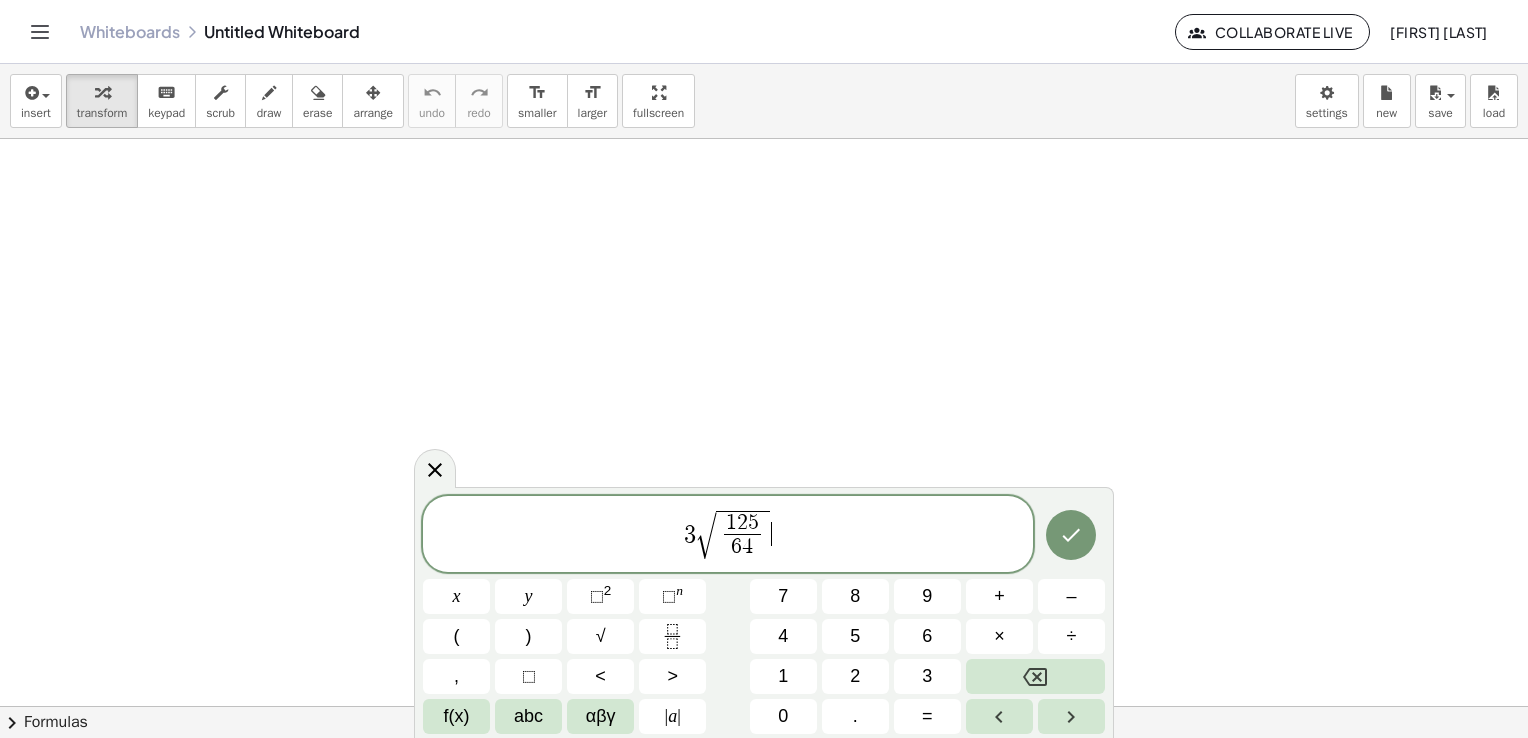 click on "3 √ 1 2 5 6 4 ​ ​" at bounding box center (728, 536) 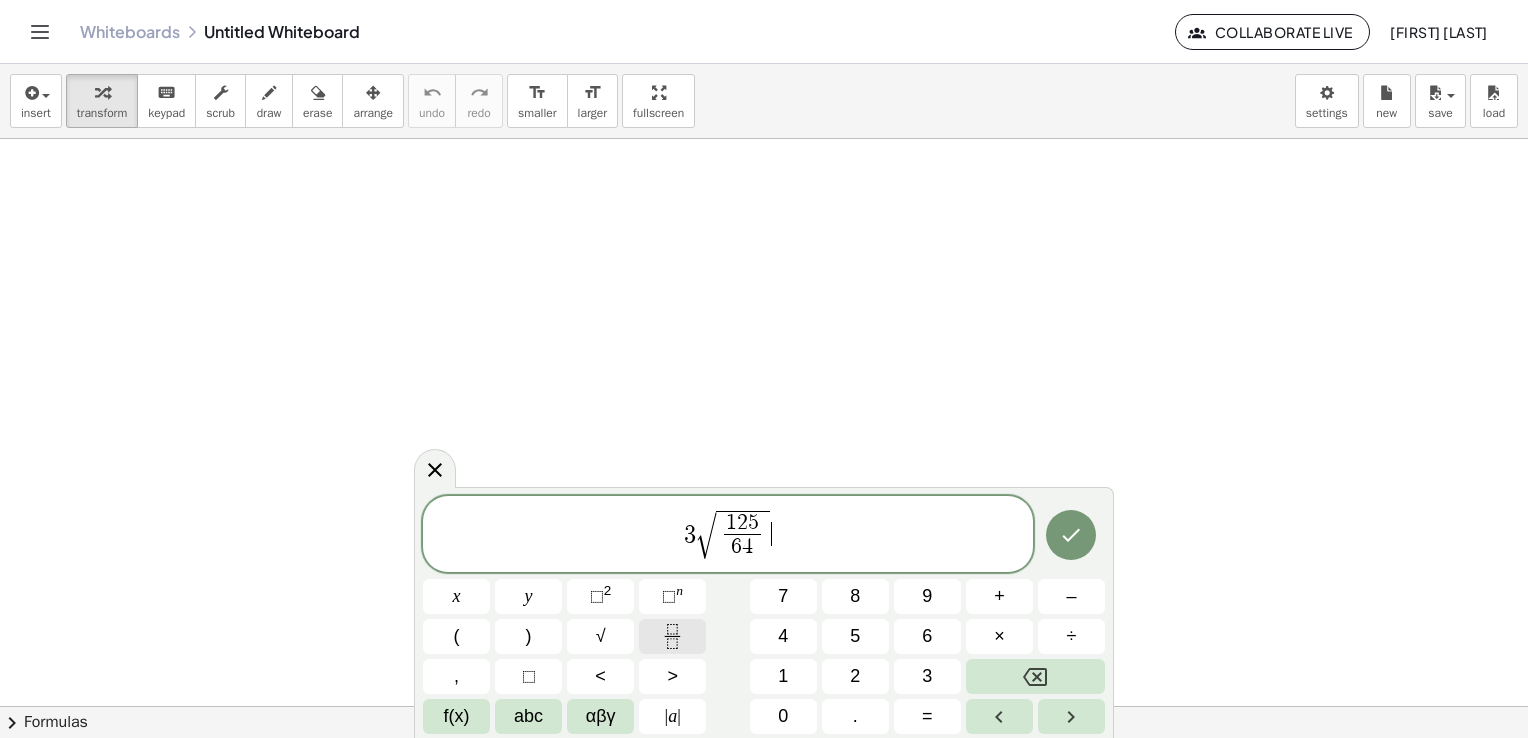 click 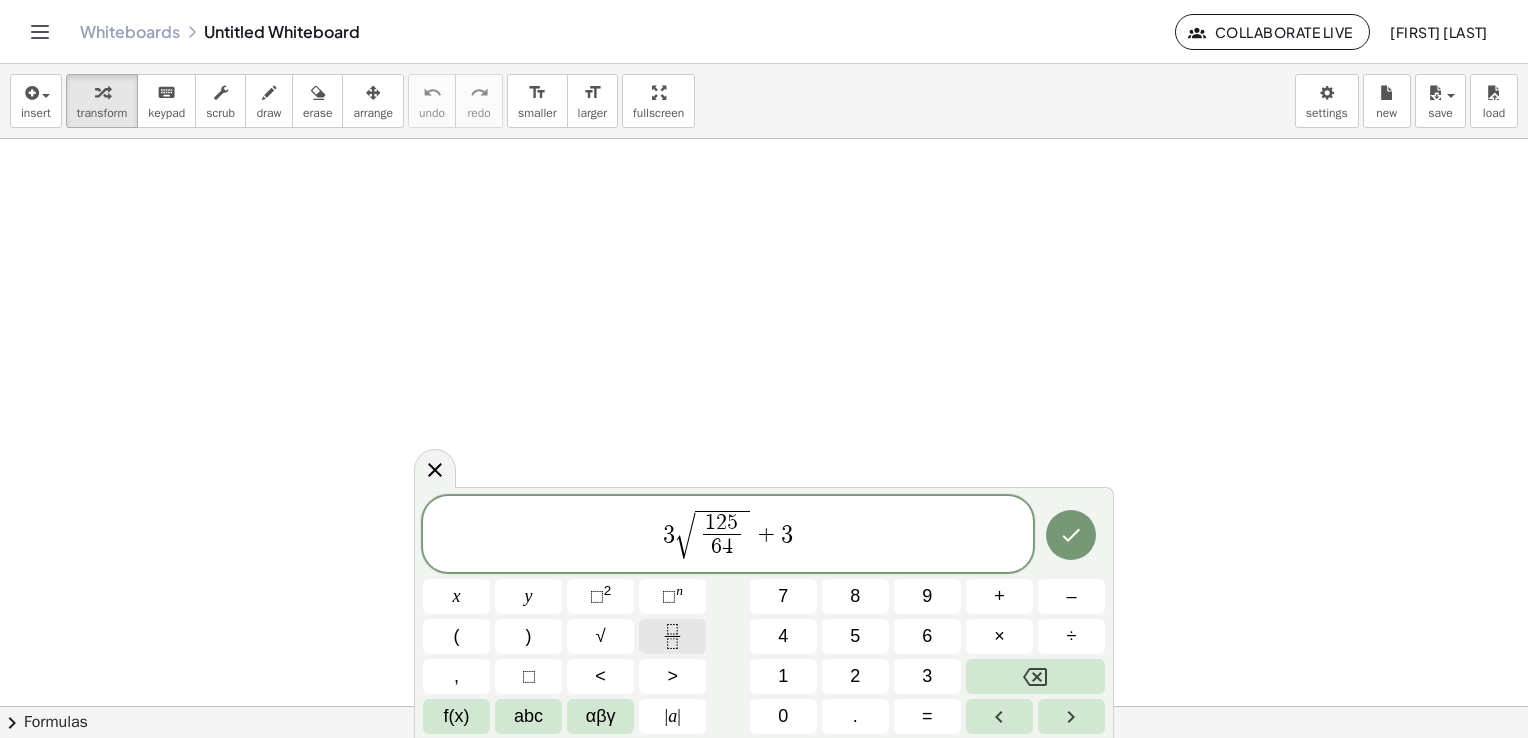click at bounding box center [672, 636] 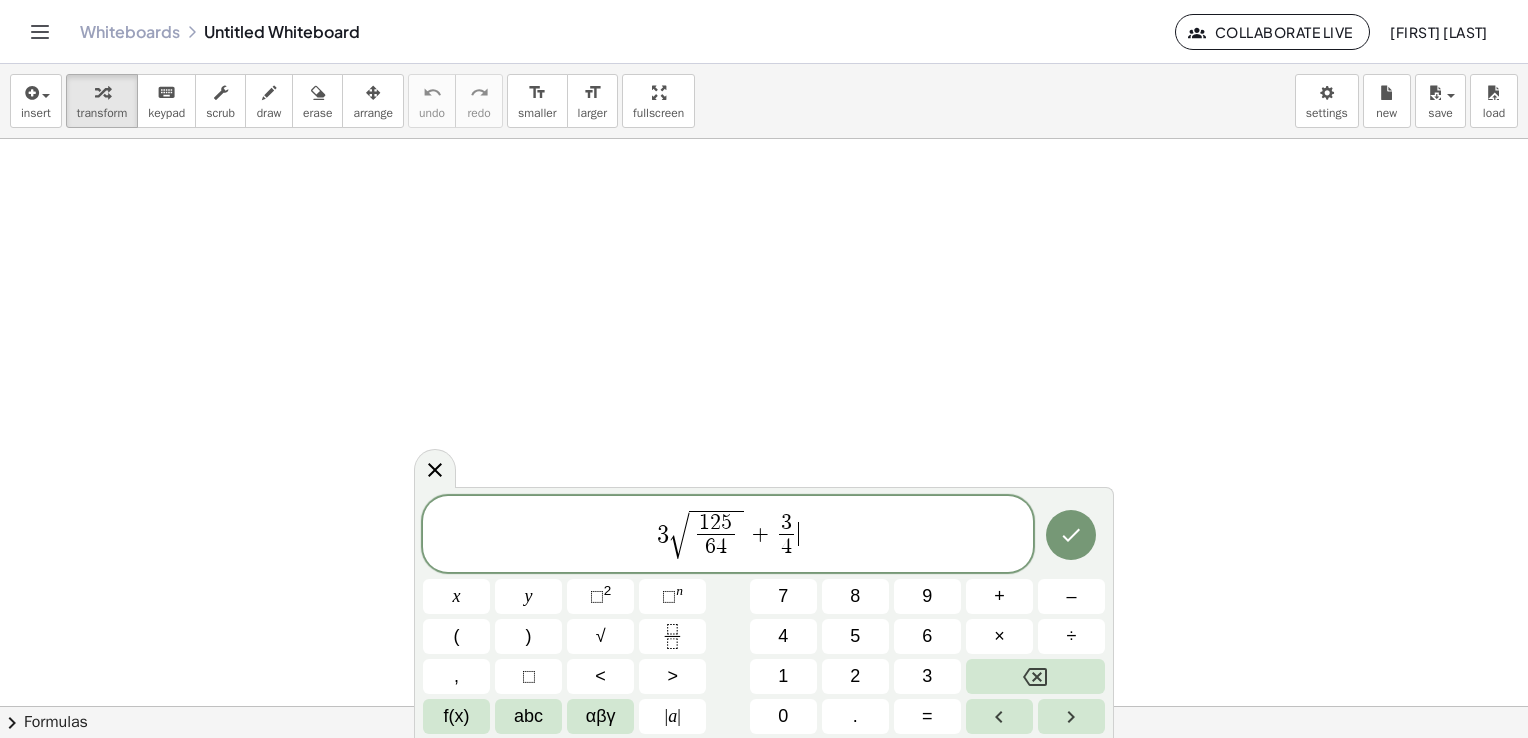 click on "3 √ 1 2 5 6 4 ​ + 3 4 ​ ​" at bounding box center (728, 536) 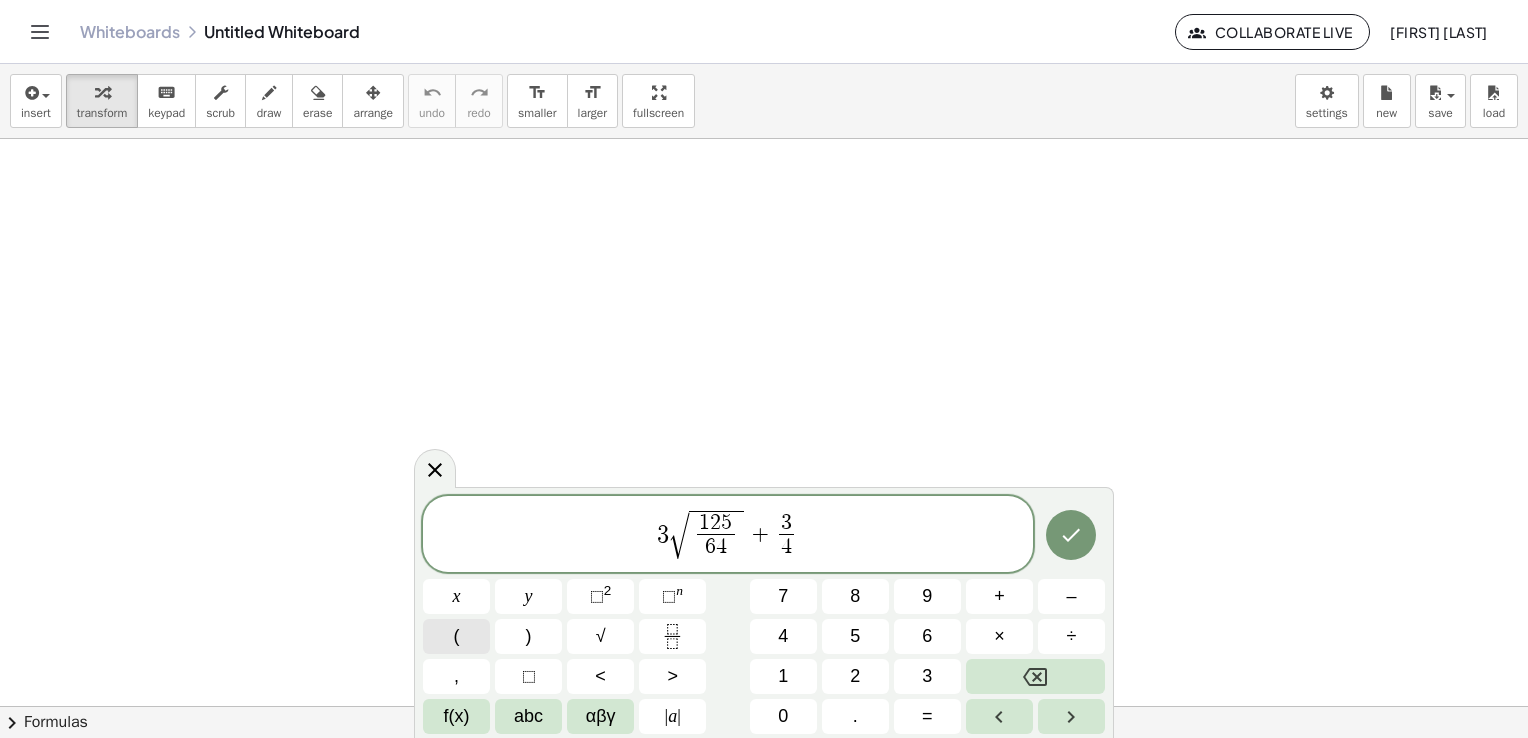 click on "(" at bounding box center (456, 636) 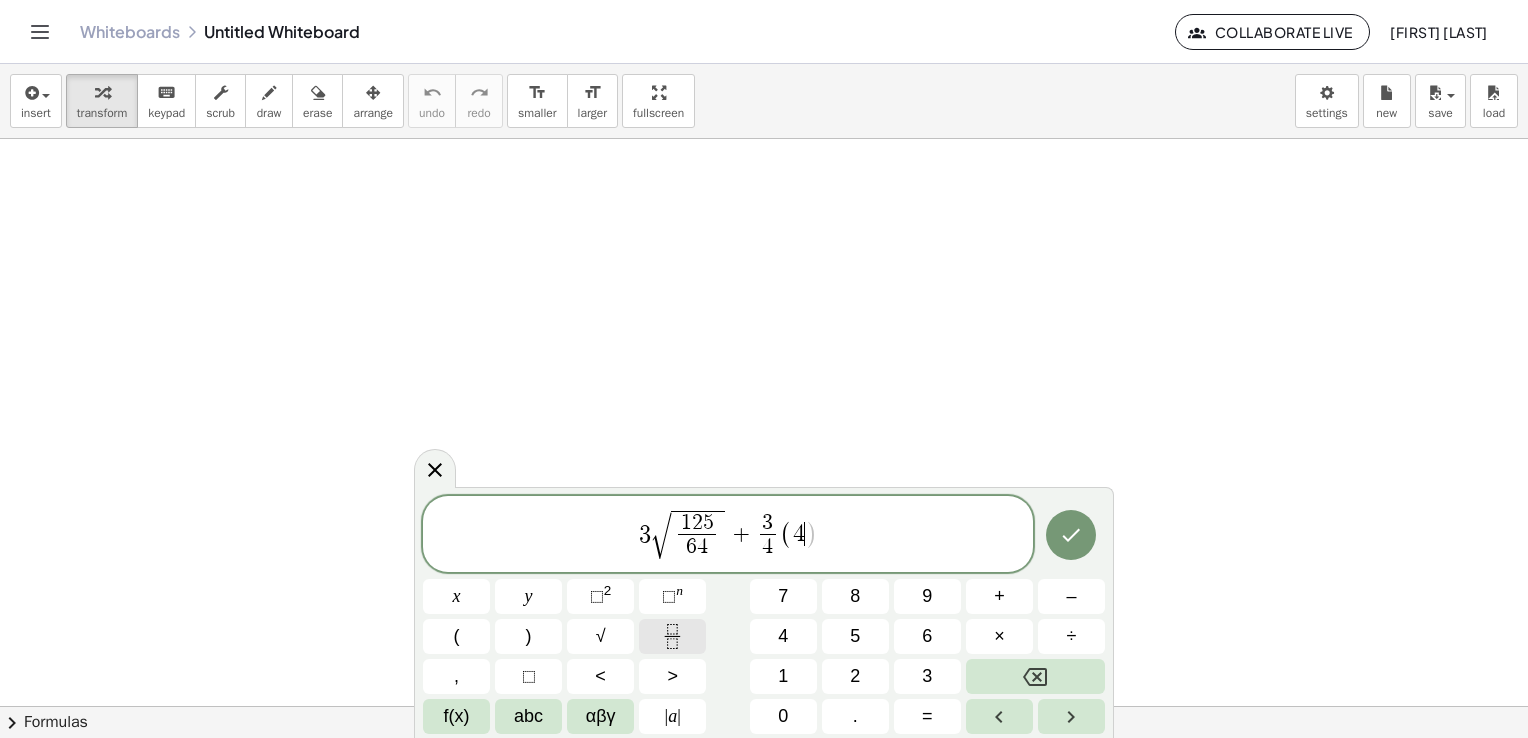 click 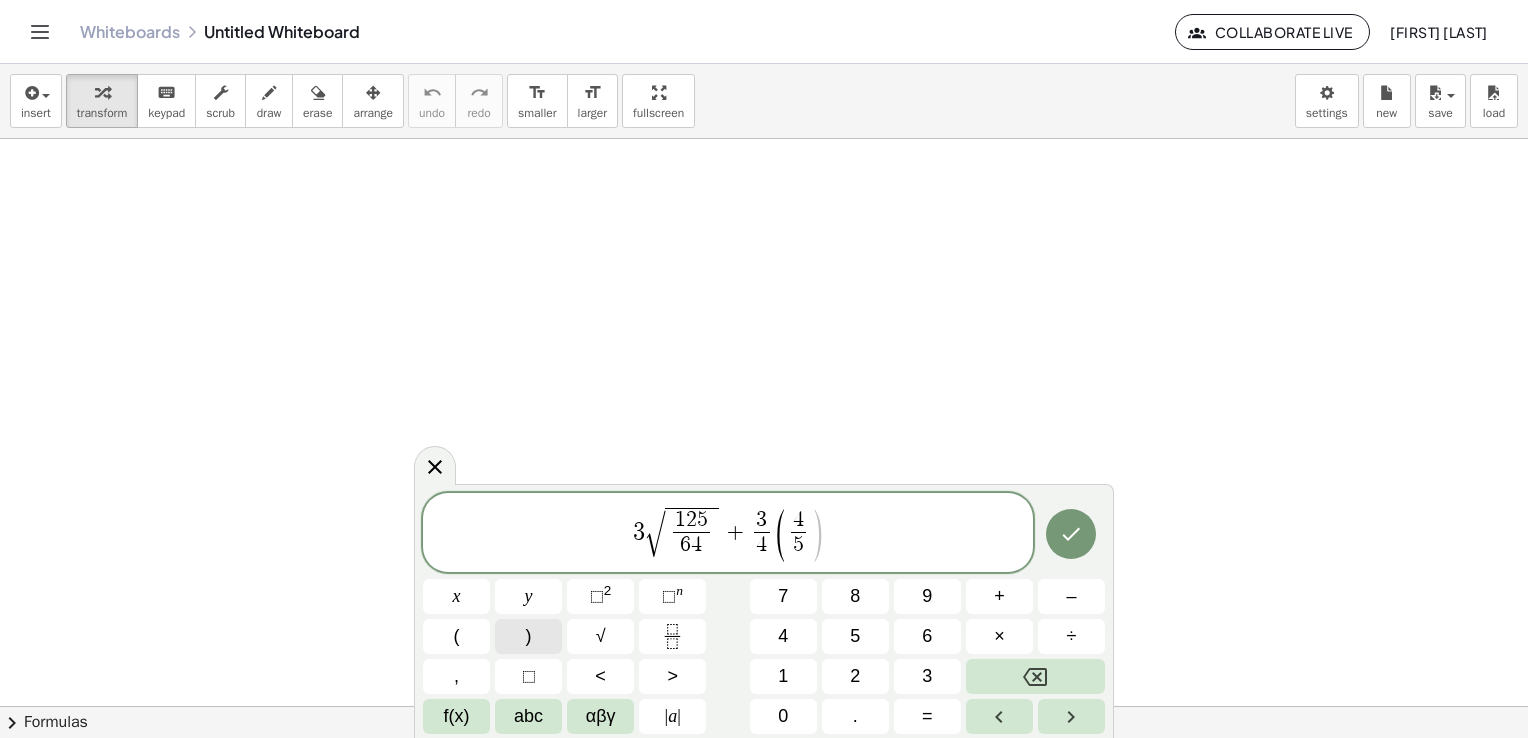 click on ")" at bounding box center [528, 636] 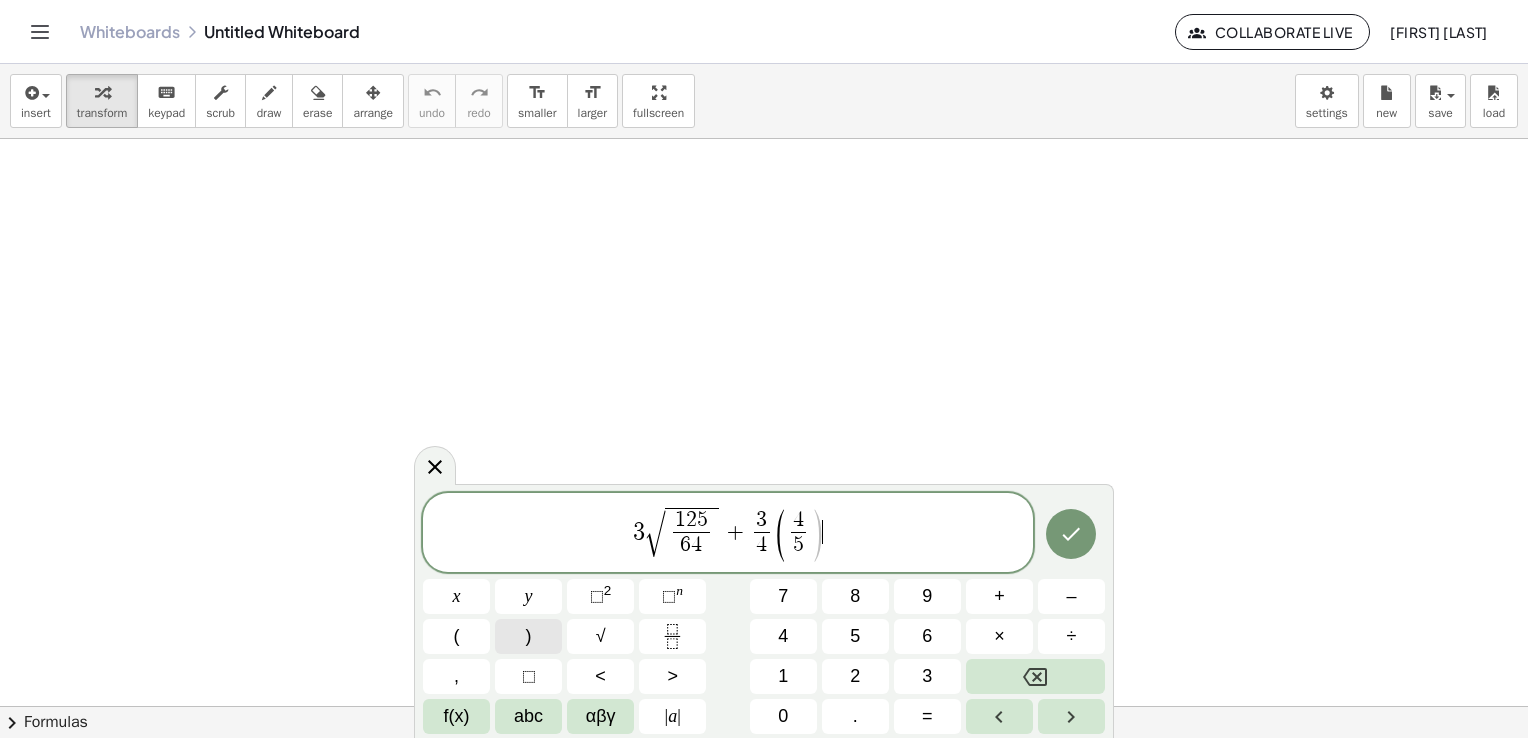 click on ")" at bounding box center (528, 636) 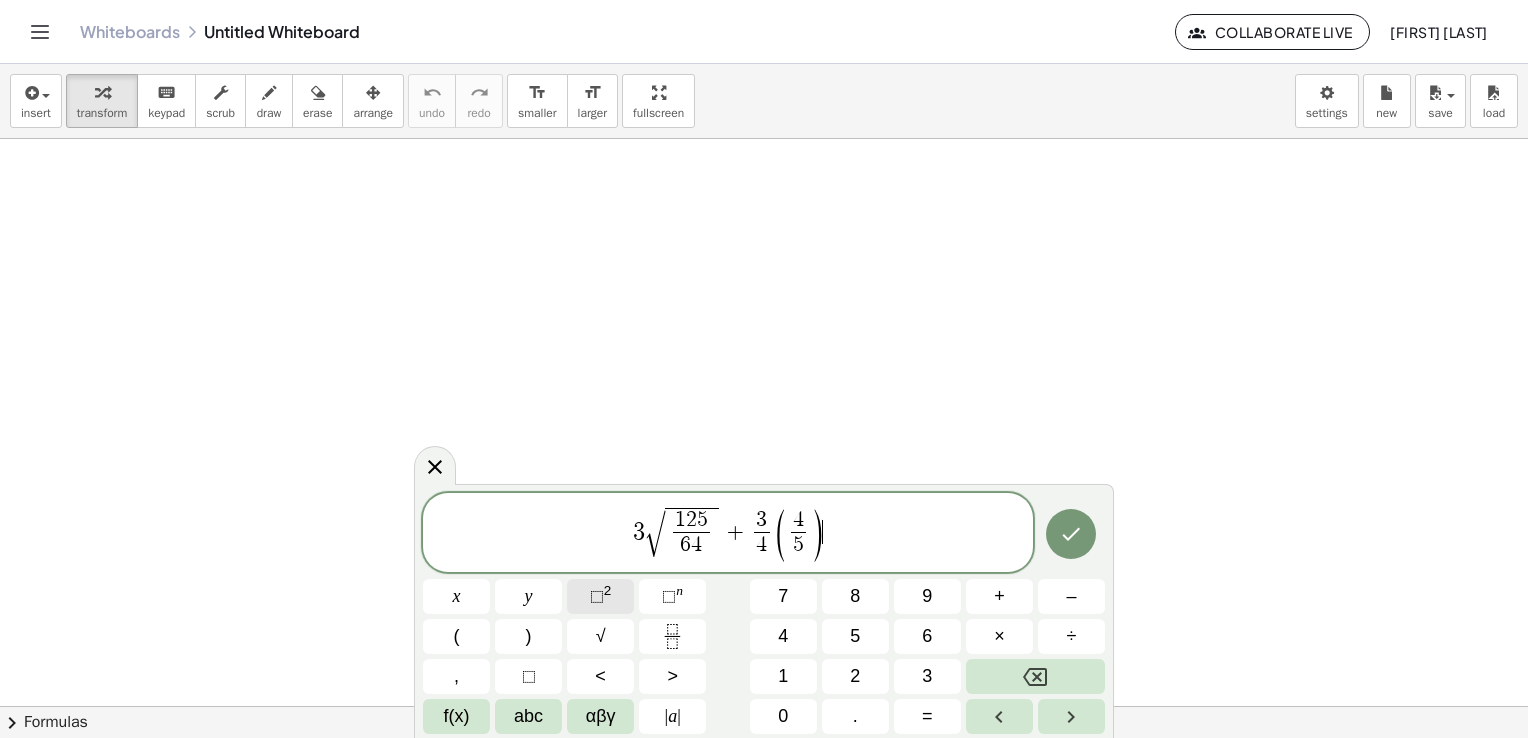 click on "⬚" at bounding box center [597, 596] 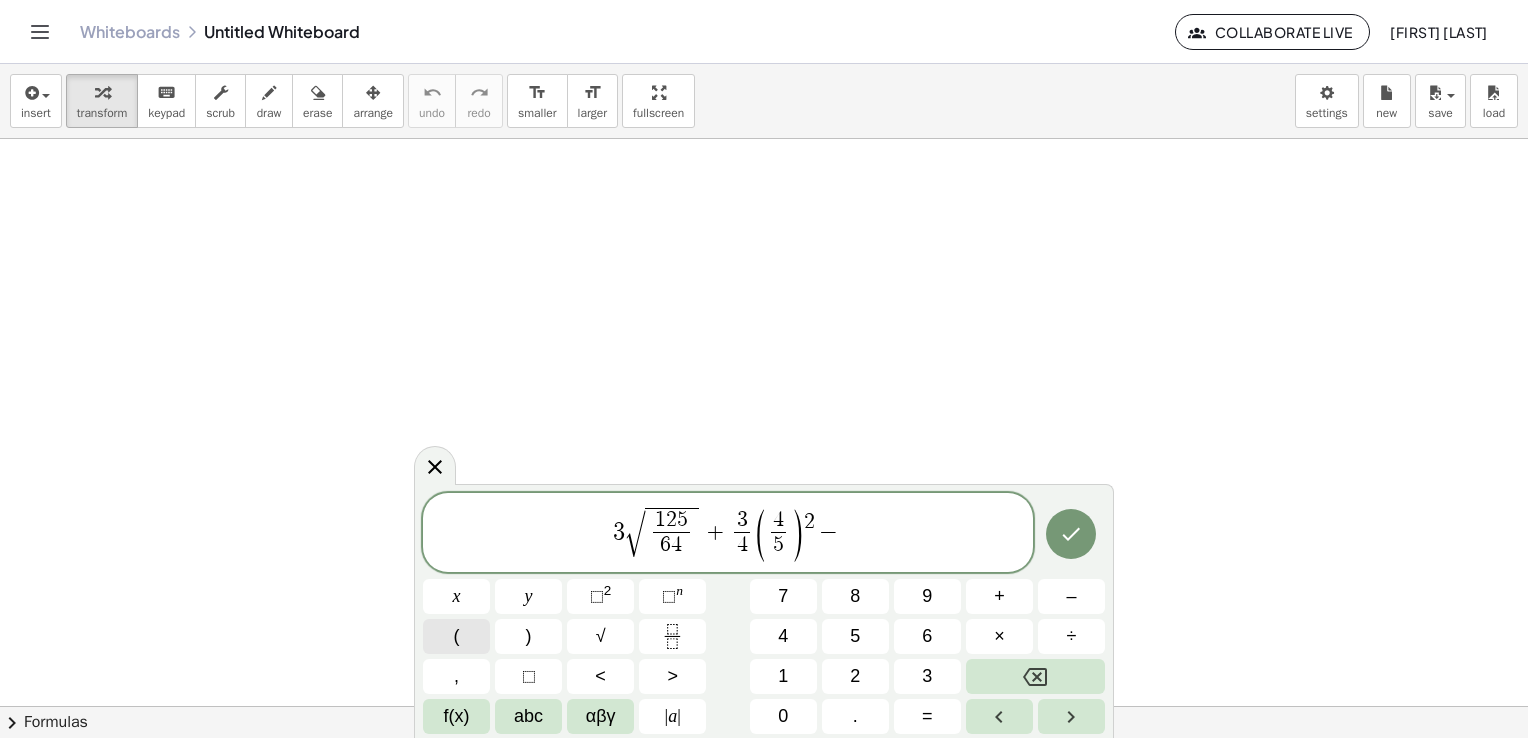 click on "(" at bounding box center (456, 636) 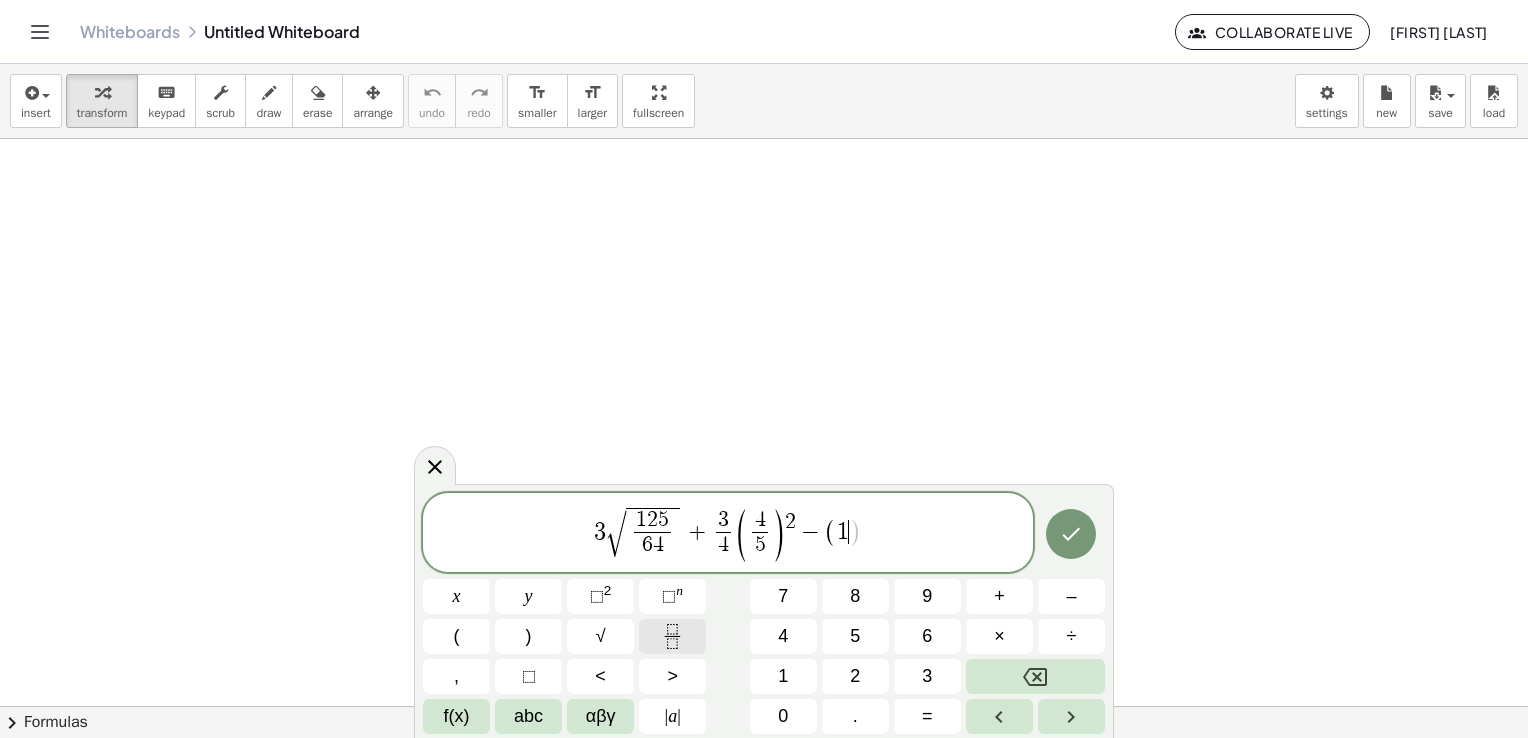click 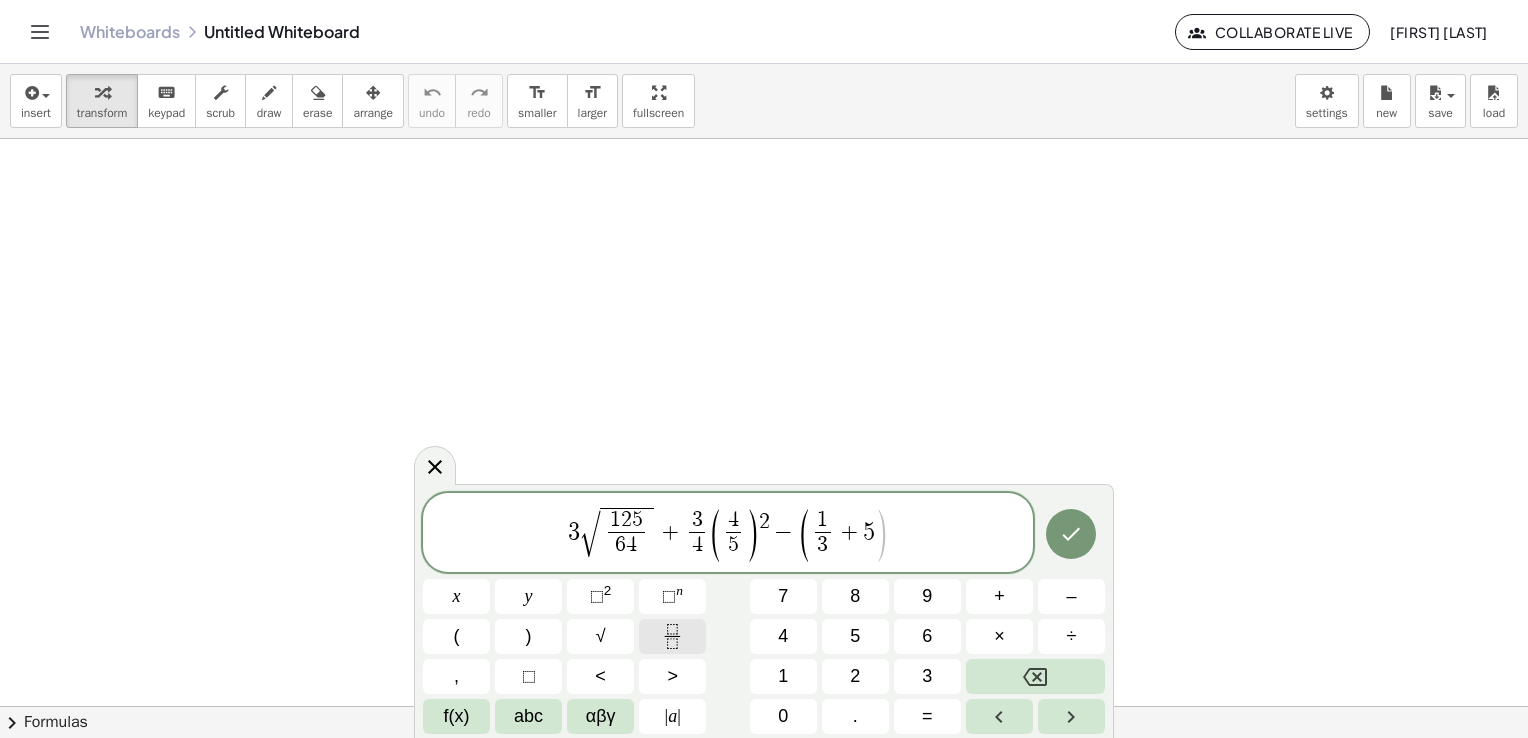 click 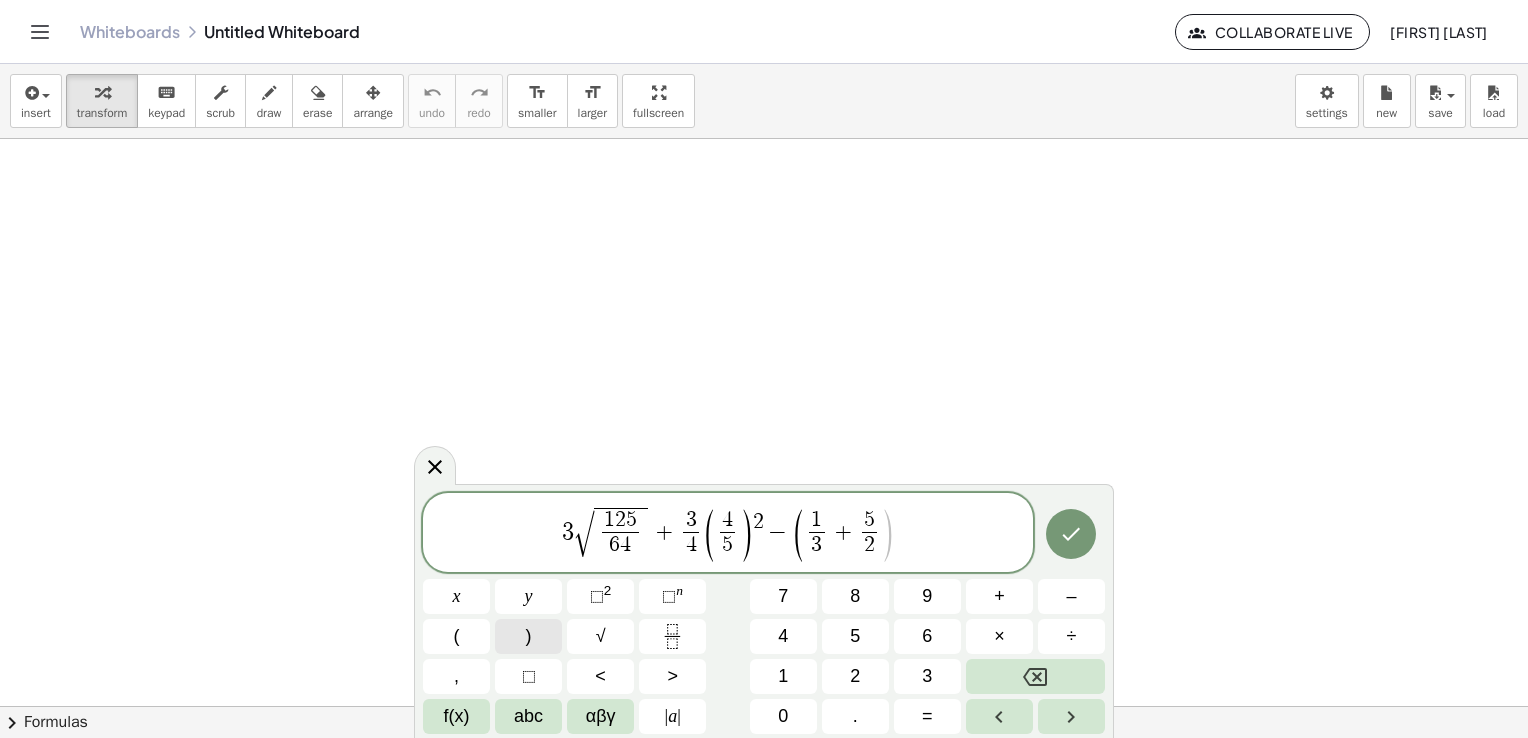 click on ")" at bounding box center [528, 636] 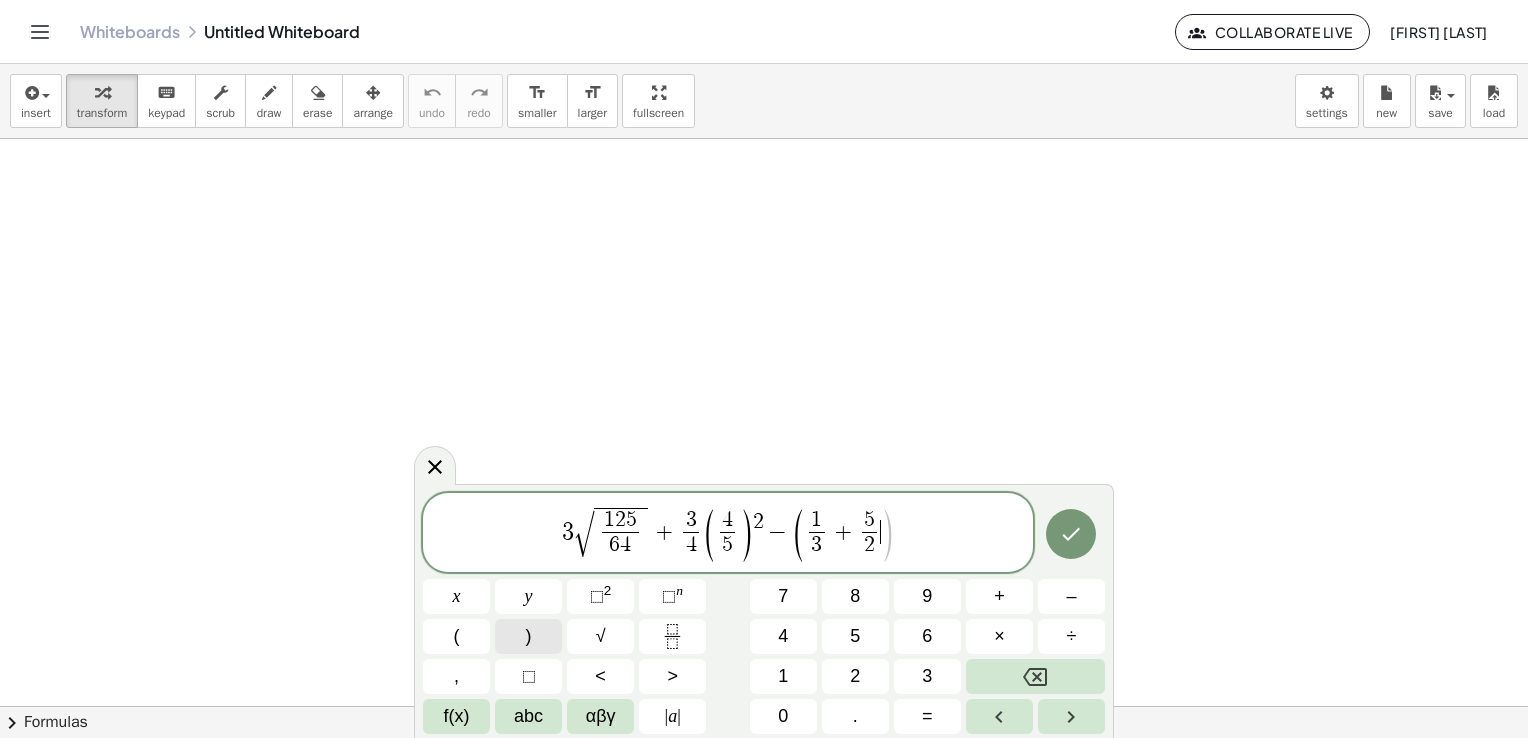 click on ")" at bounding box center (528, 636) 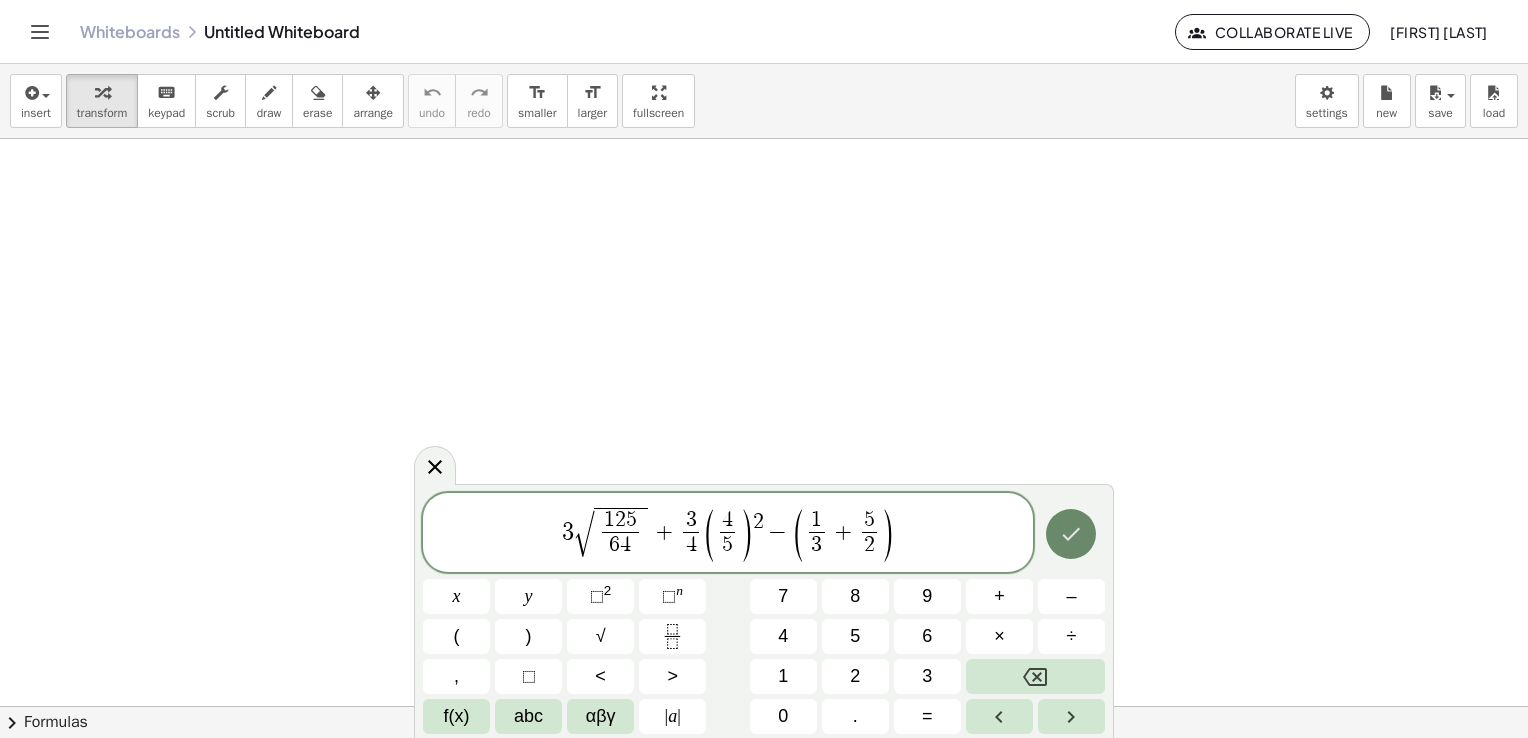 click at bounding box center [1071, 534] 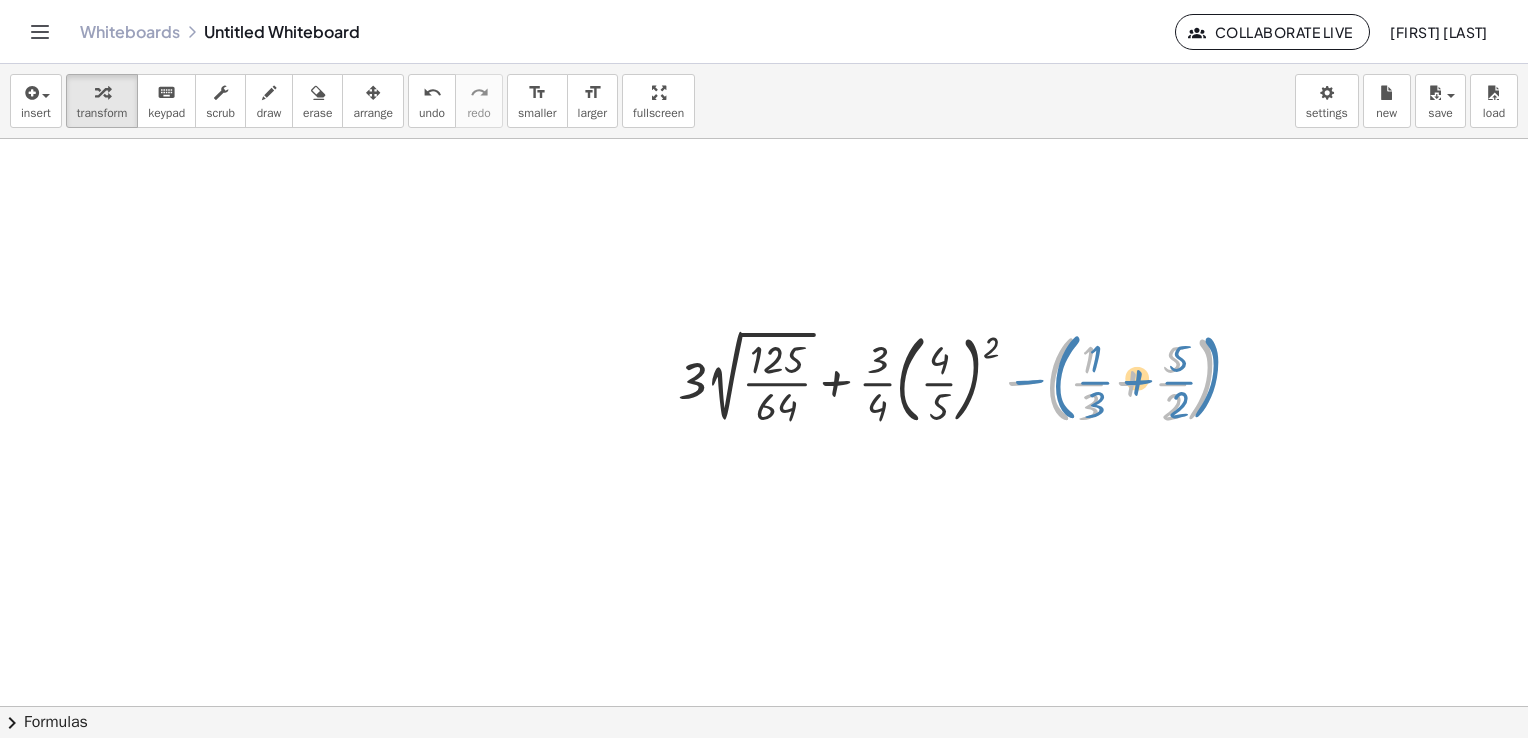 click at bounding box center (964, 378) 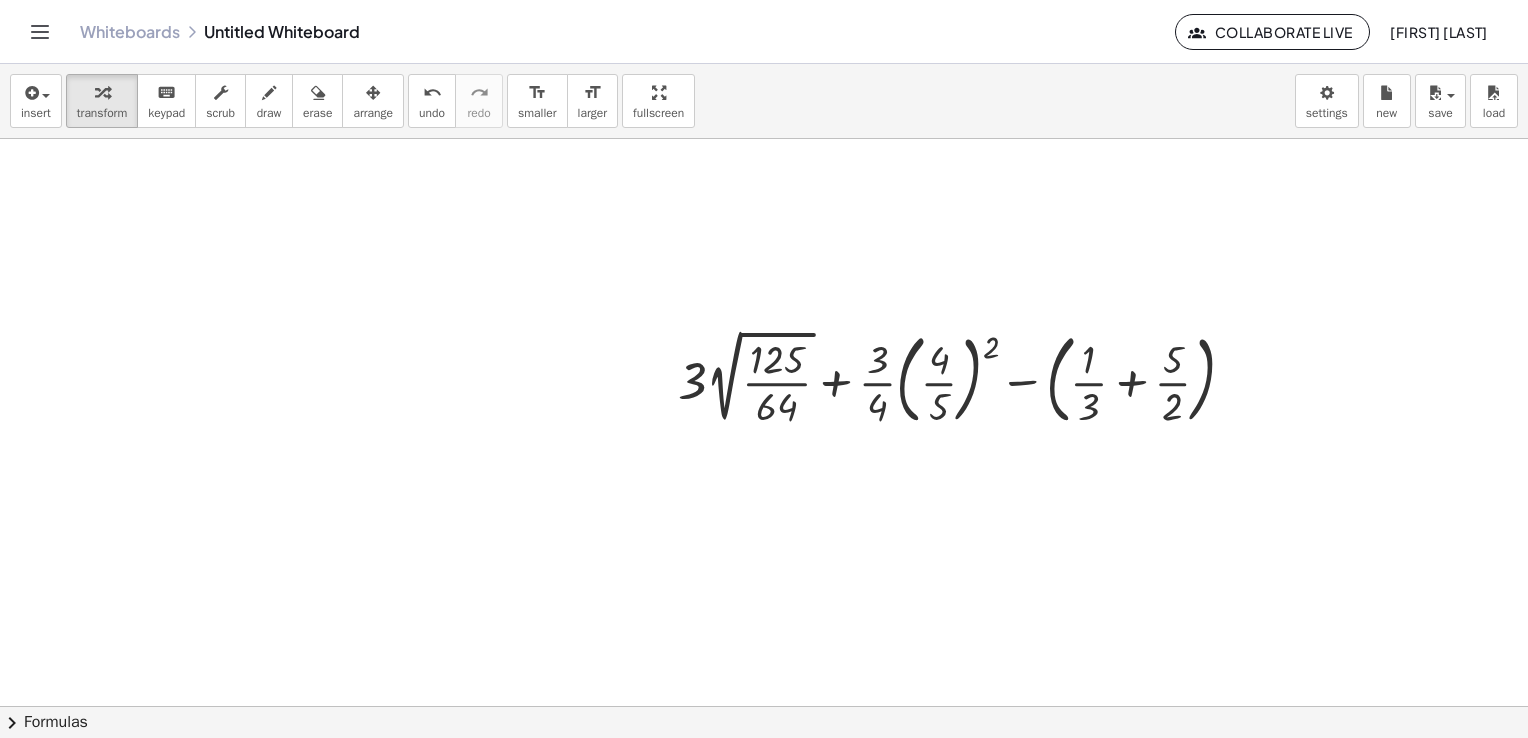 drag, startPoint x: 637, startPoint y: 385, endPoint x: 1013, endPoint y: 474, distance: 386.3897 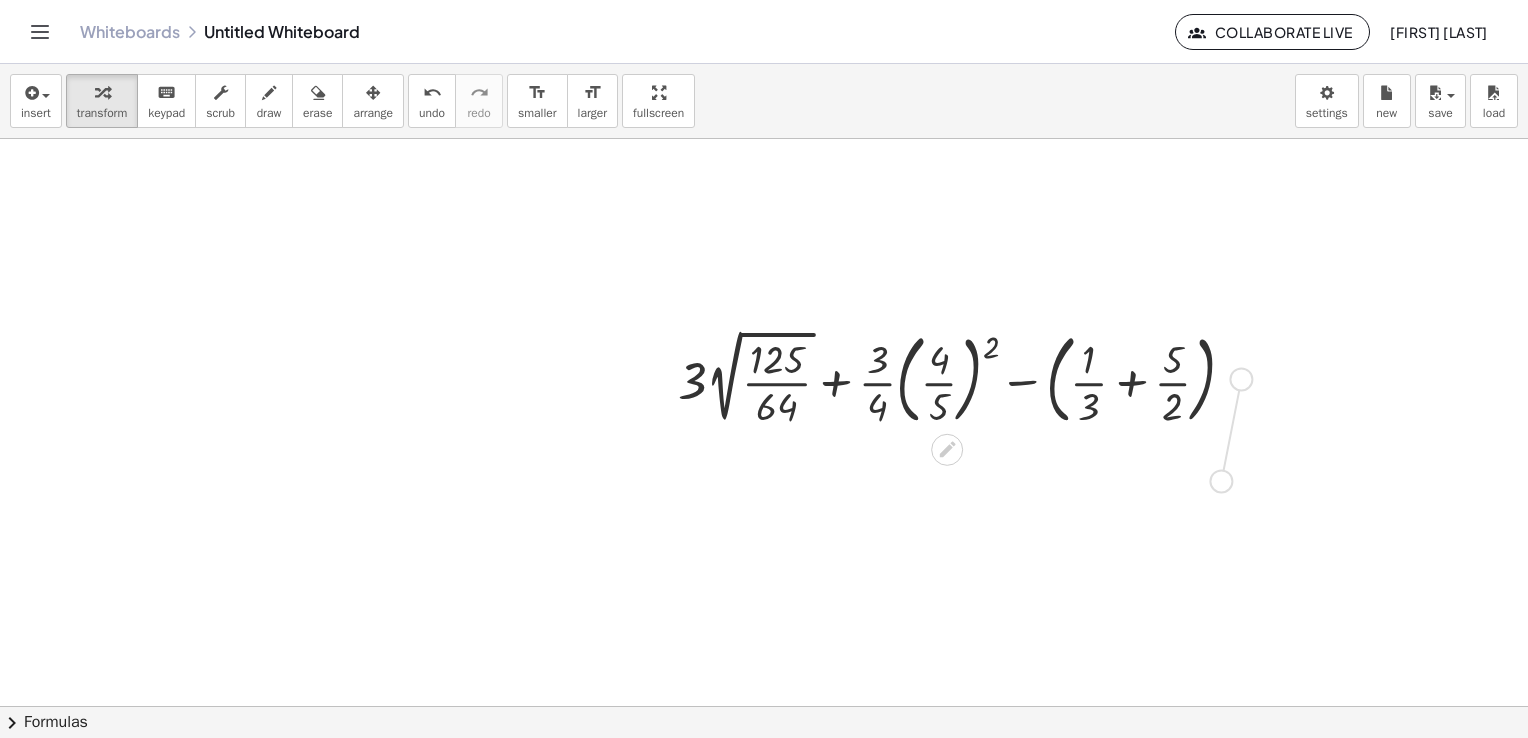drag, startPoint x: 1244, startPoint y: 387, endPoint x: 1229, endPoint y: 488, distance: 102.10779 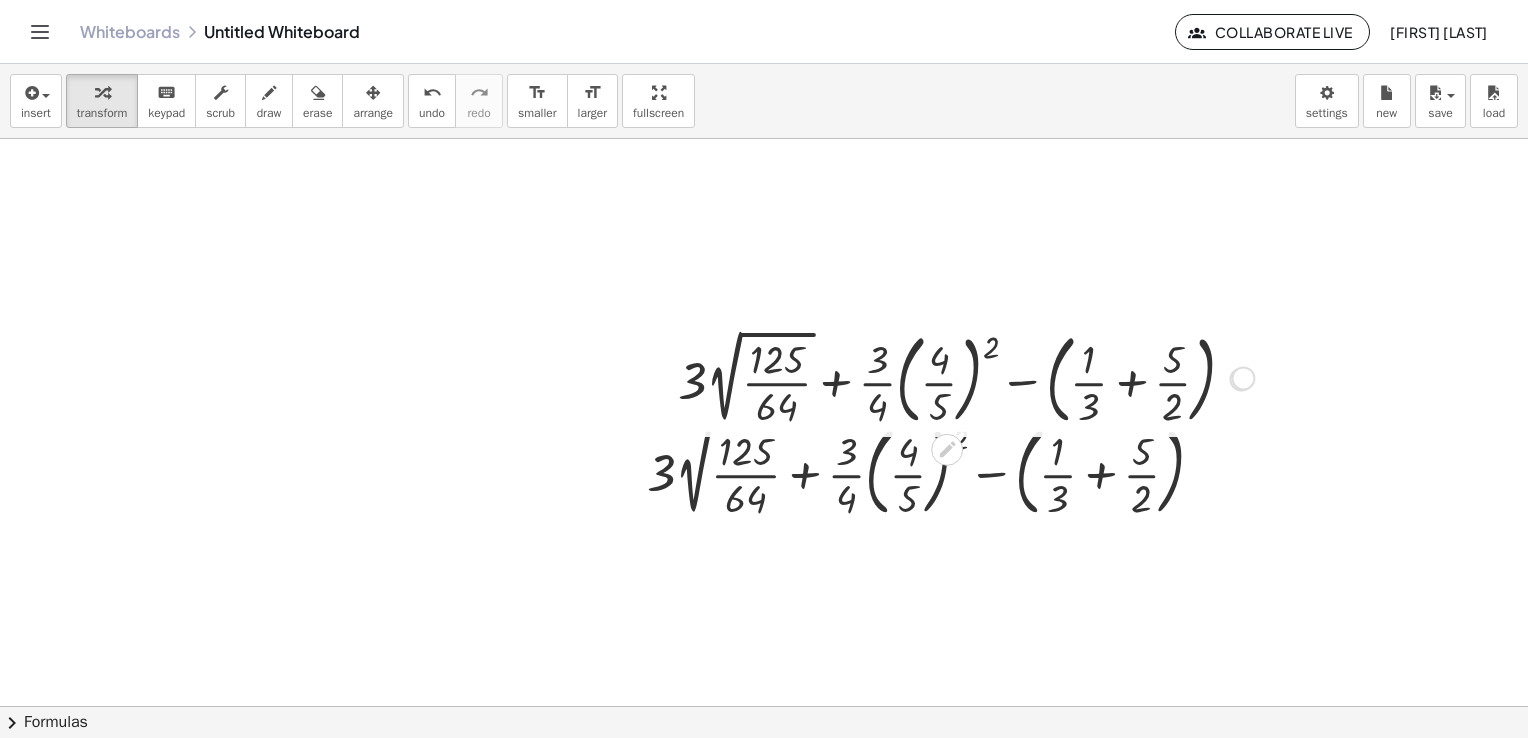 click at bounding box center [1241, 380] 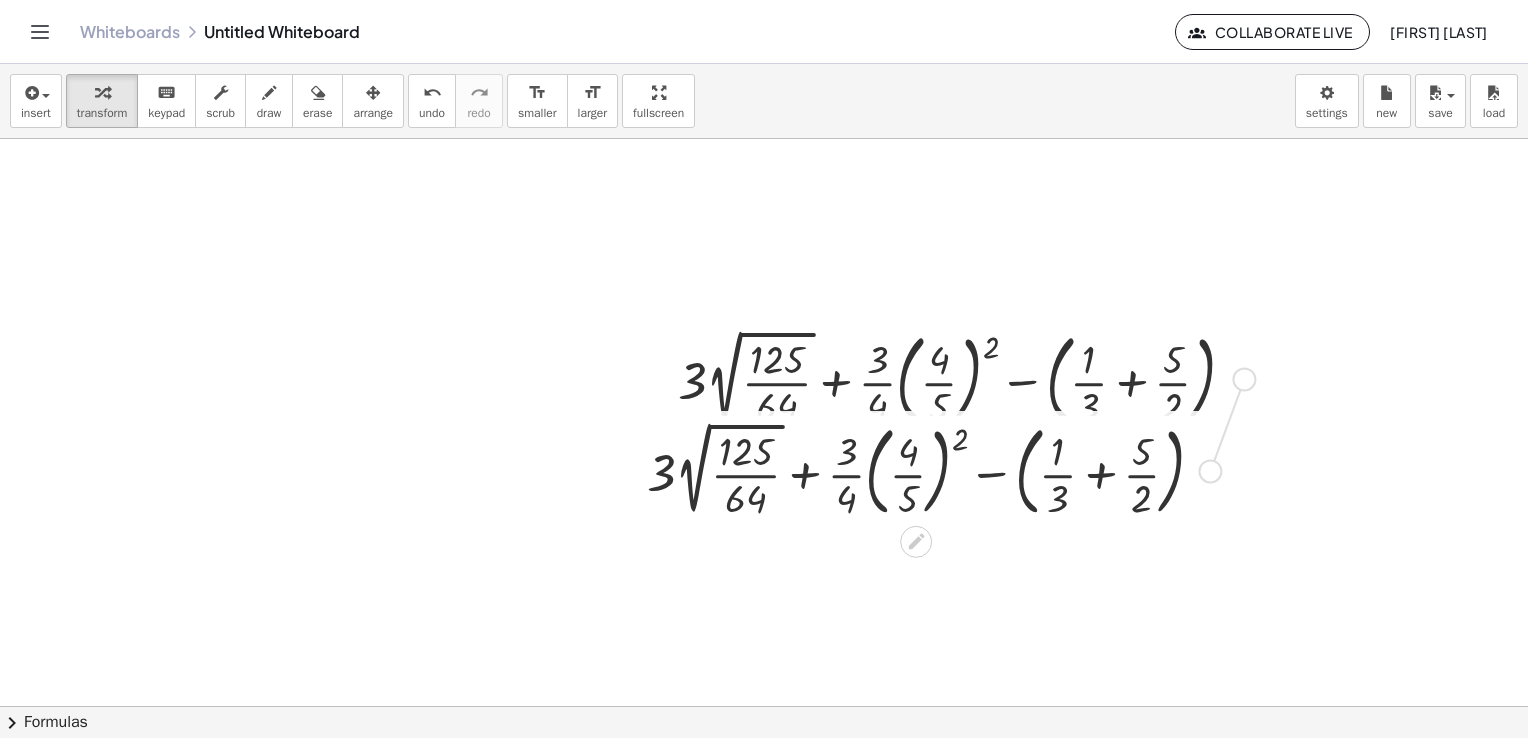 drag, startPoint x: 1212, startPoint y: 468, endPoint x: 1246, endPoint y: 373, distance: 100.90094 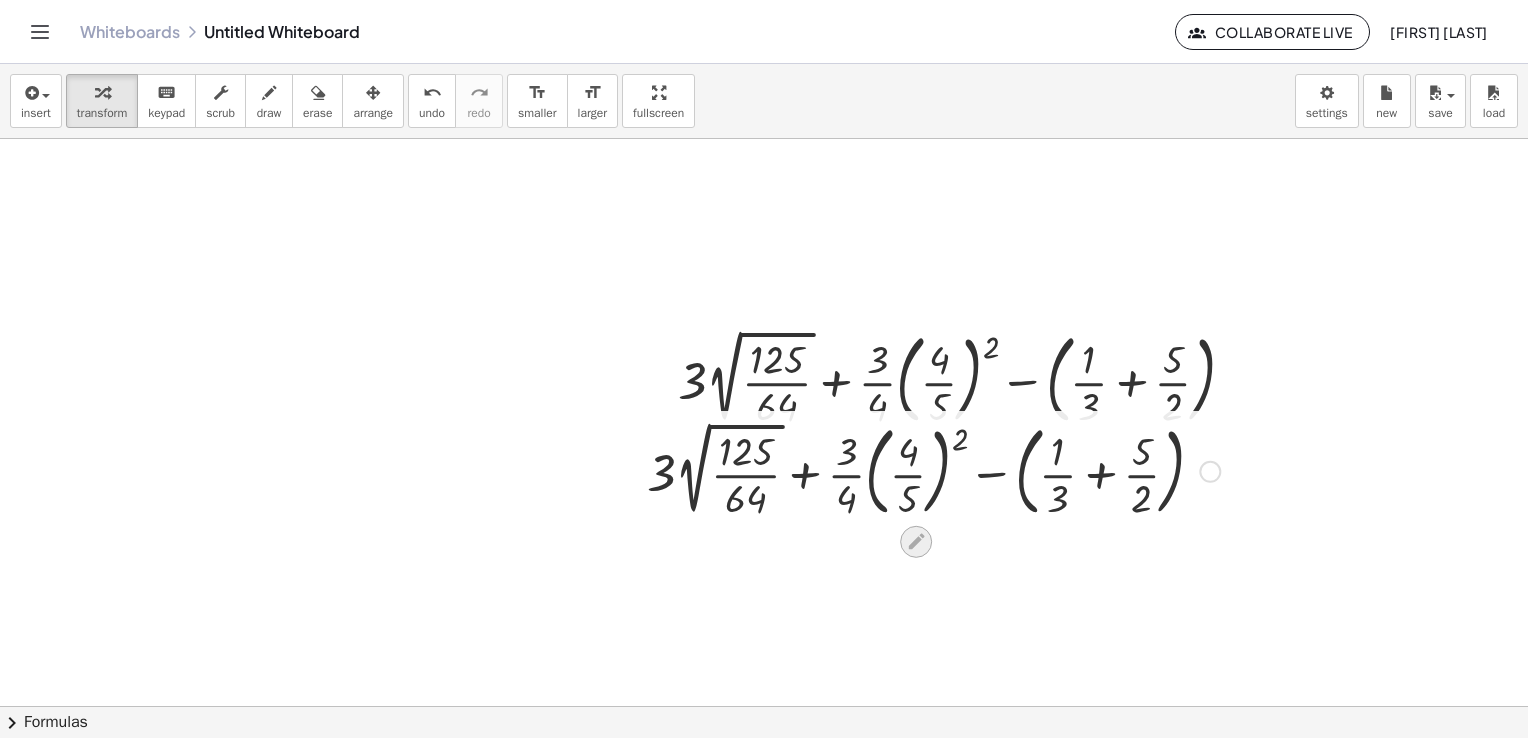 click 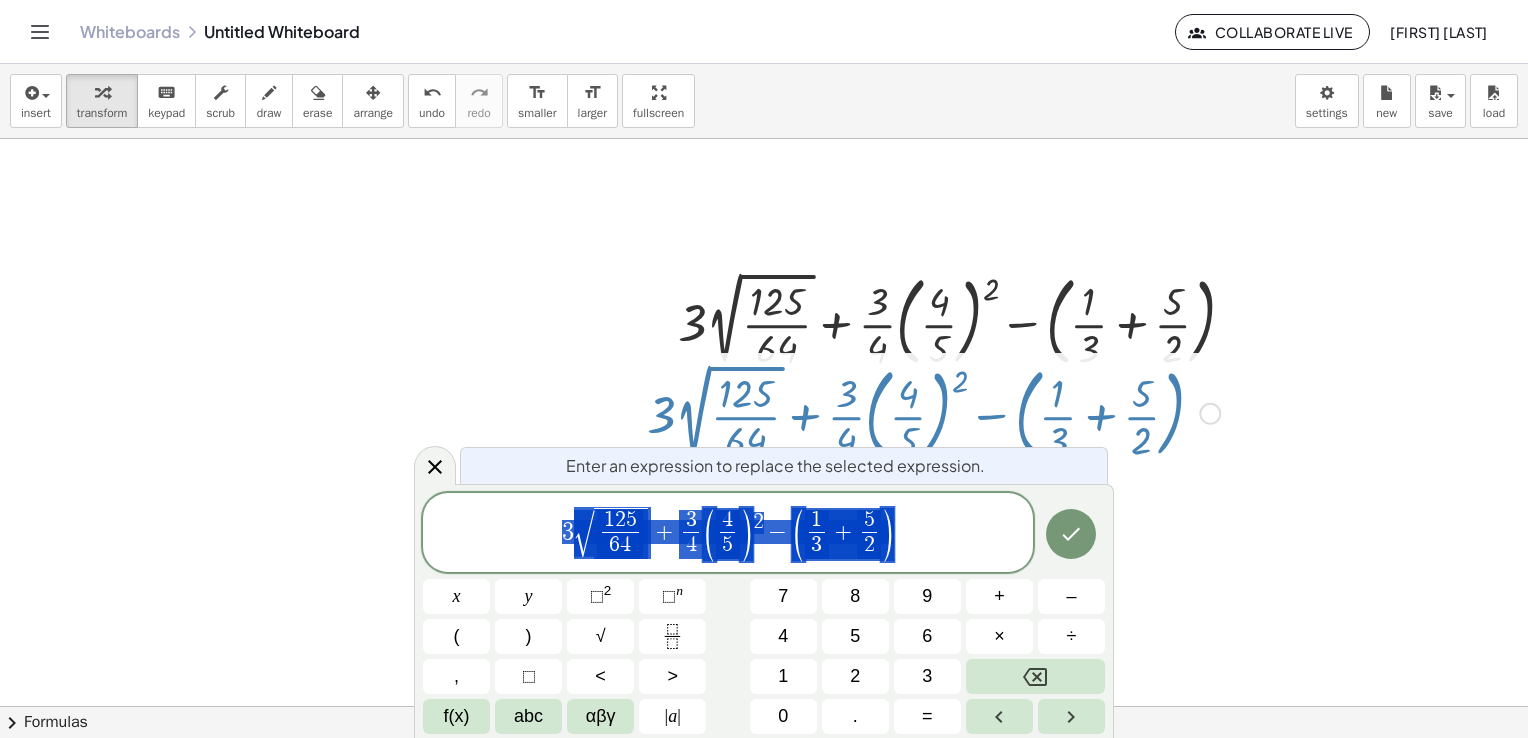 scroll, scrollTop: 64, scrollLeft: 0, axis: vertical 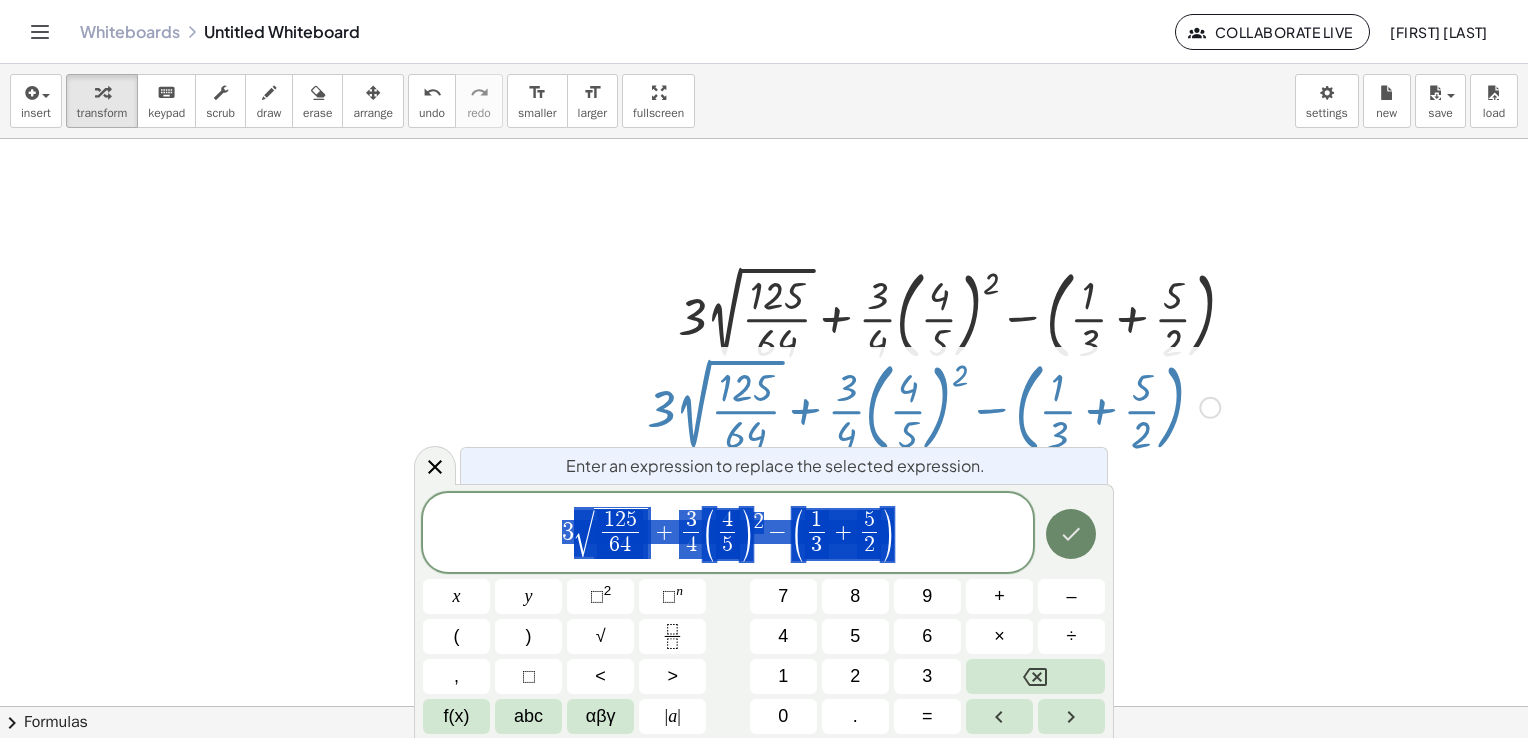 click 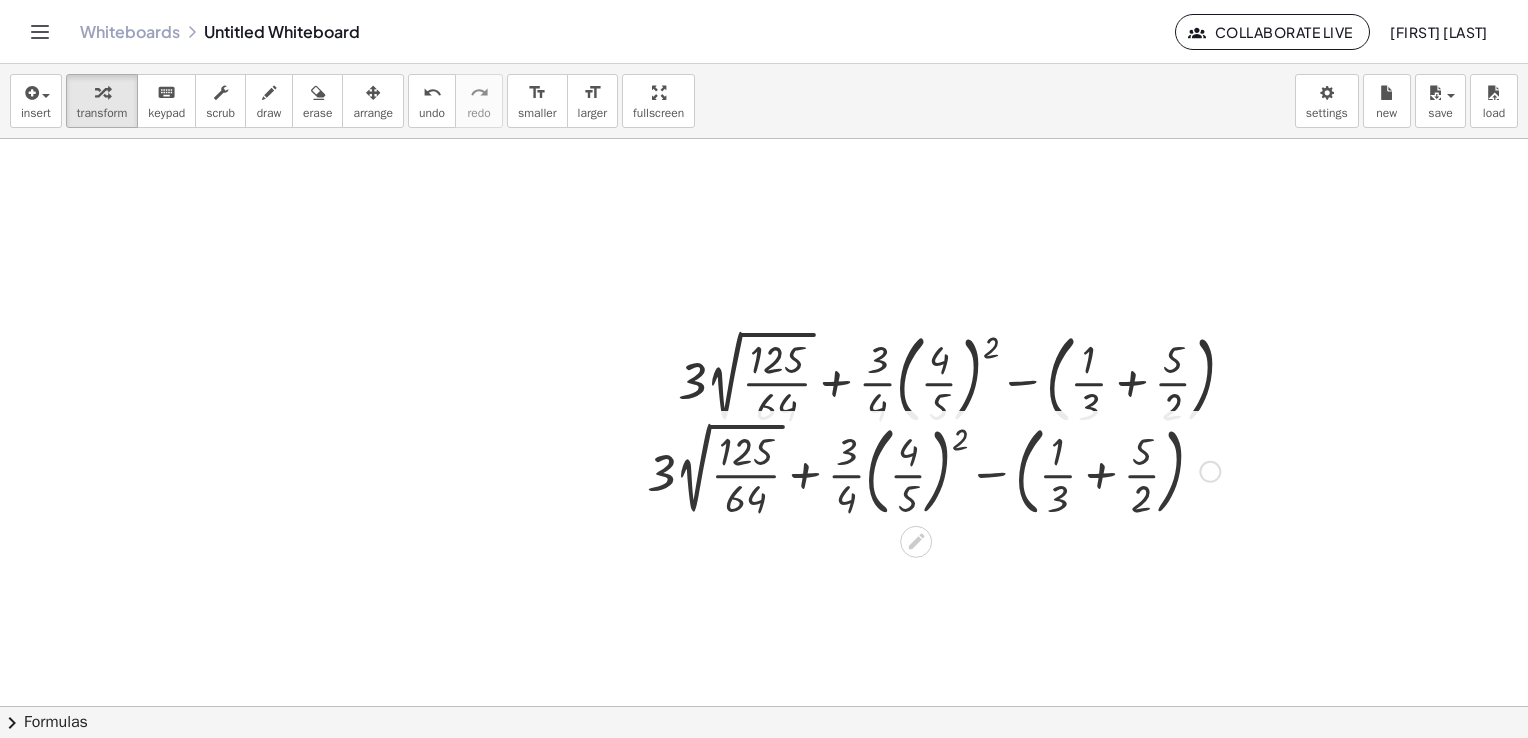 scroll, scrollTop: 0, scrollLeft: 0, axis: both 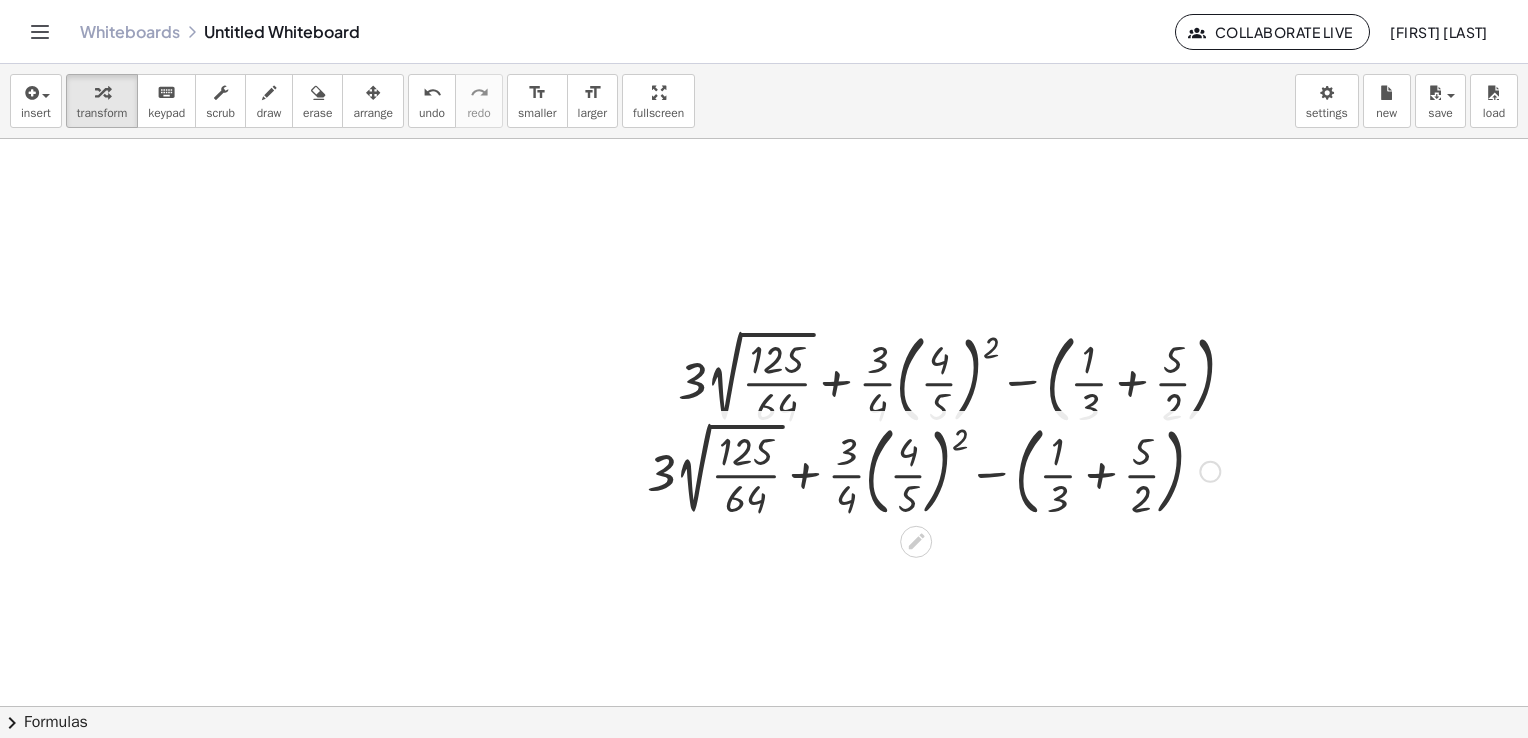 drag, startPoint x: 924, startPoint y: 546, endPoint x: 951, endPoint y: 458, distance: 92.0489 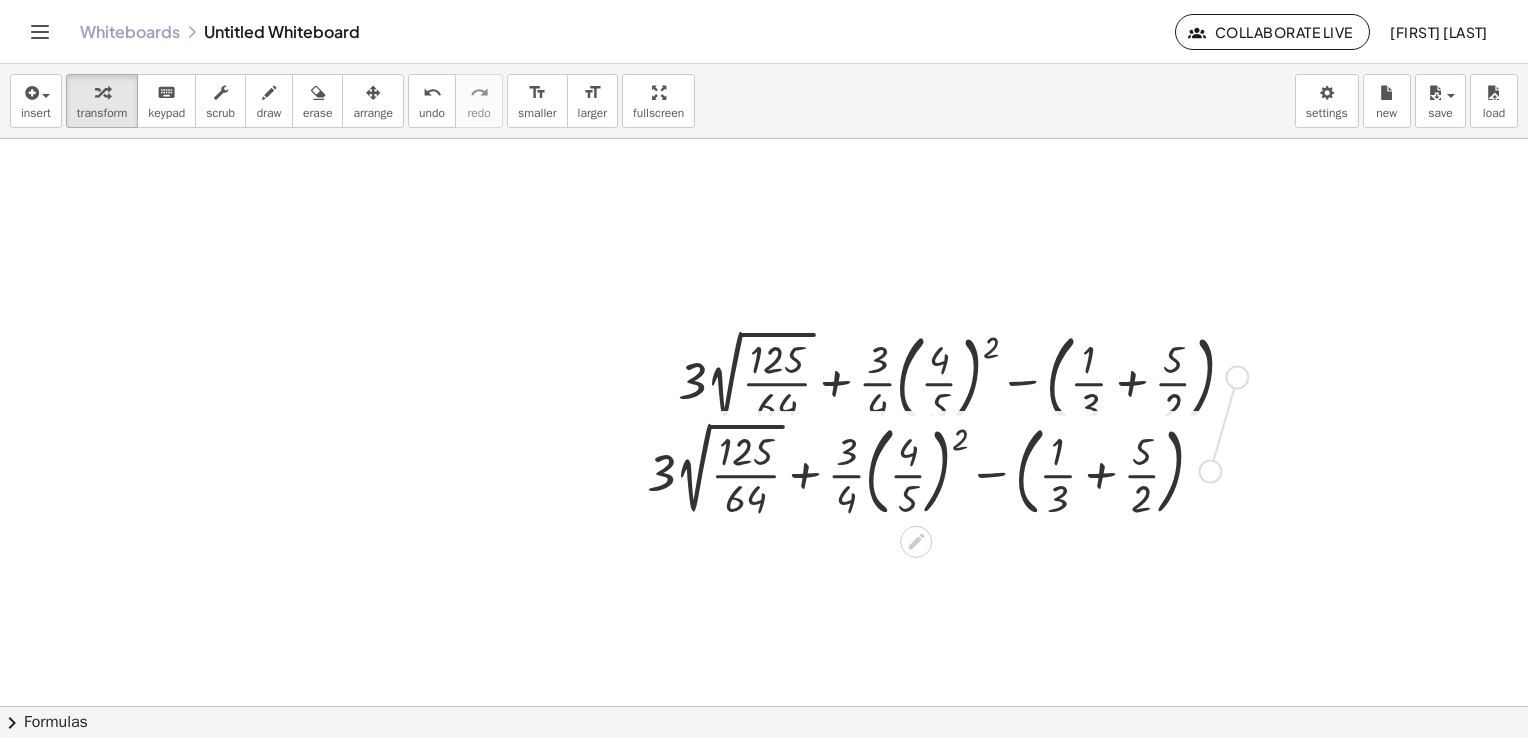 drag, startPoint x: 1209, startPoint y: 470, endPoint x: 1240, endPoint y: 358, distance: 116.21101 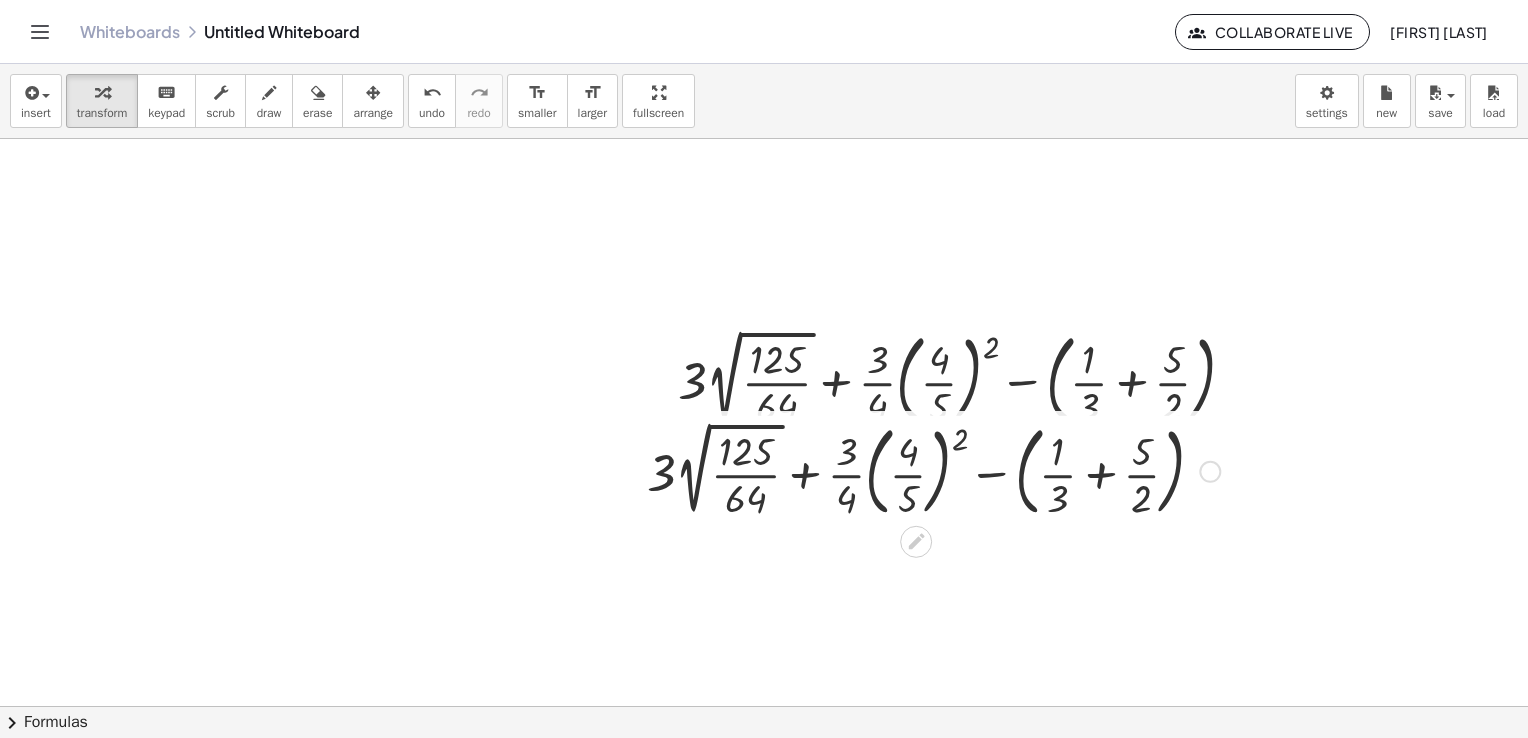 click at bounding box center (1210, 472) 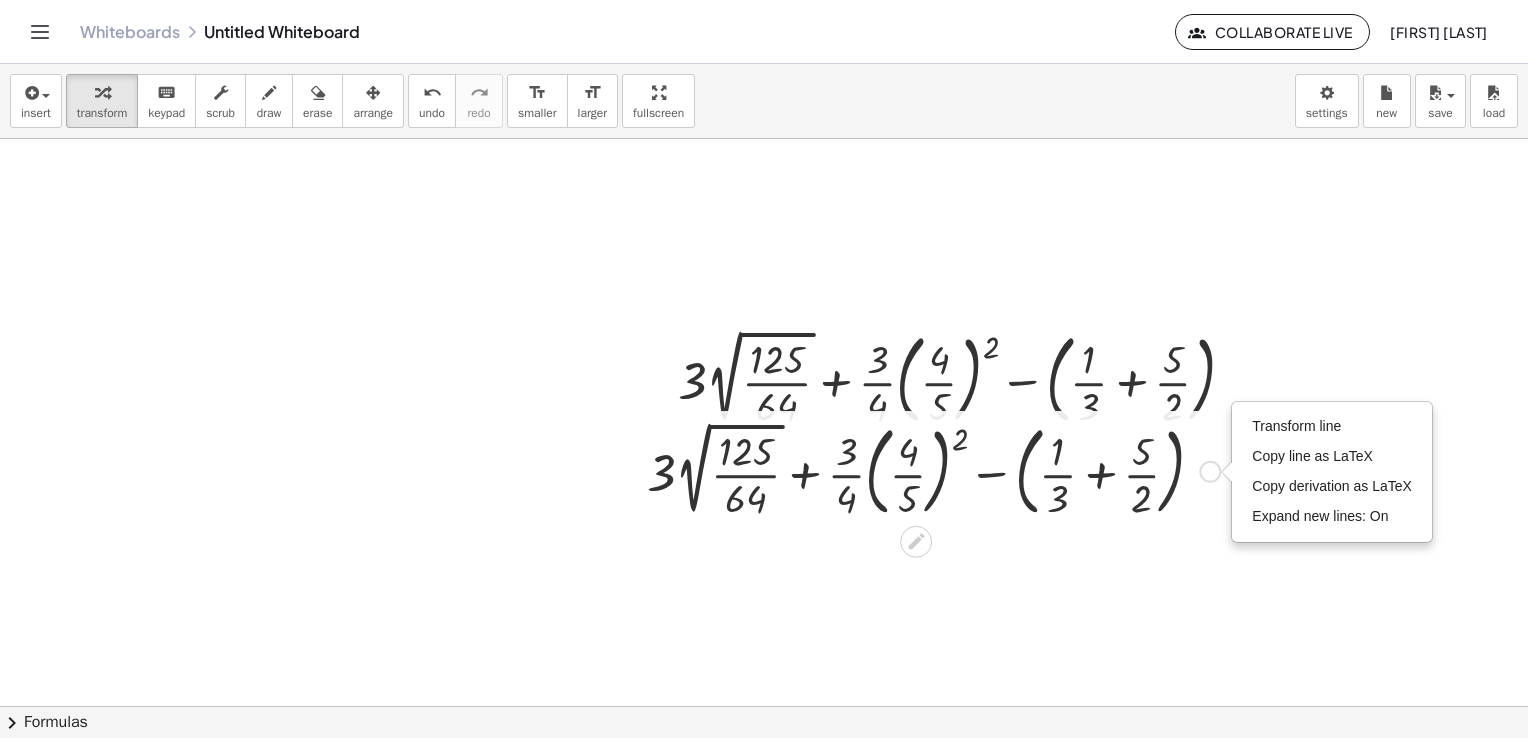 drag, startPoint x: 1211, startPoint y: 472, endPoint x: 779, endPoint y: 573, distance: 443.64963 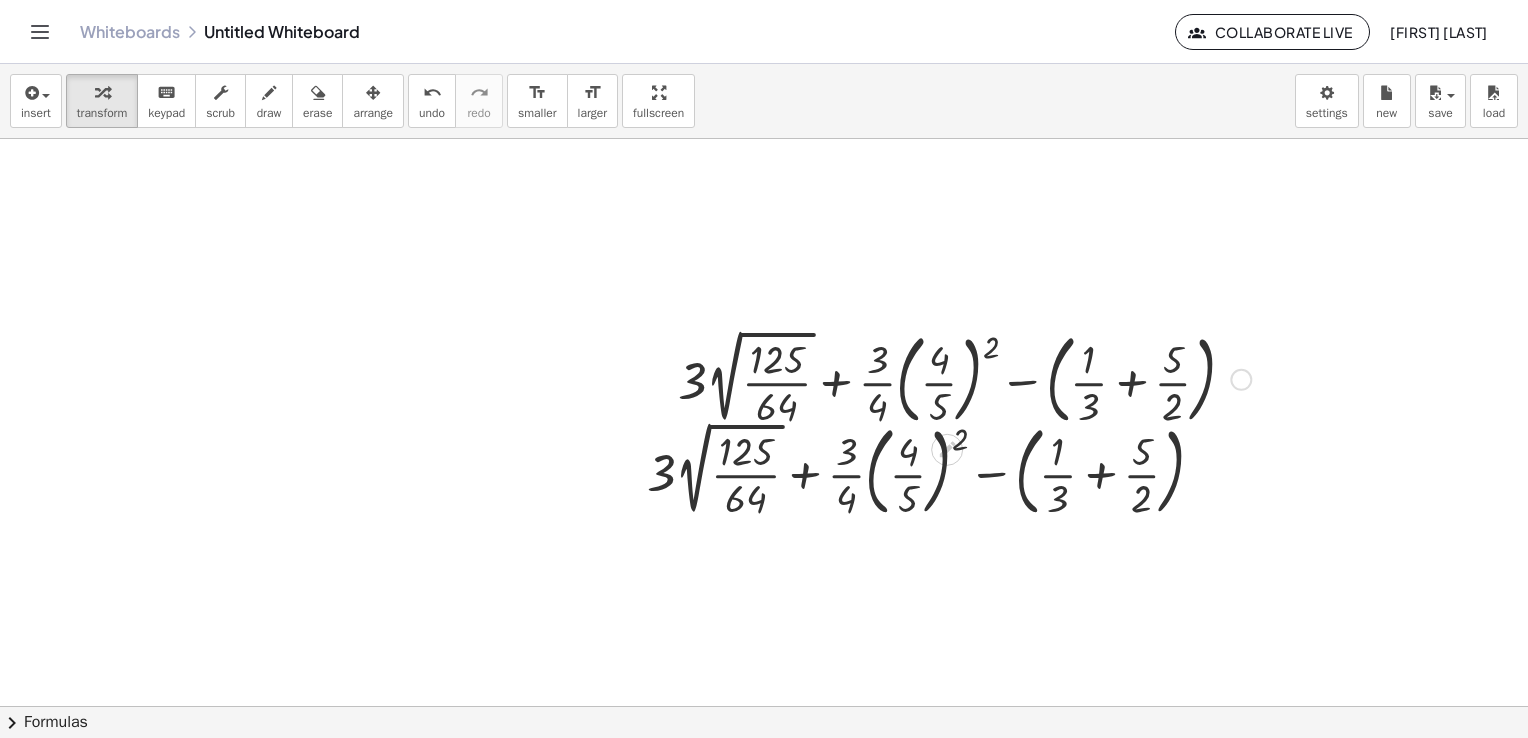 click at bounding box center [964, 378] 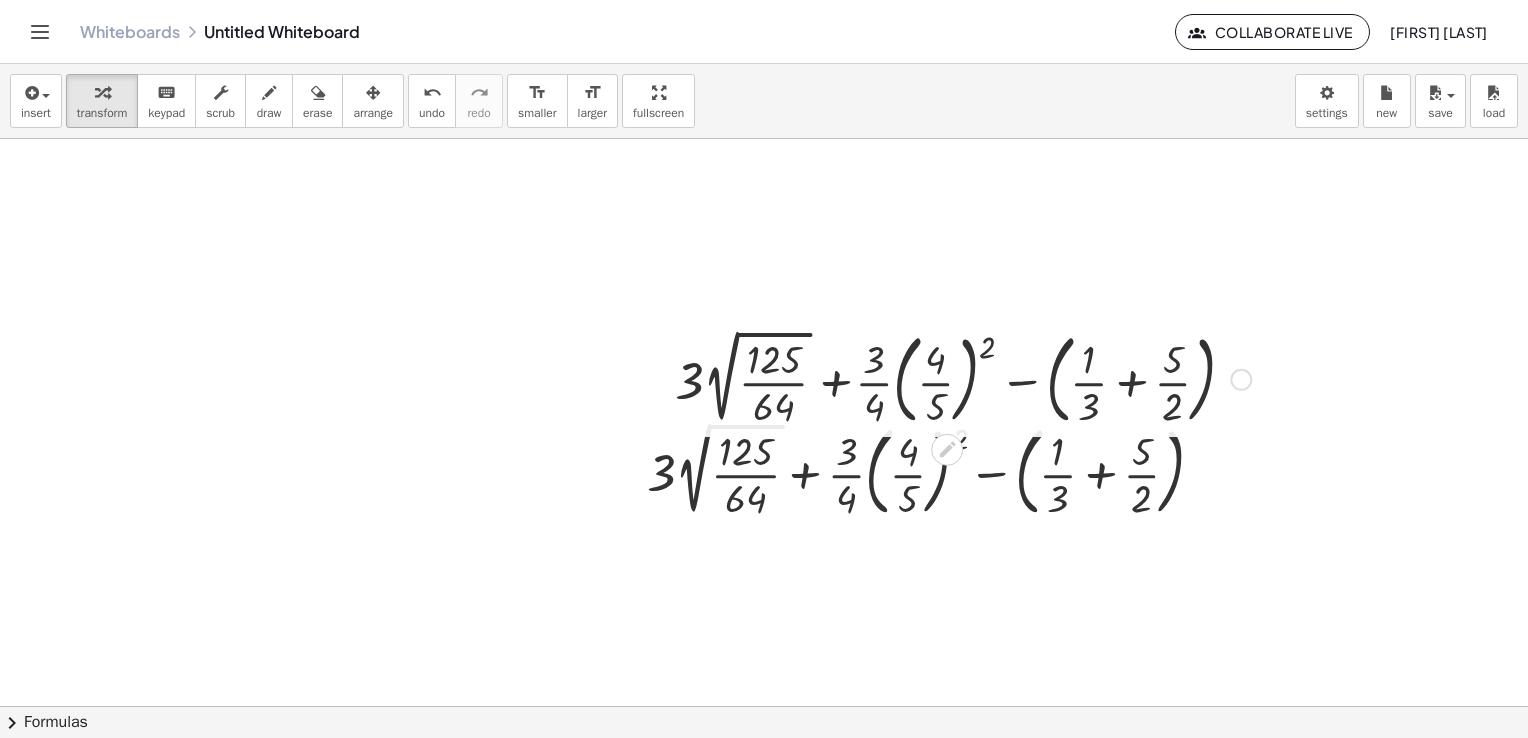click at bounding box center [964, 378] 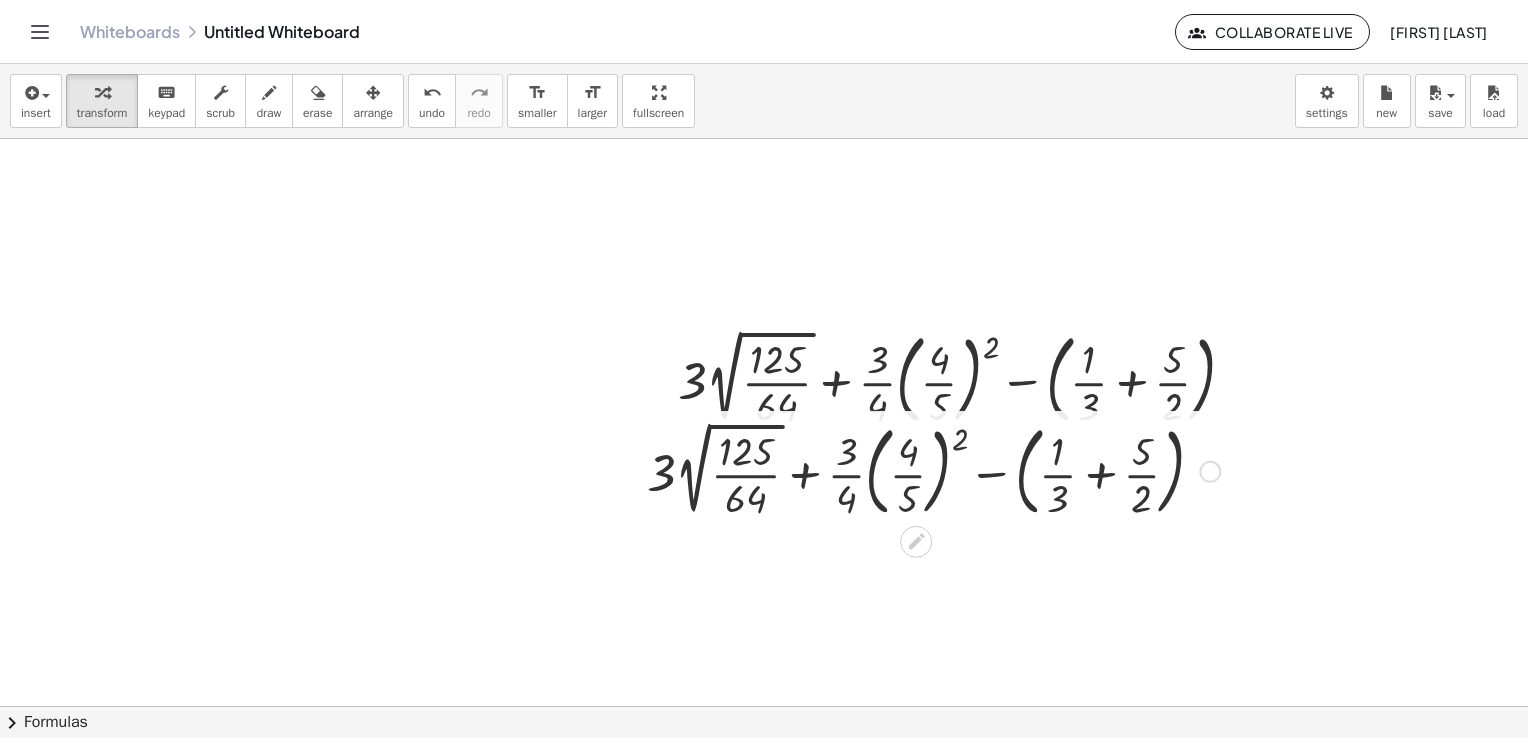 click at bounding box center [933, 470] 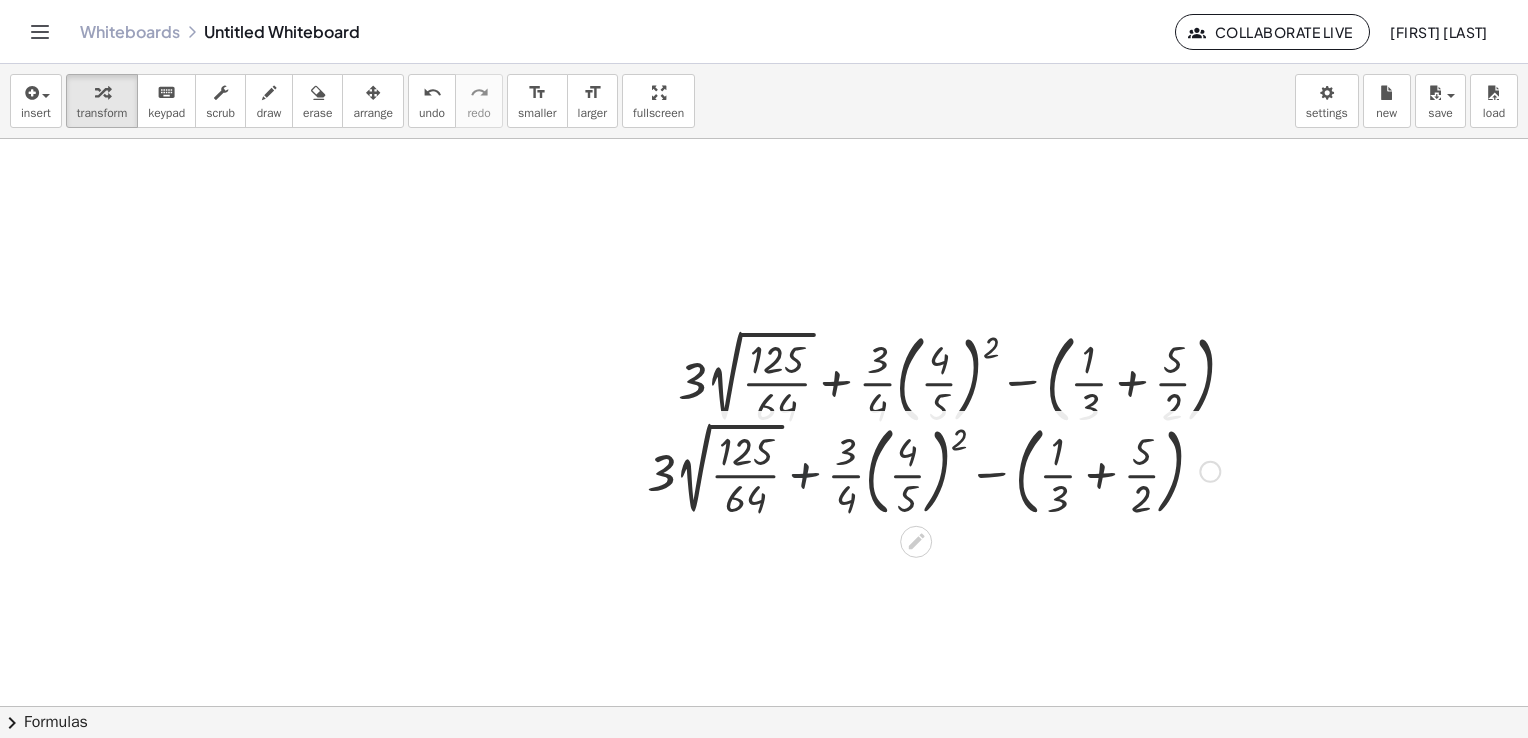 click at bounding box center (933, 470) 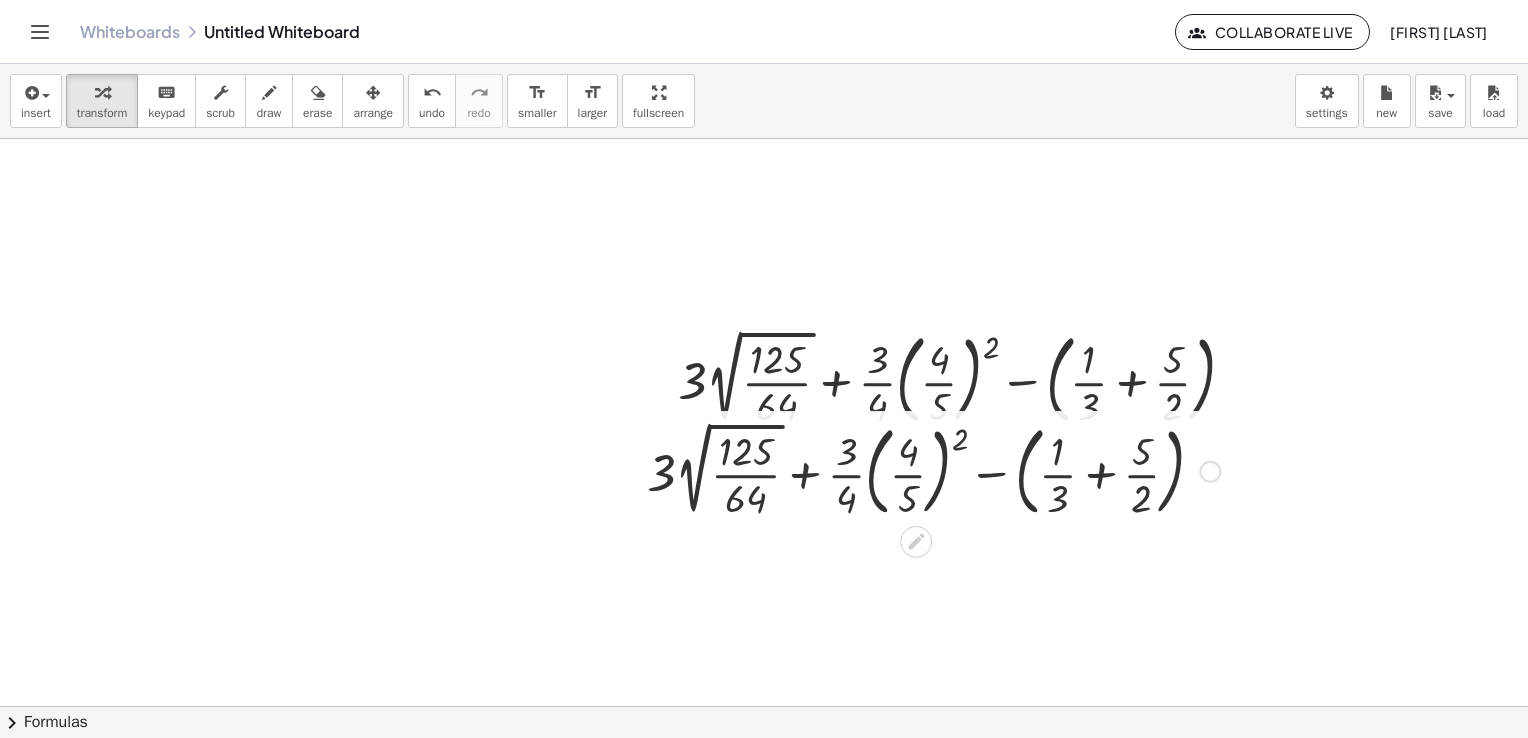 click at bounding box center [933, 470] 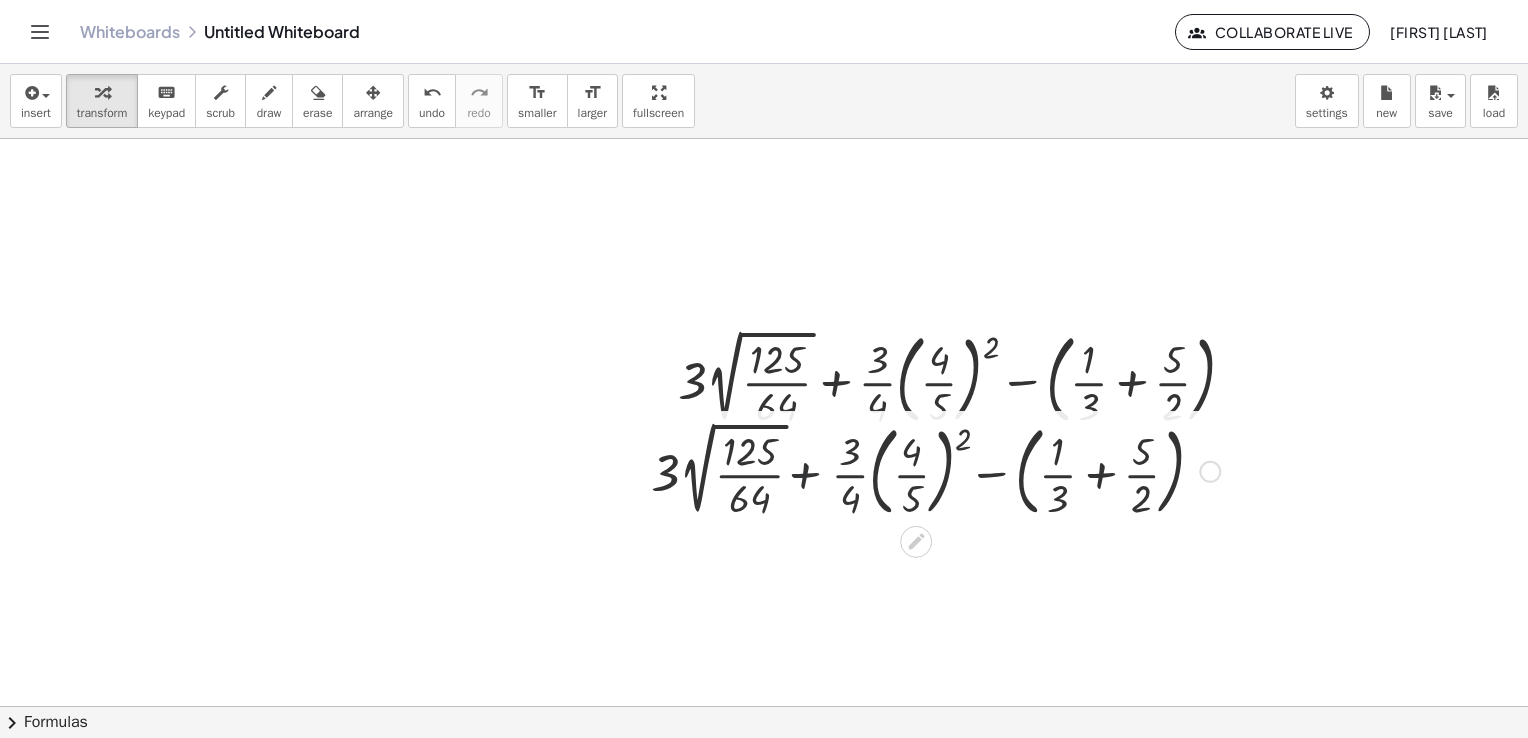click at bounding box center (933, 470) 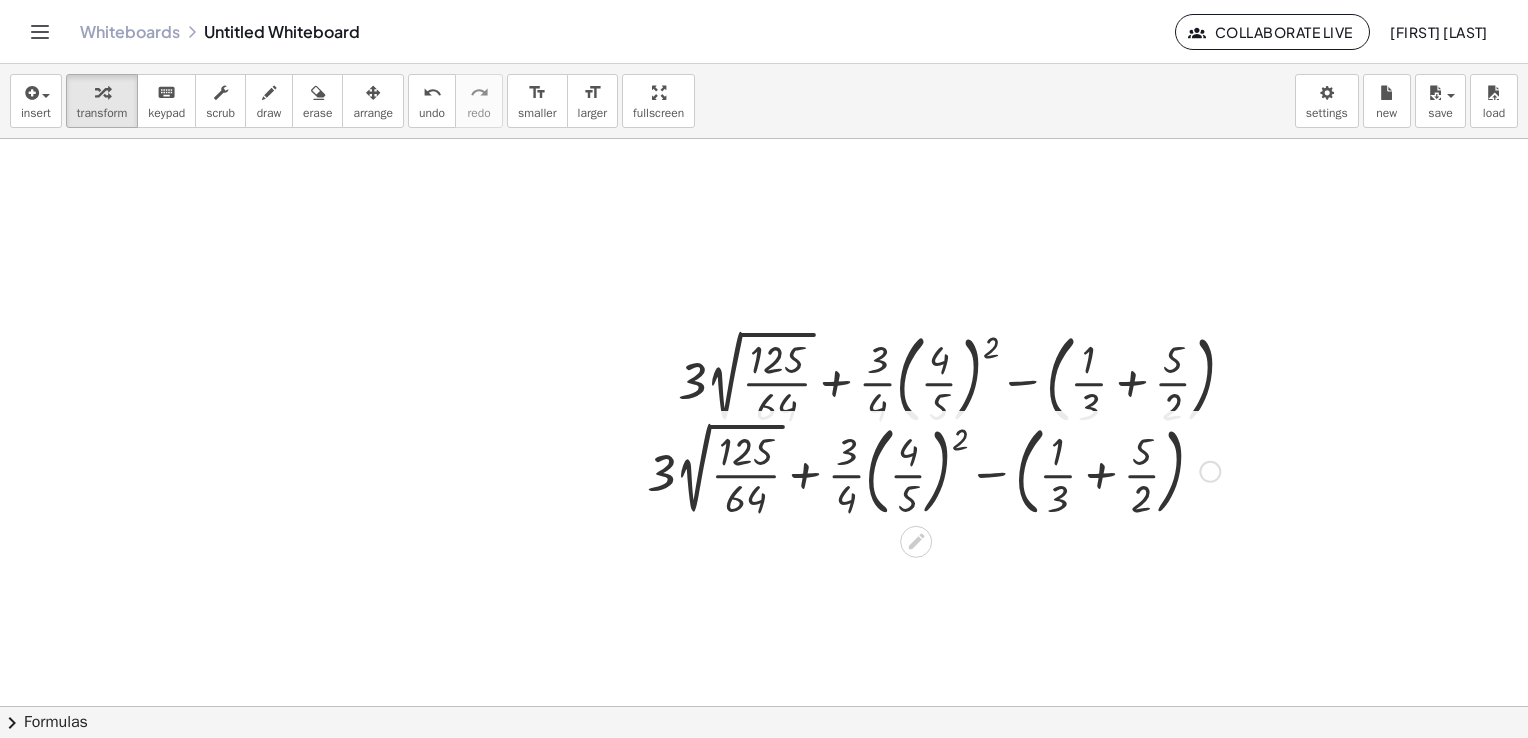 click at bounding box center (933, 470) 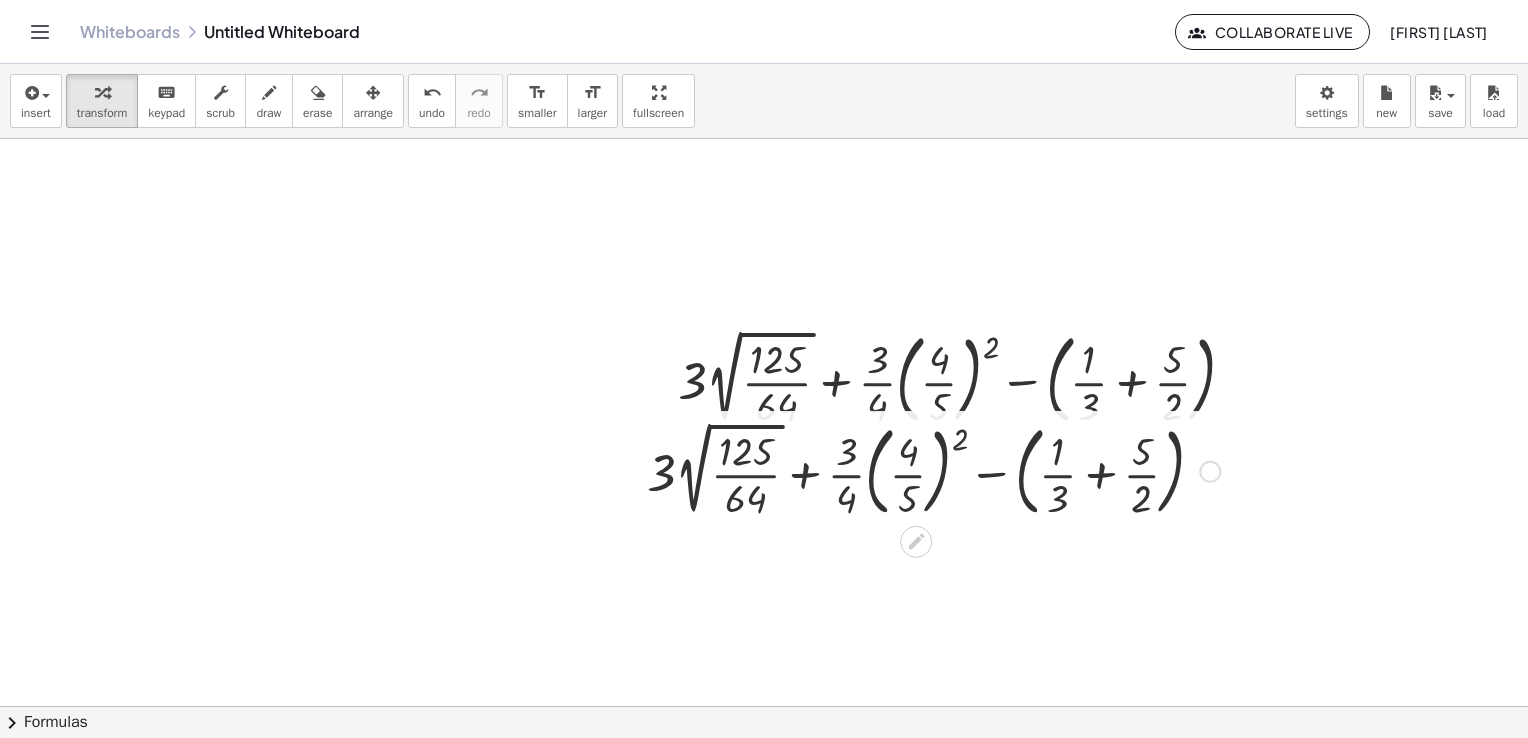 click at bounding box center (933, 470) 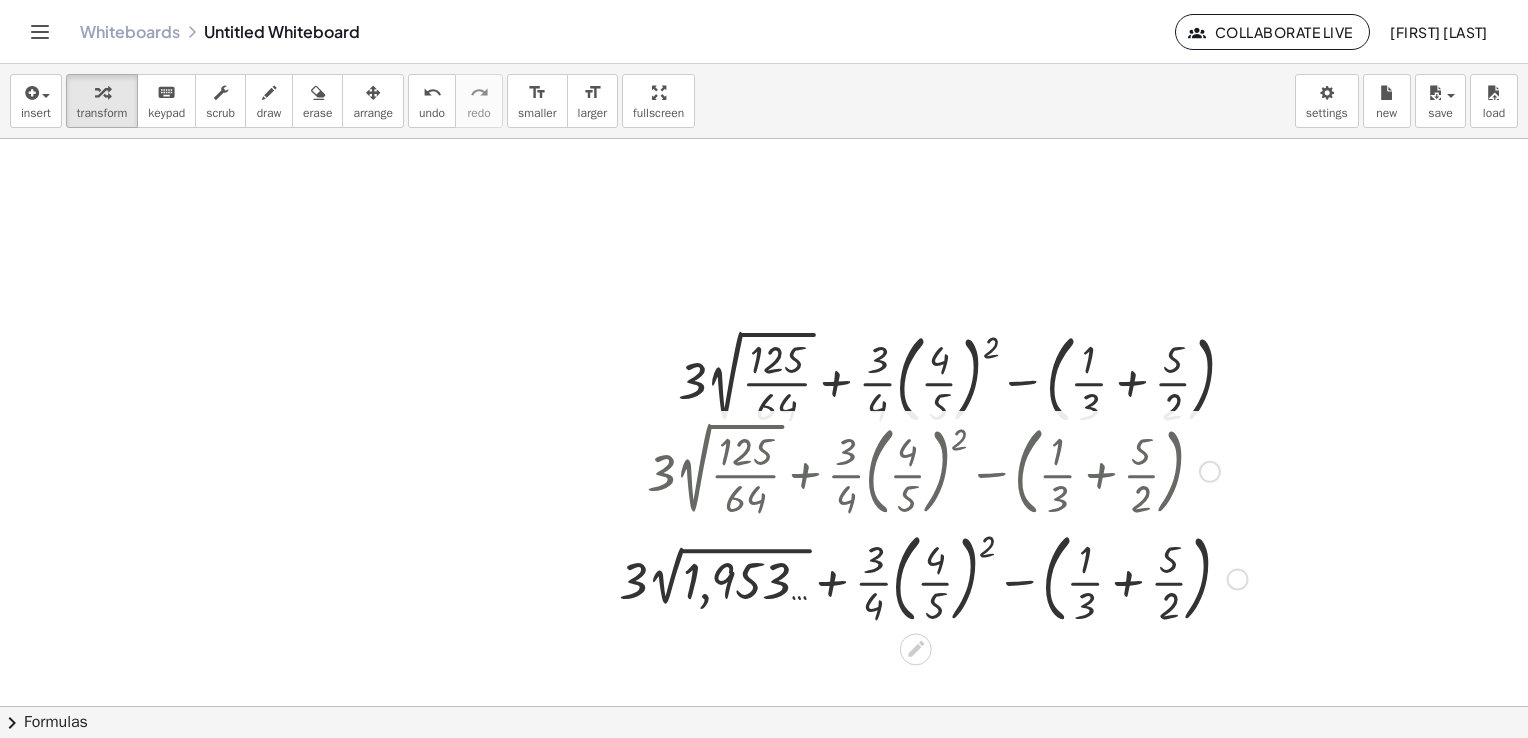 click at bounding box center [933, 578] 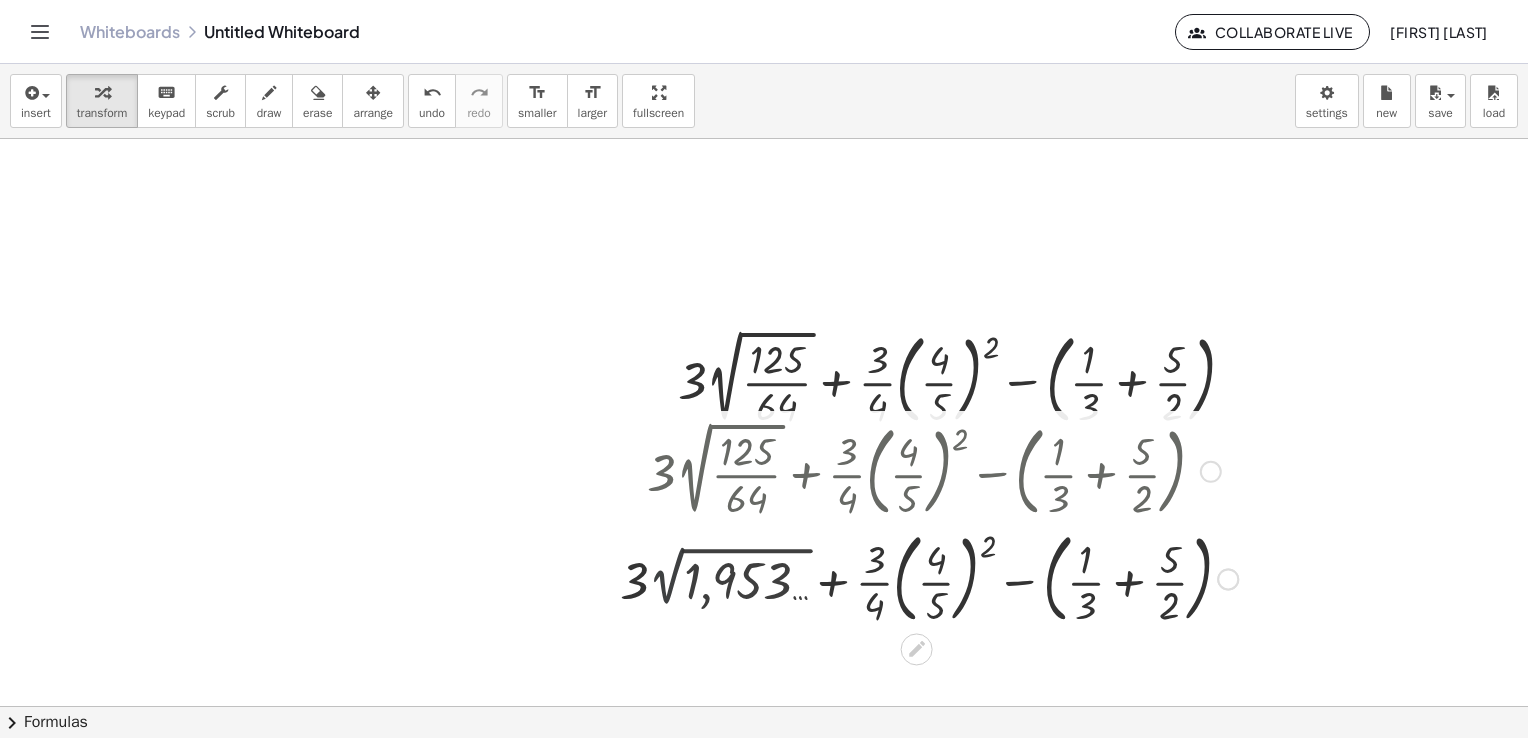 click at bounding box center [934, 578] 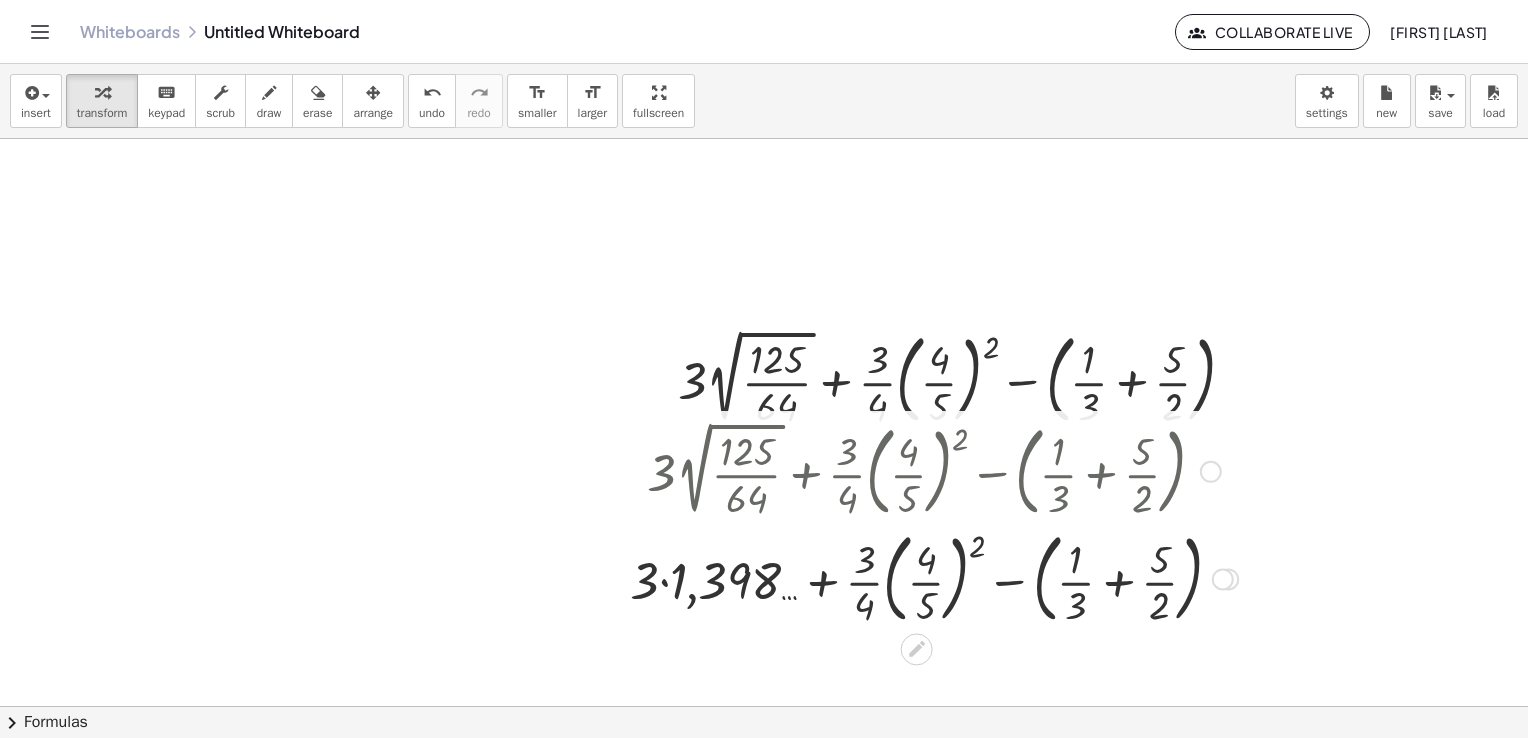 click at bounding box center (934, 578) 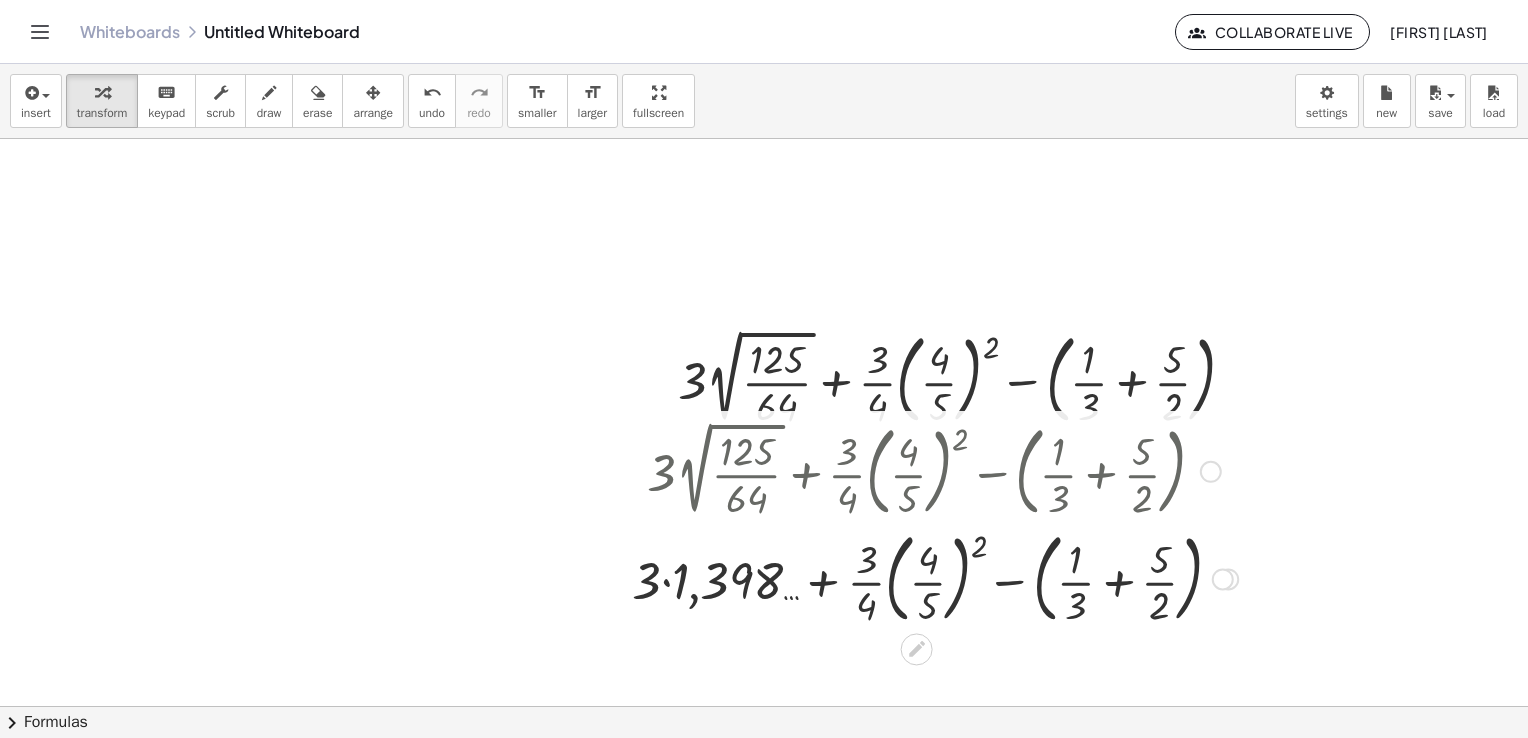 click at bounding box center [934, 578] 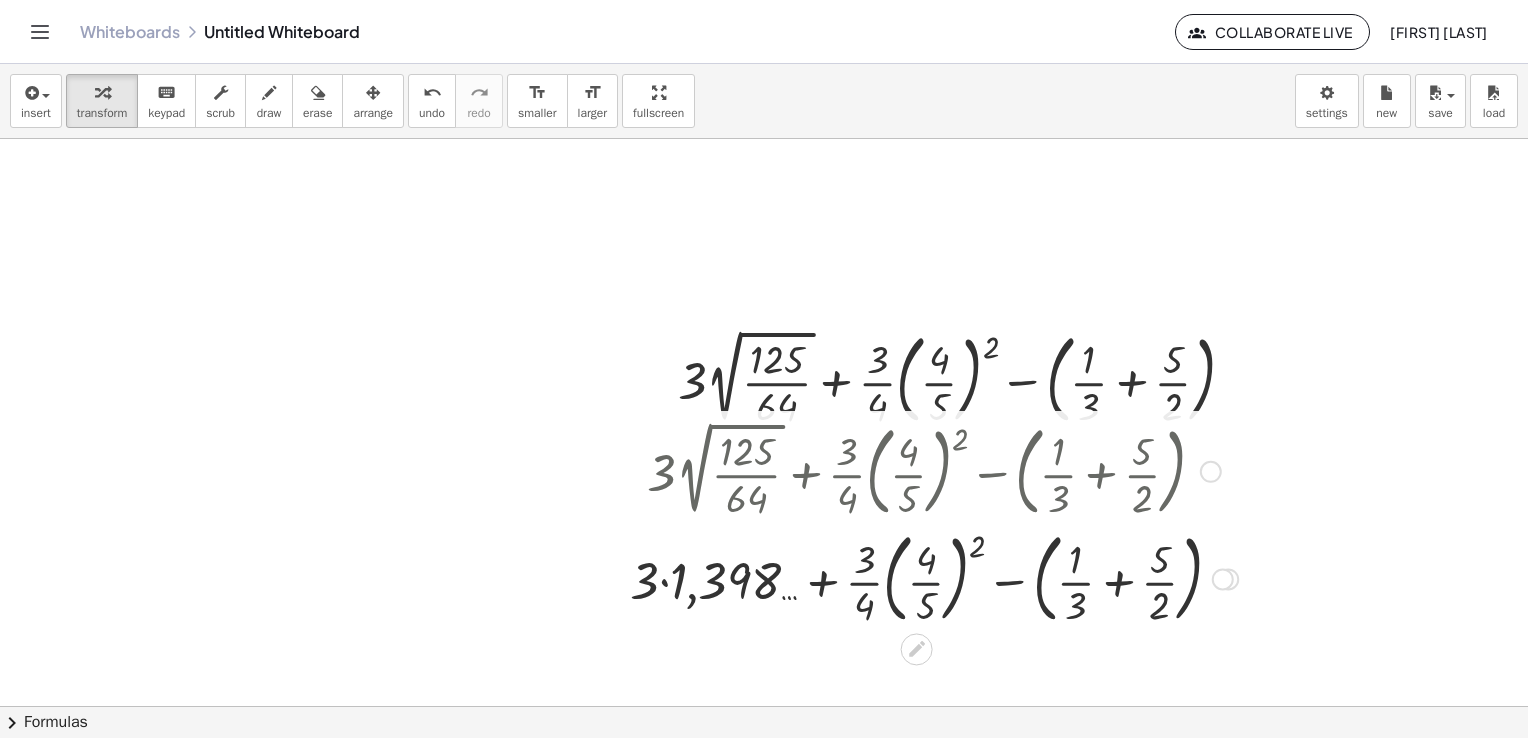 click at bounding box center [934, 578] 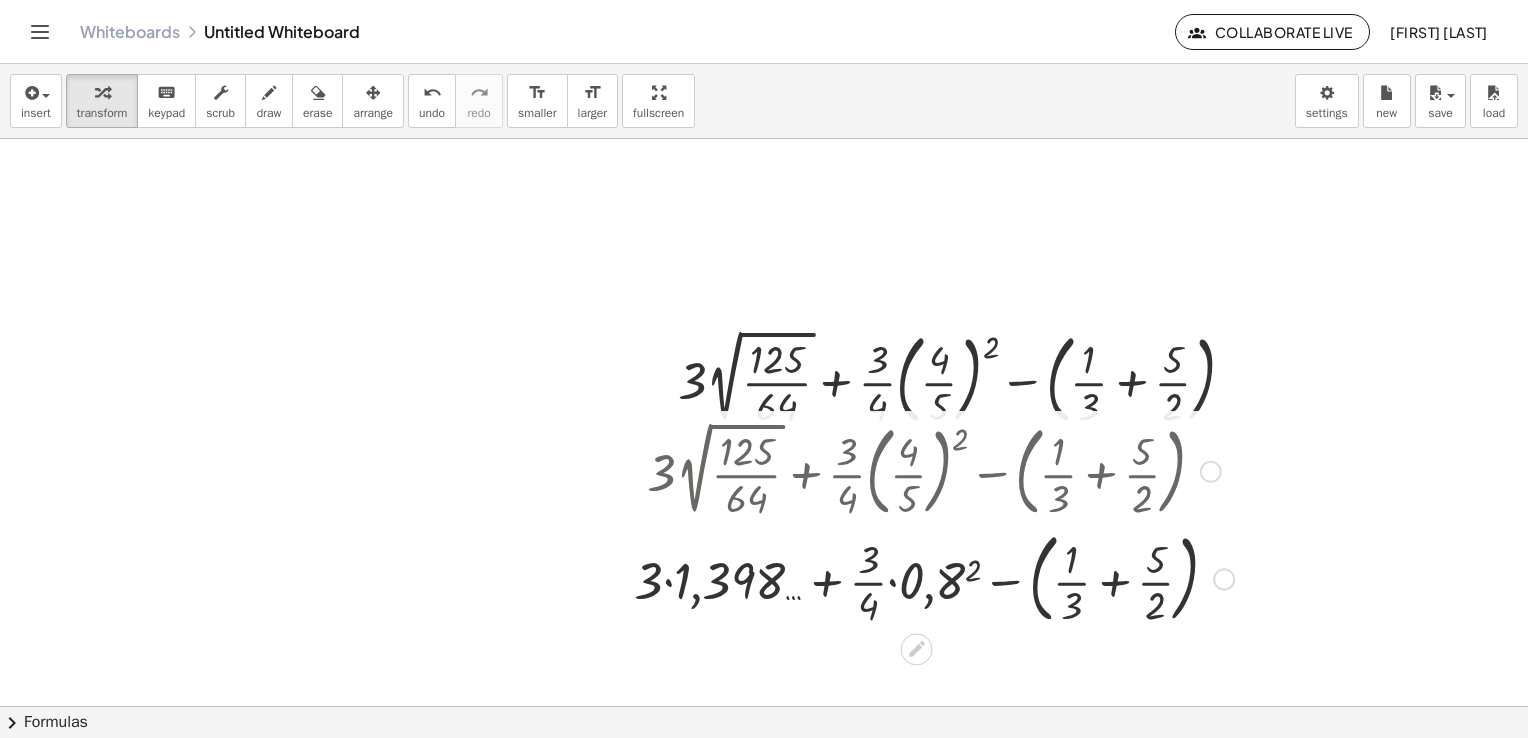 click at bounding box center (934, 578) 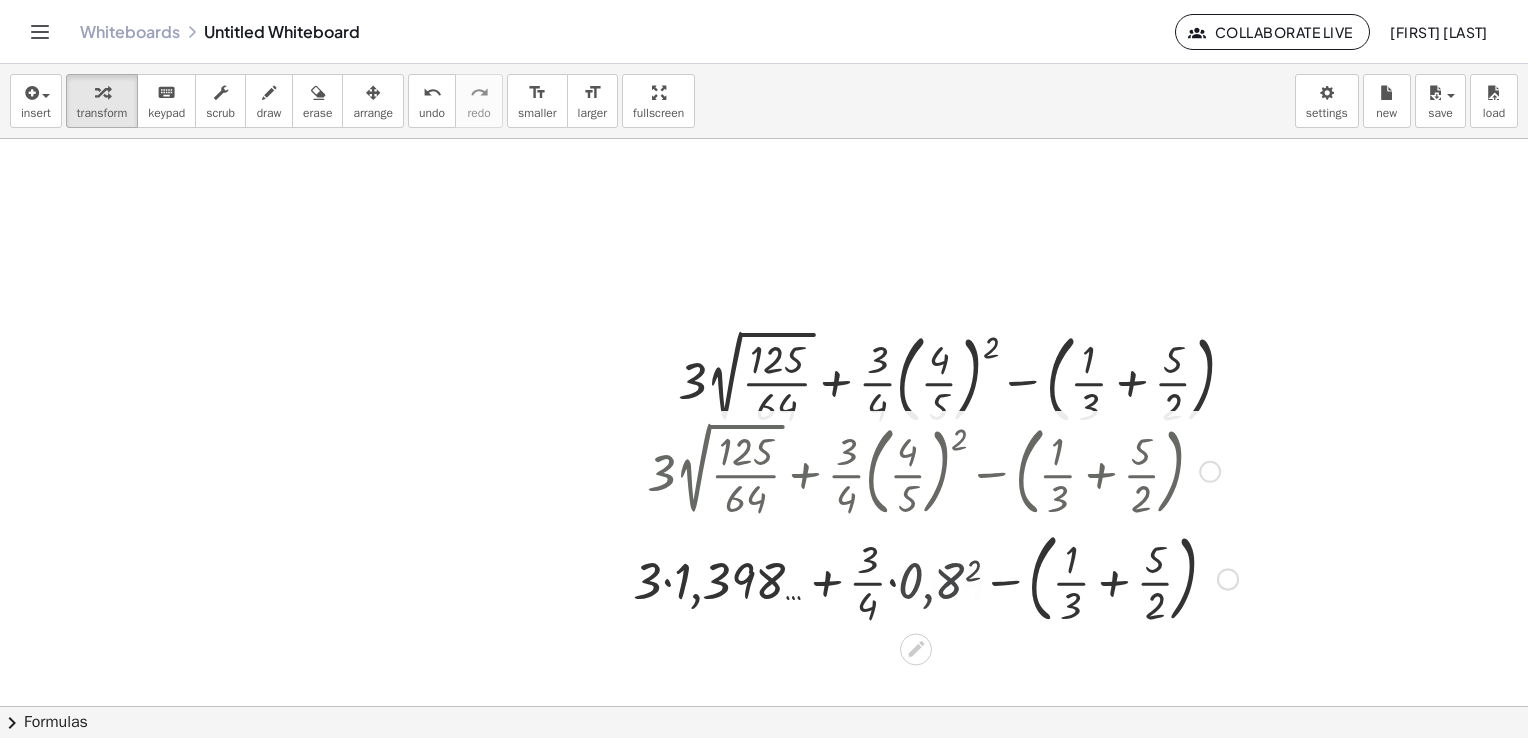 click at bounding box center (933, 578) 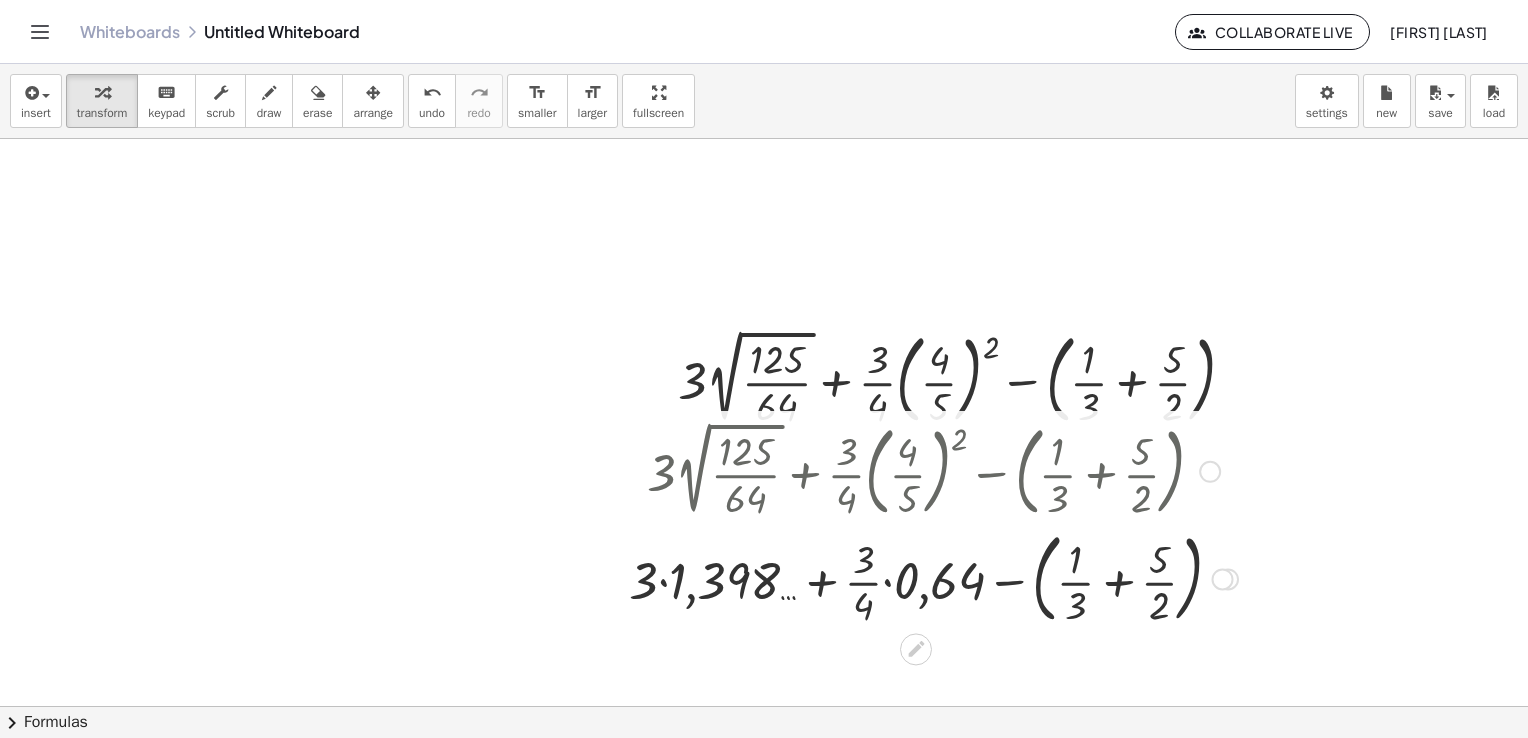 click at bounding box center [933, 578] 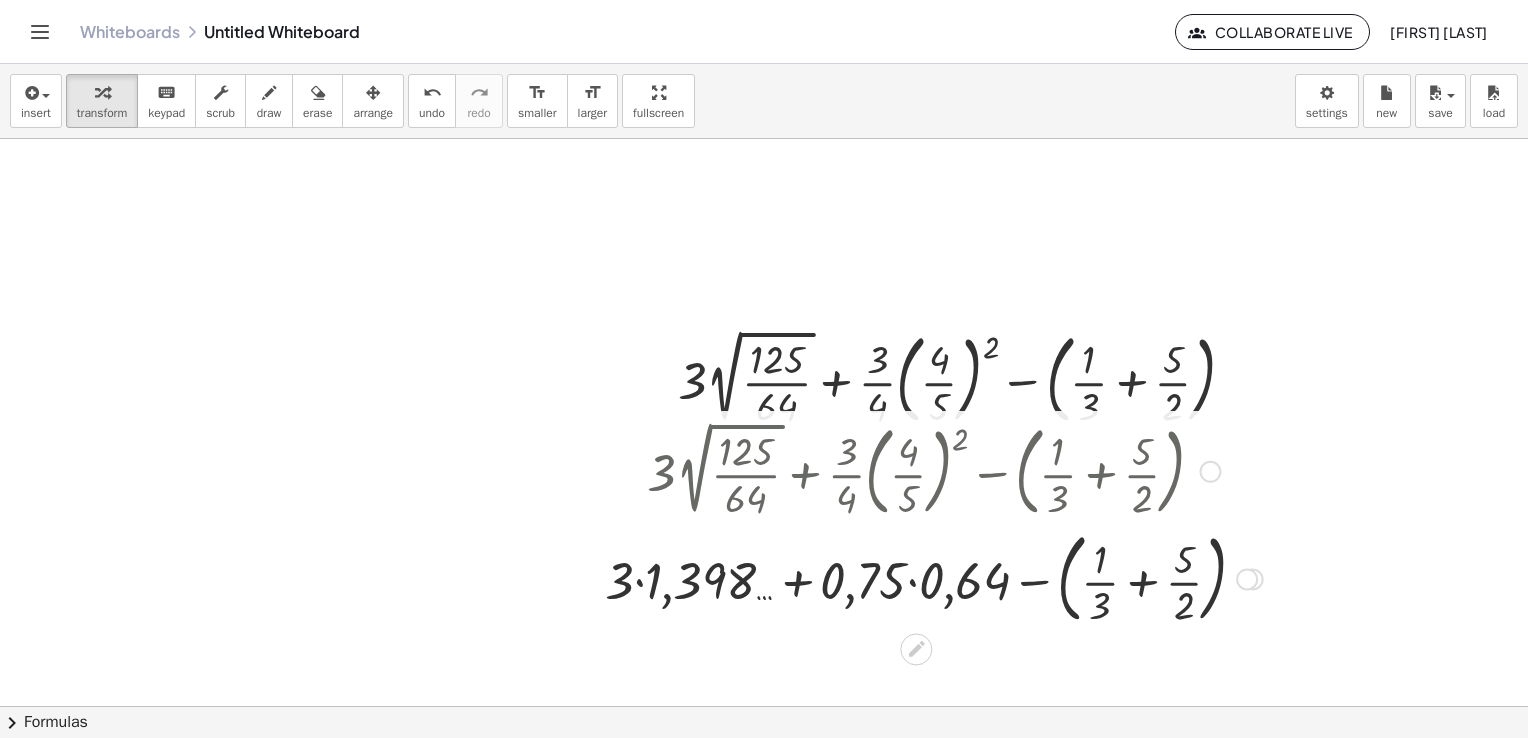click at bounding box center [934, 578] 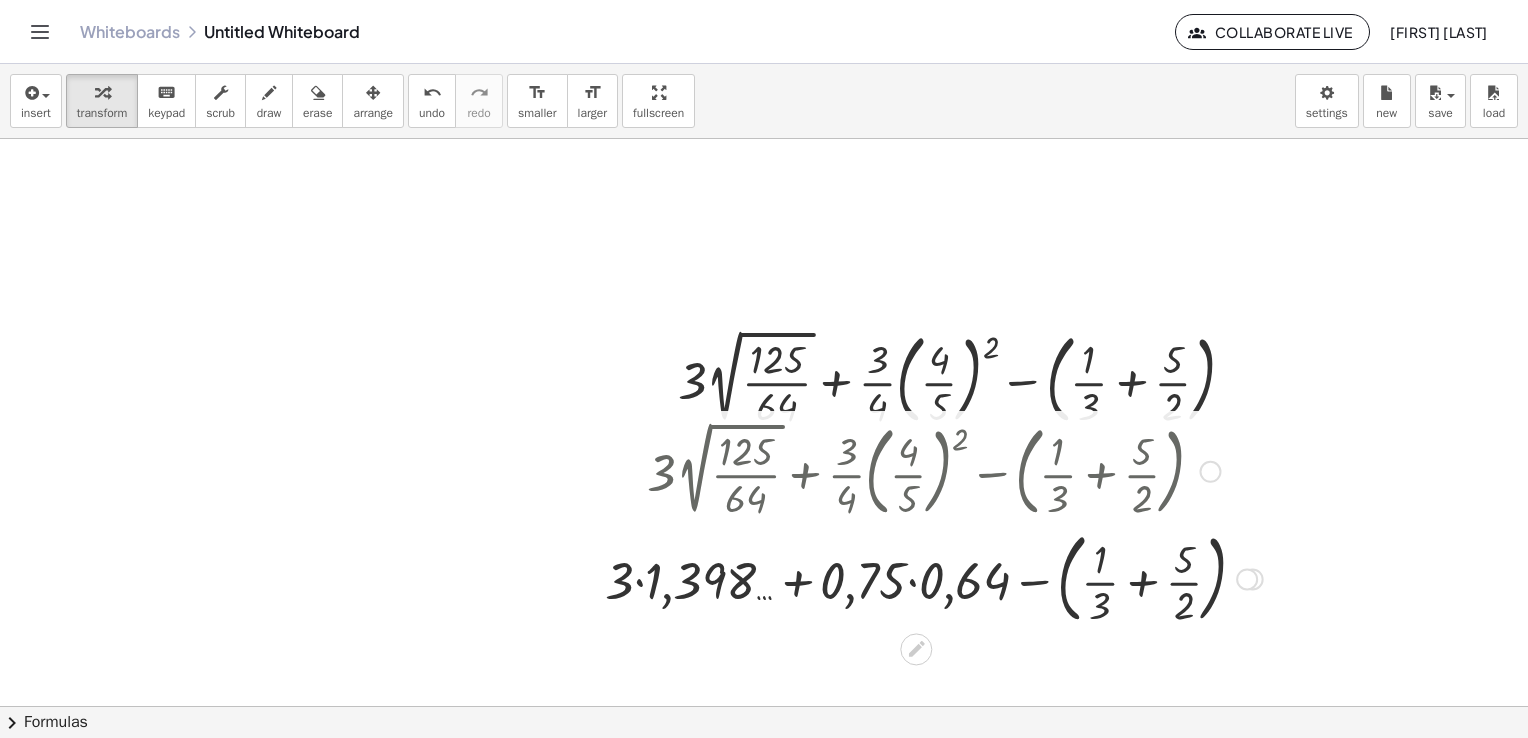 click at bounding box center [934, 578] 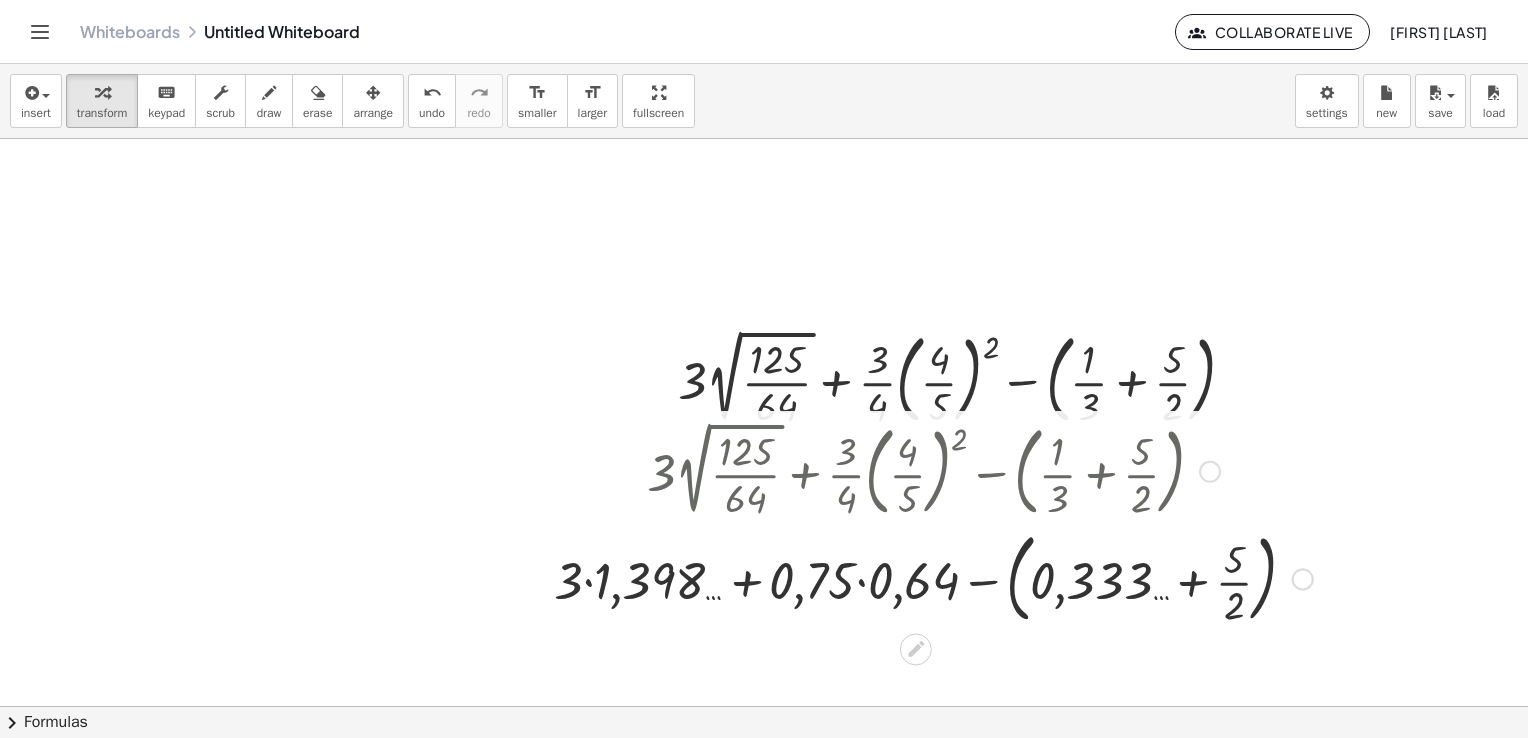 click at bounding box center (933, 578) 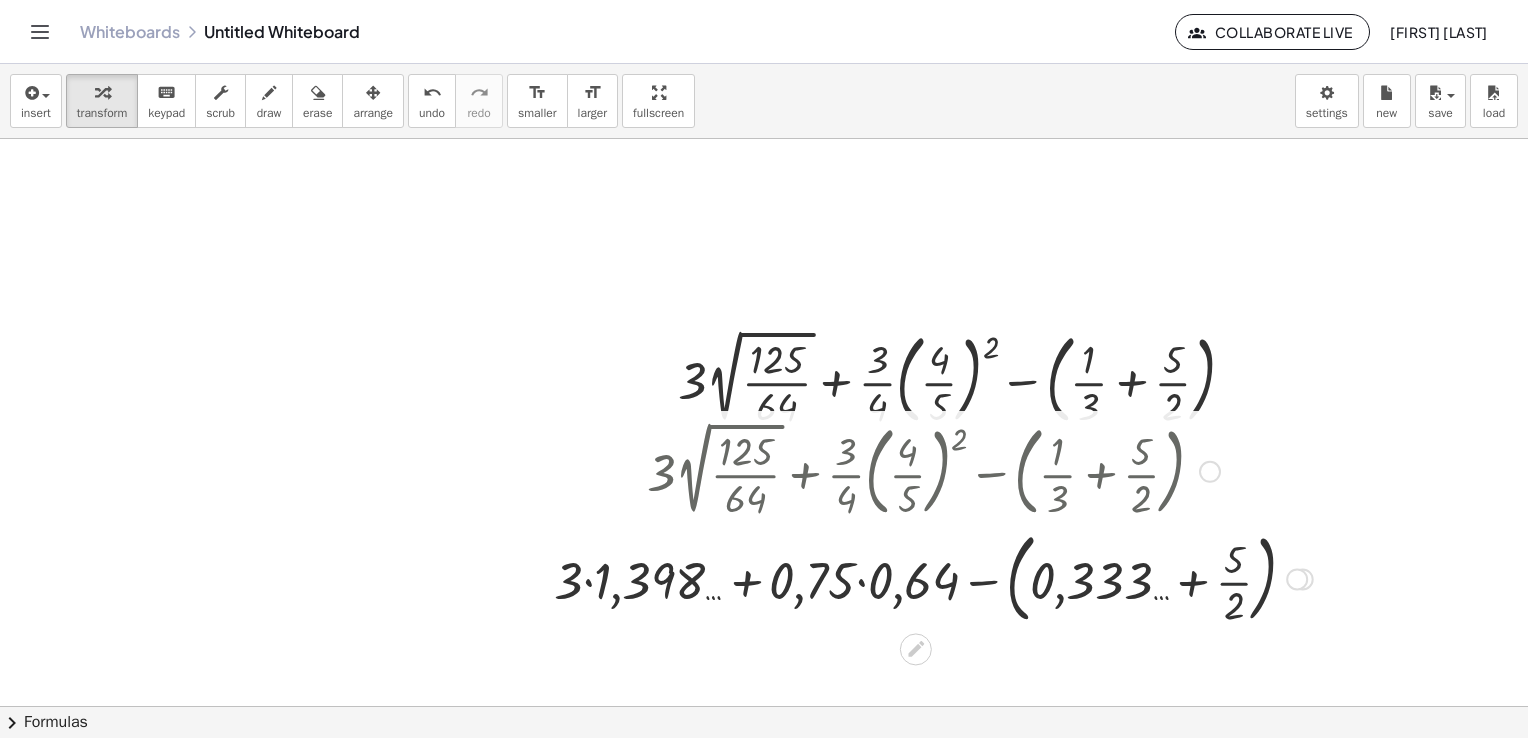 click at bounding box center [933, 578] 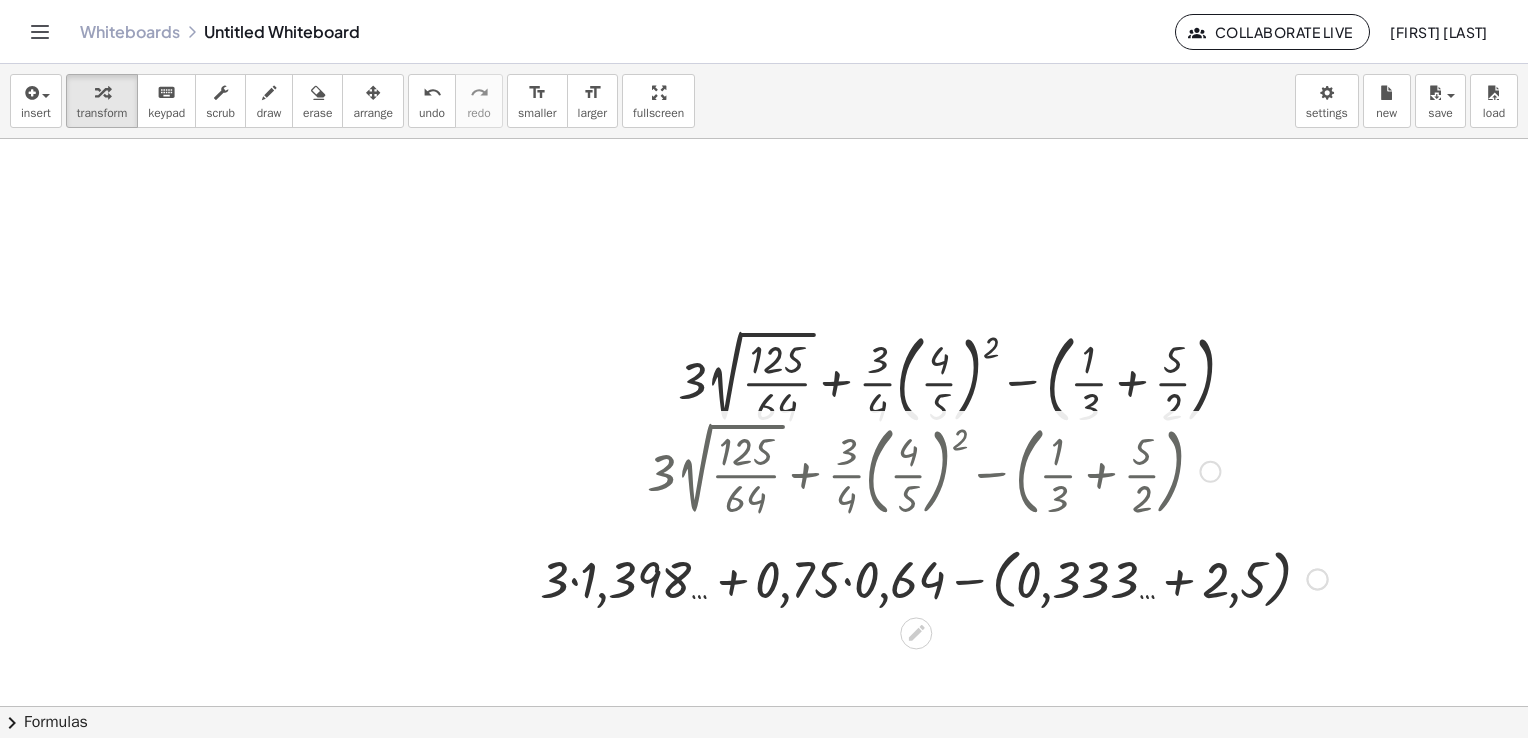click at bounding box center (934, 578) 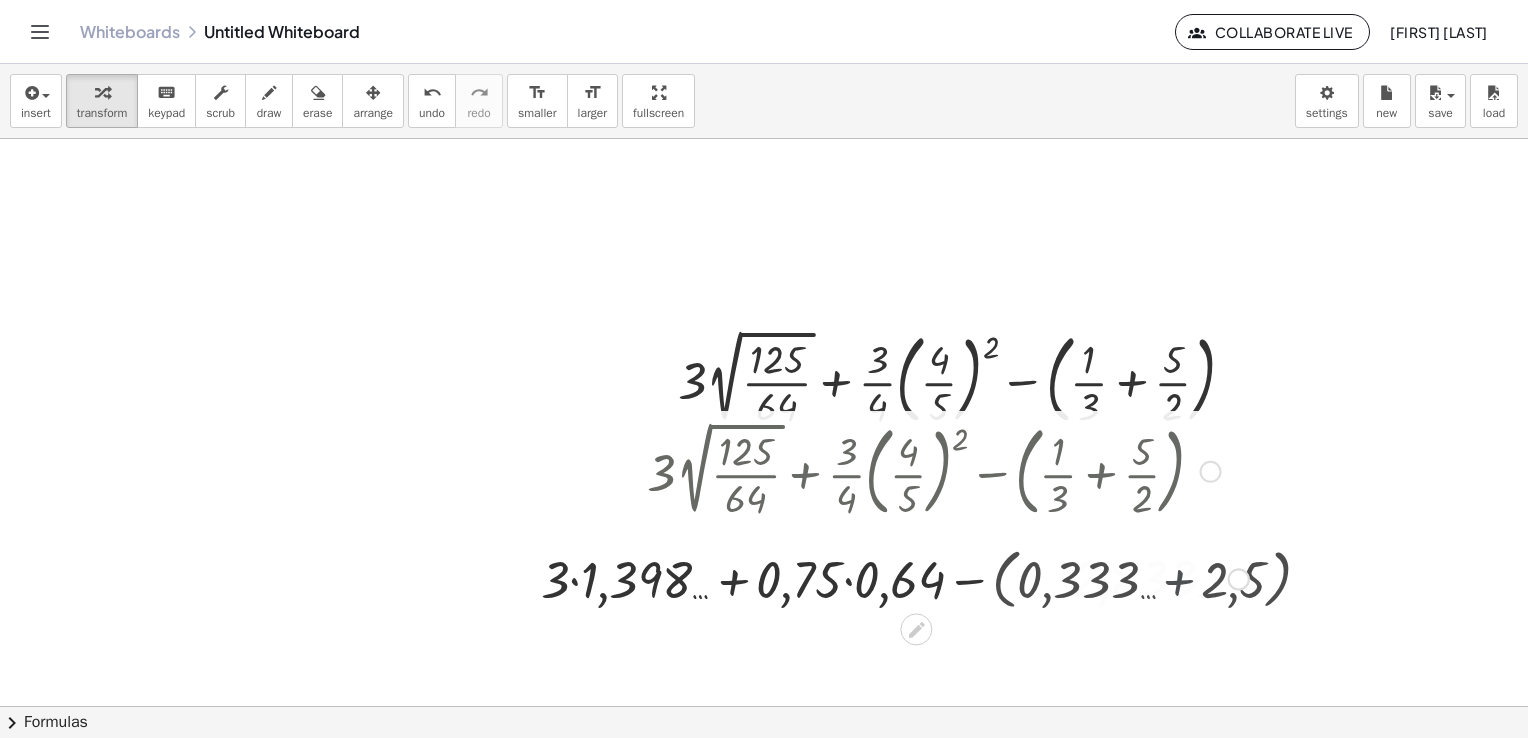 click at bounding box center (934, 577) 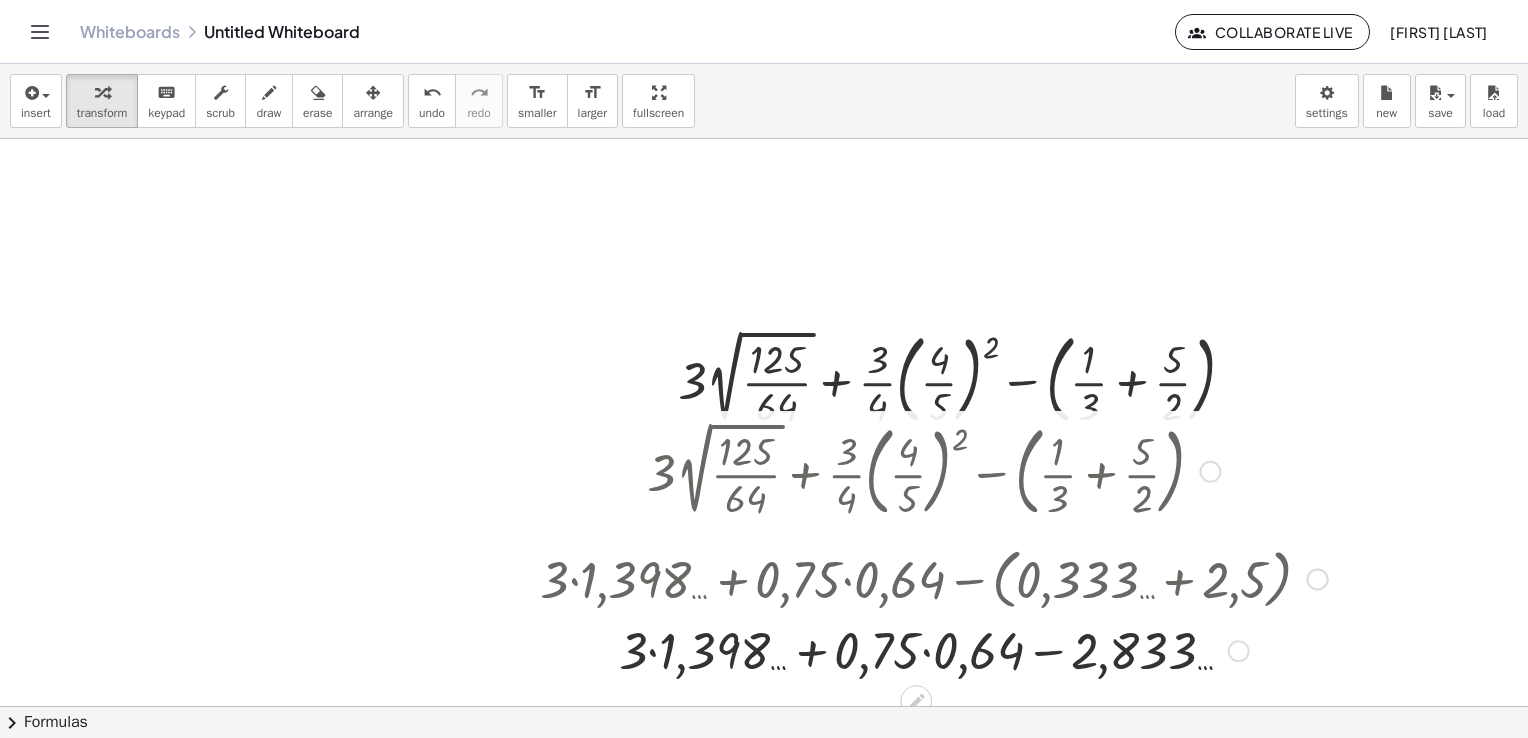 click at bounding box center [934, 649] 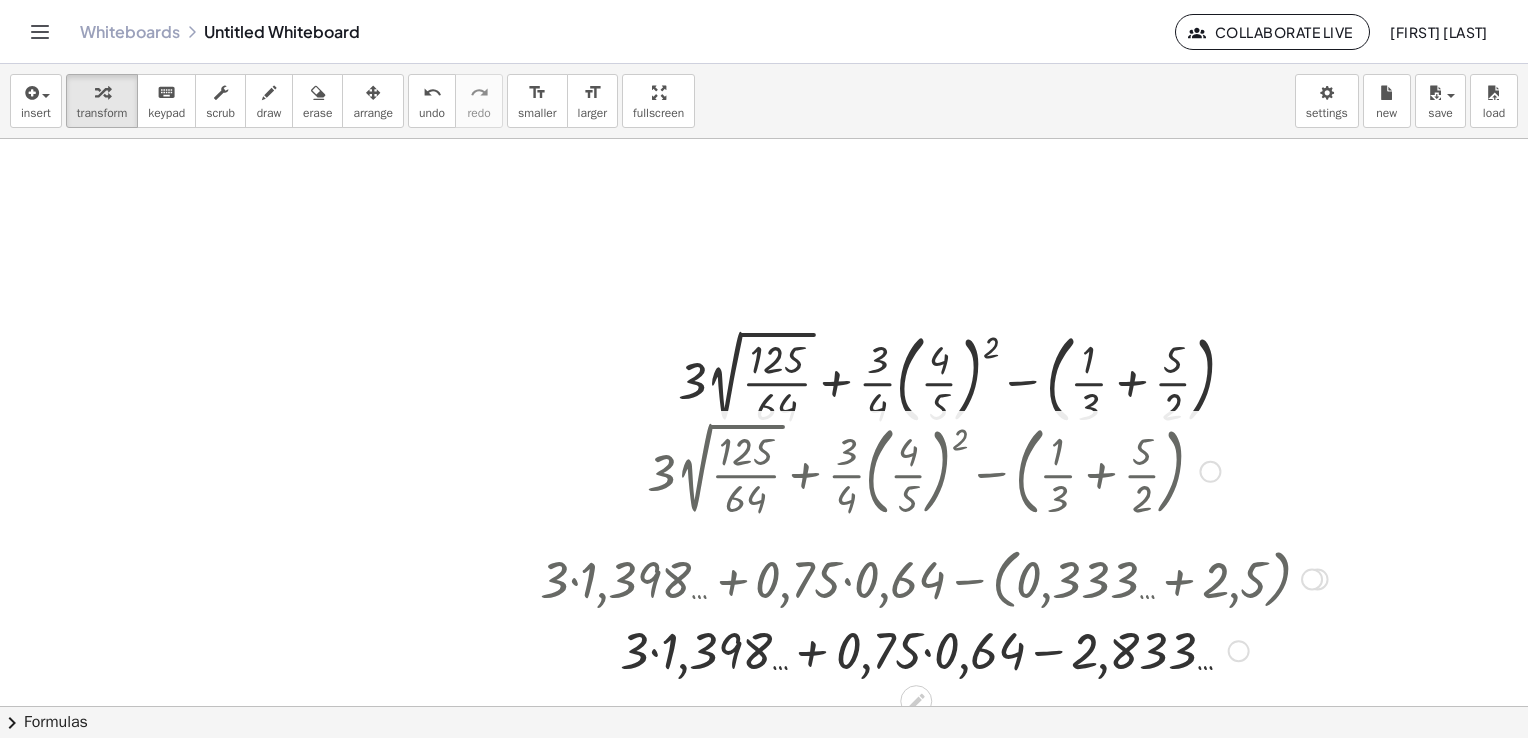 click at bounding box center [934, 649] 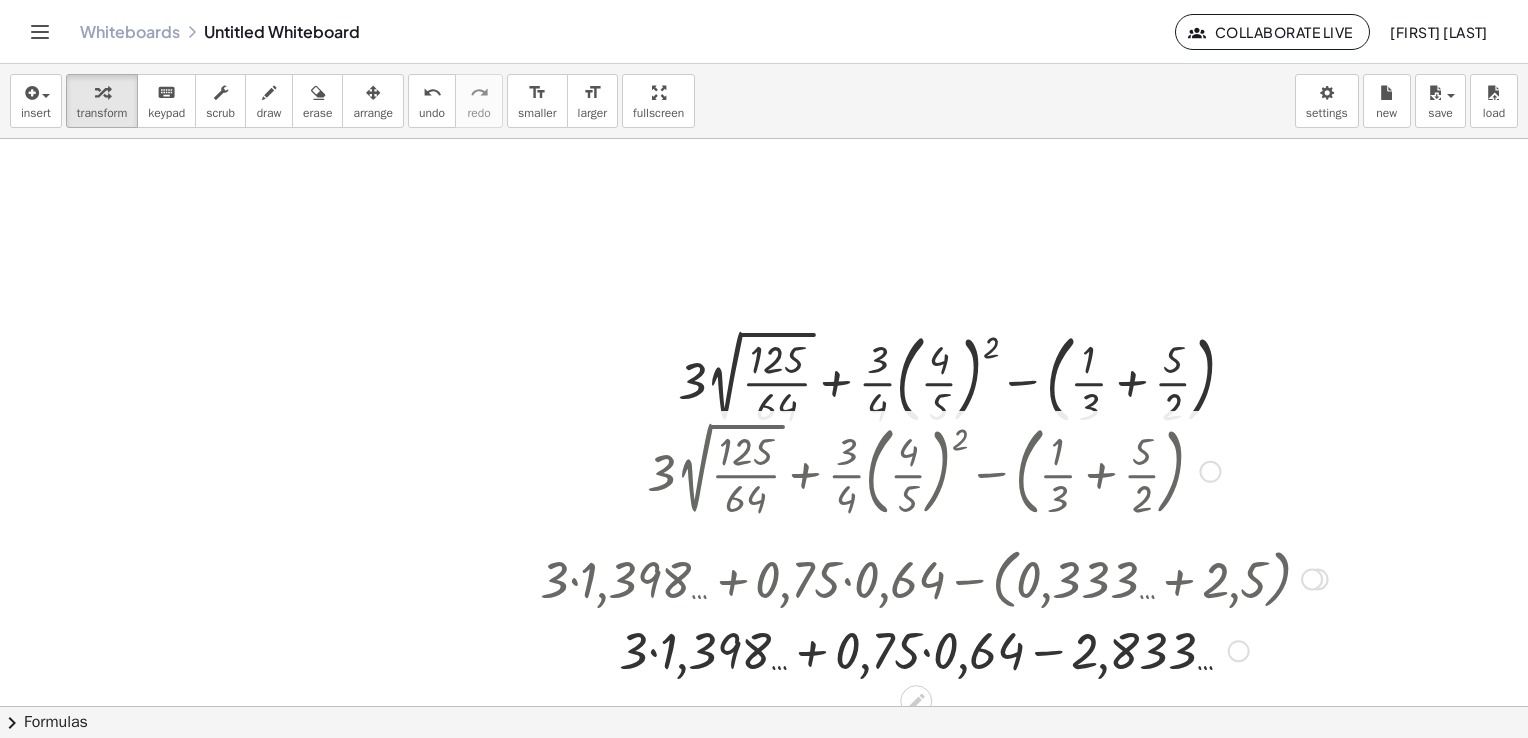 click at bounding box center [934, 649] 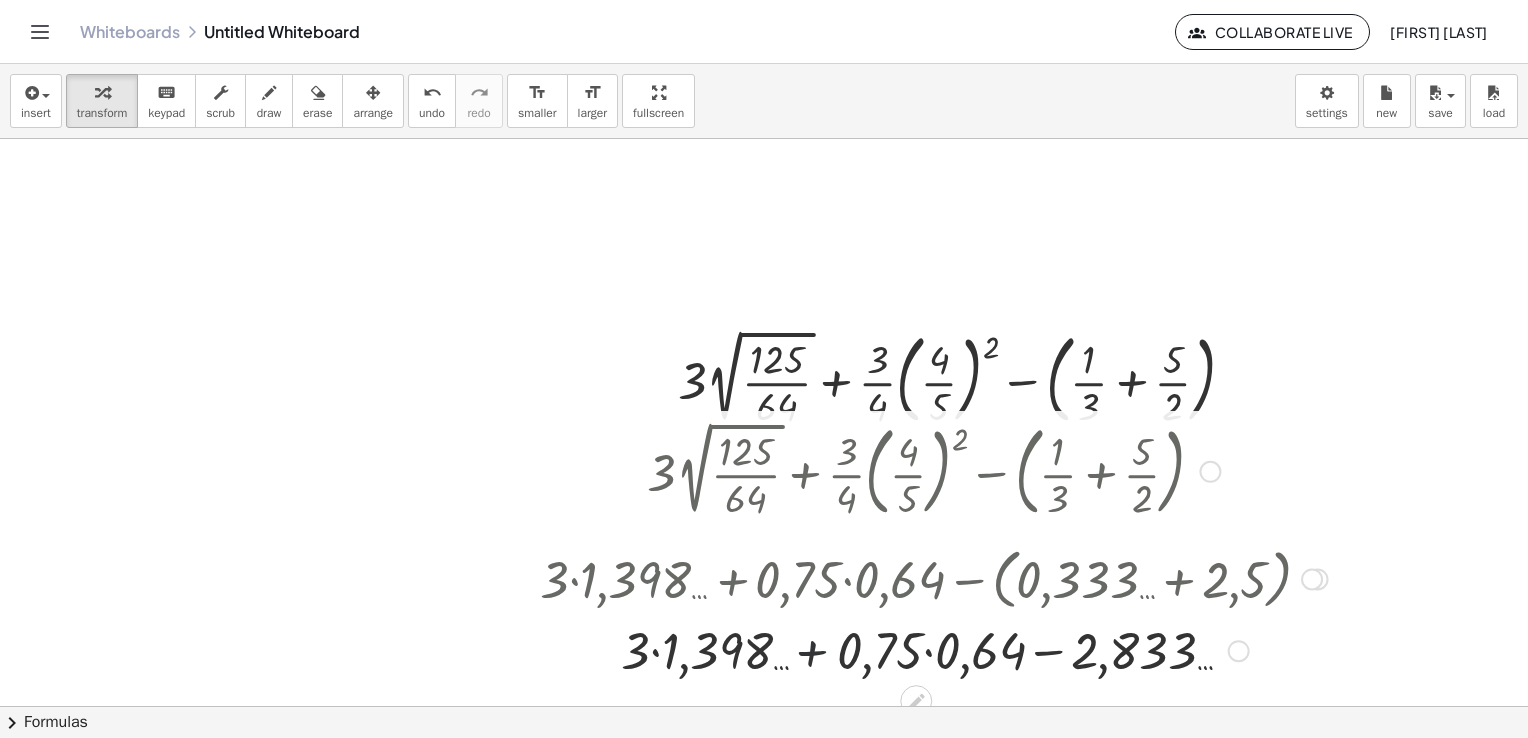 click at bounding box center (934, 649) 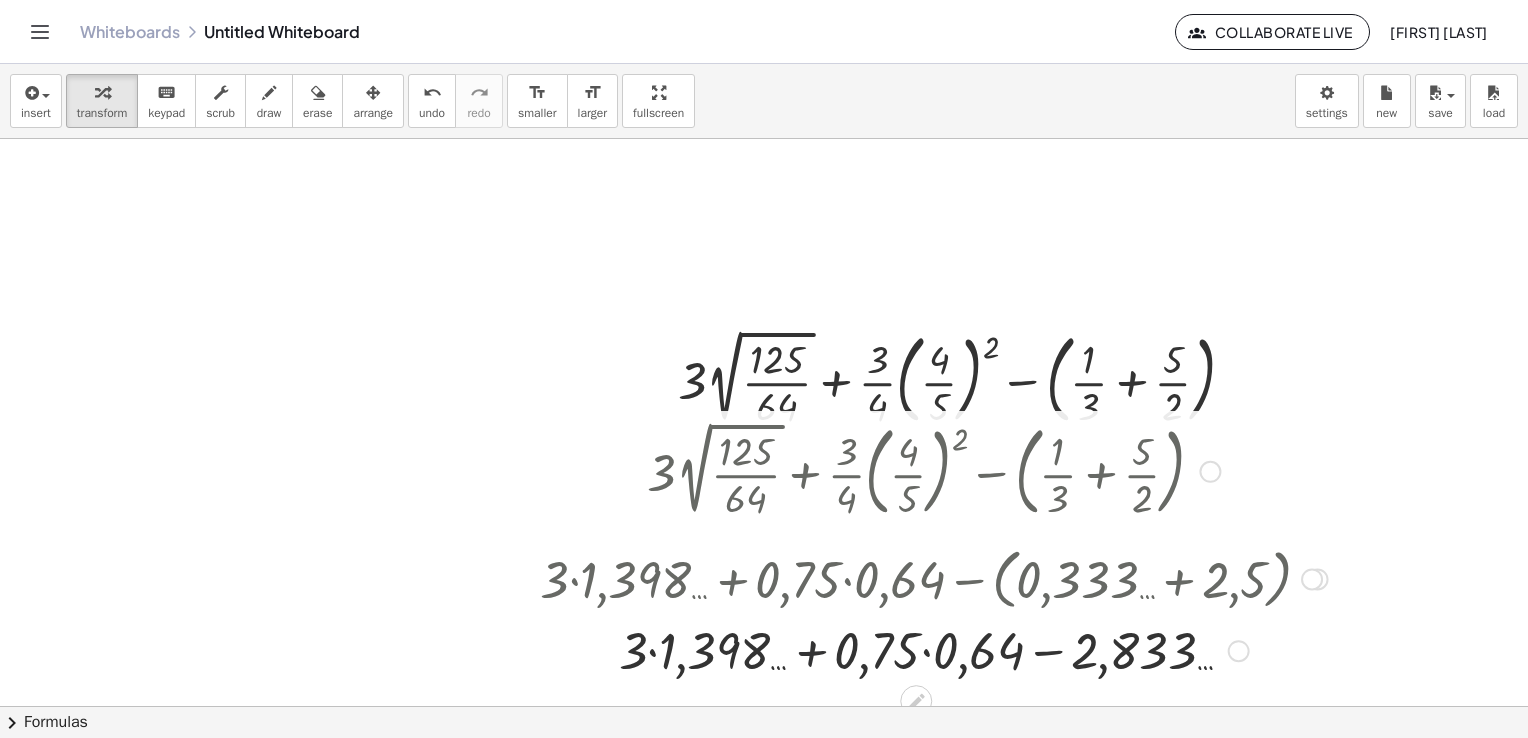 click at bounding box center (934, 649) 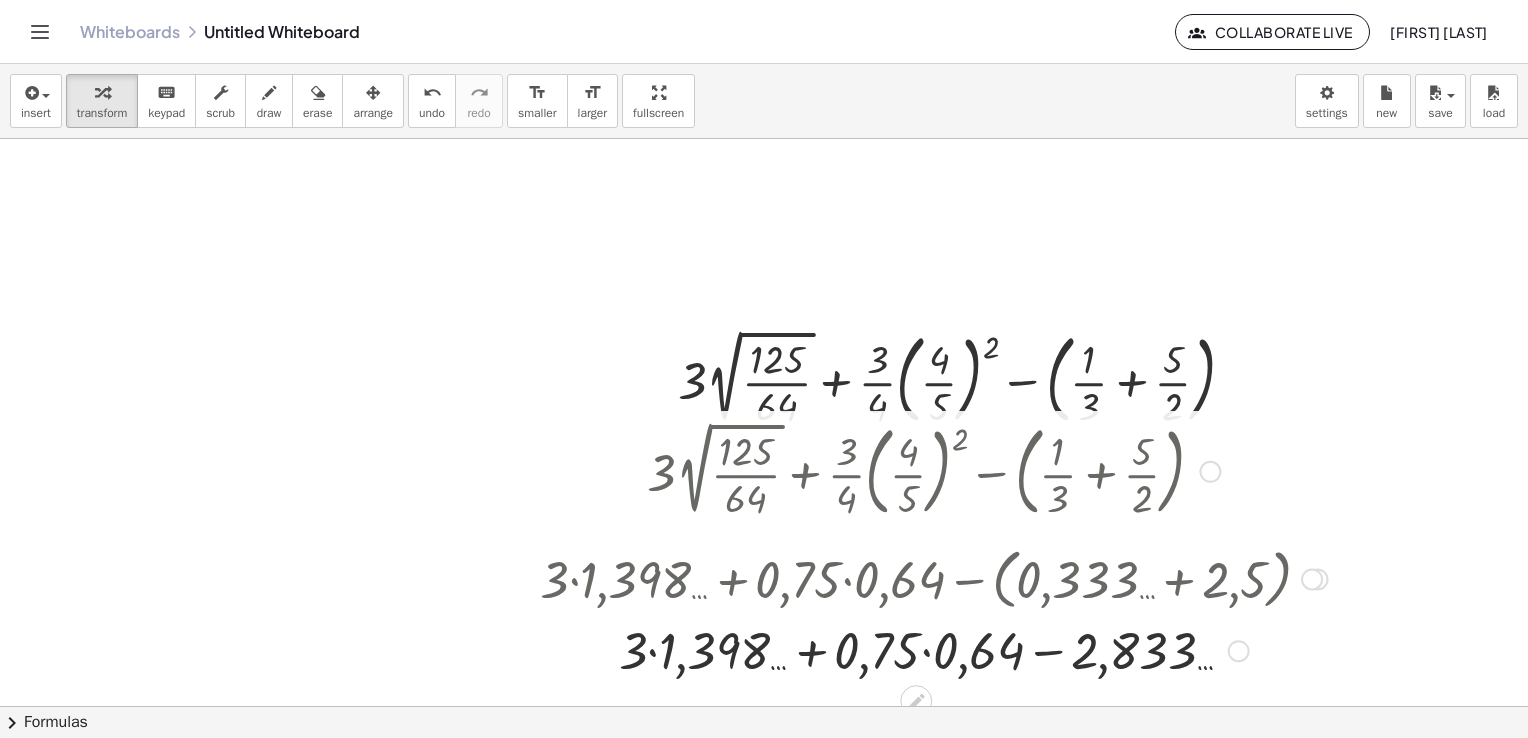 click at bounding box center (934, 649) 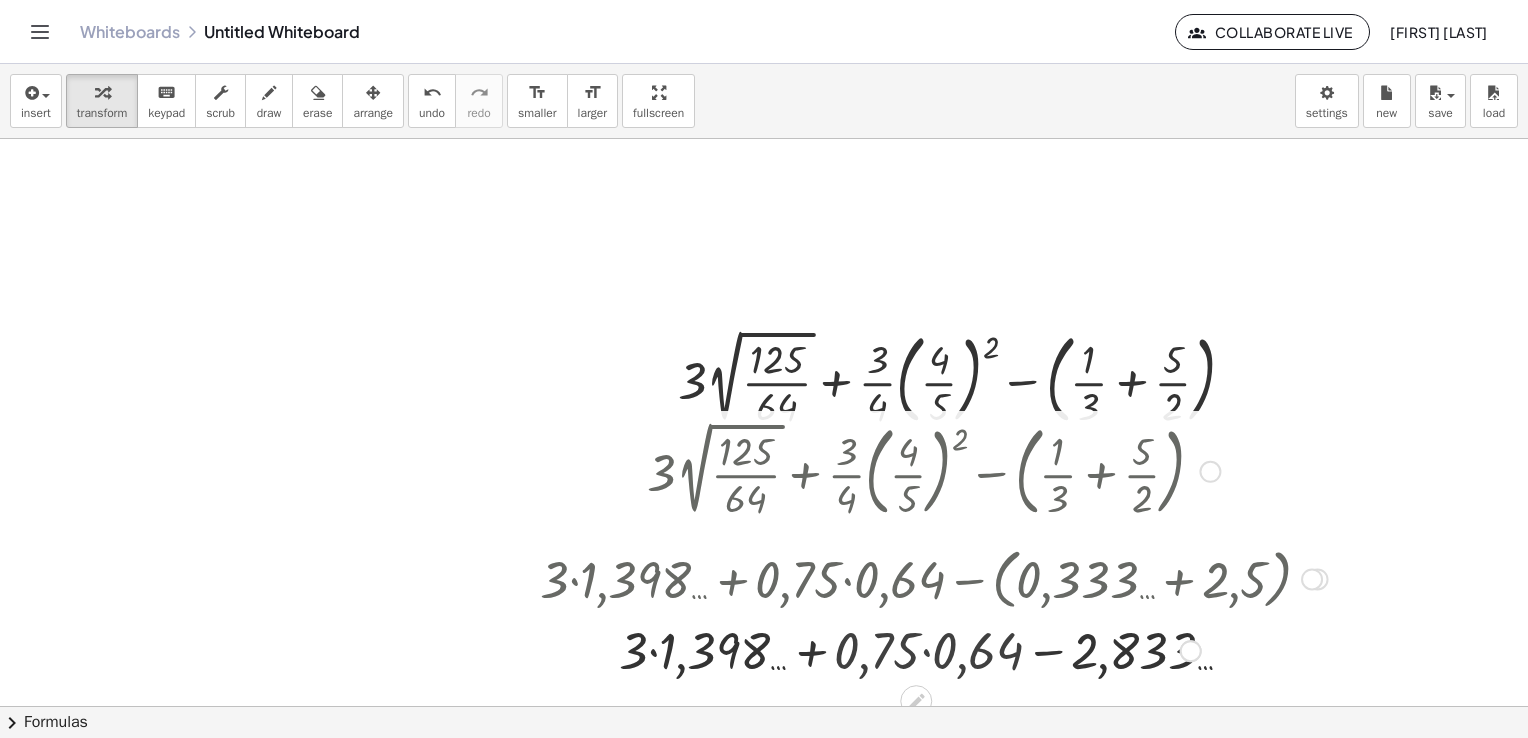 click at bounding box center (934, 649) 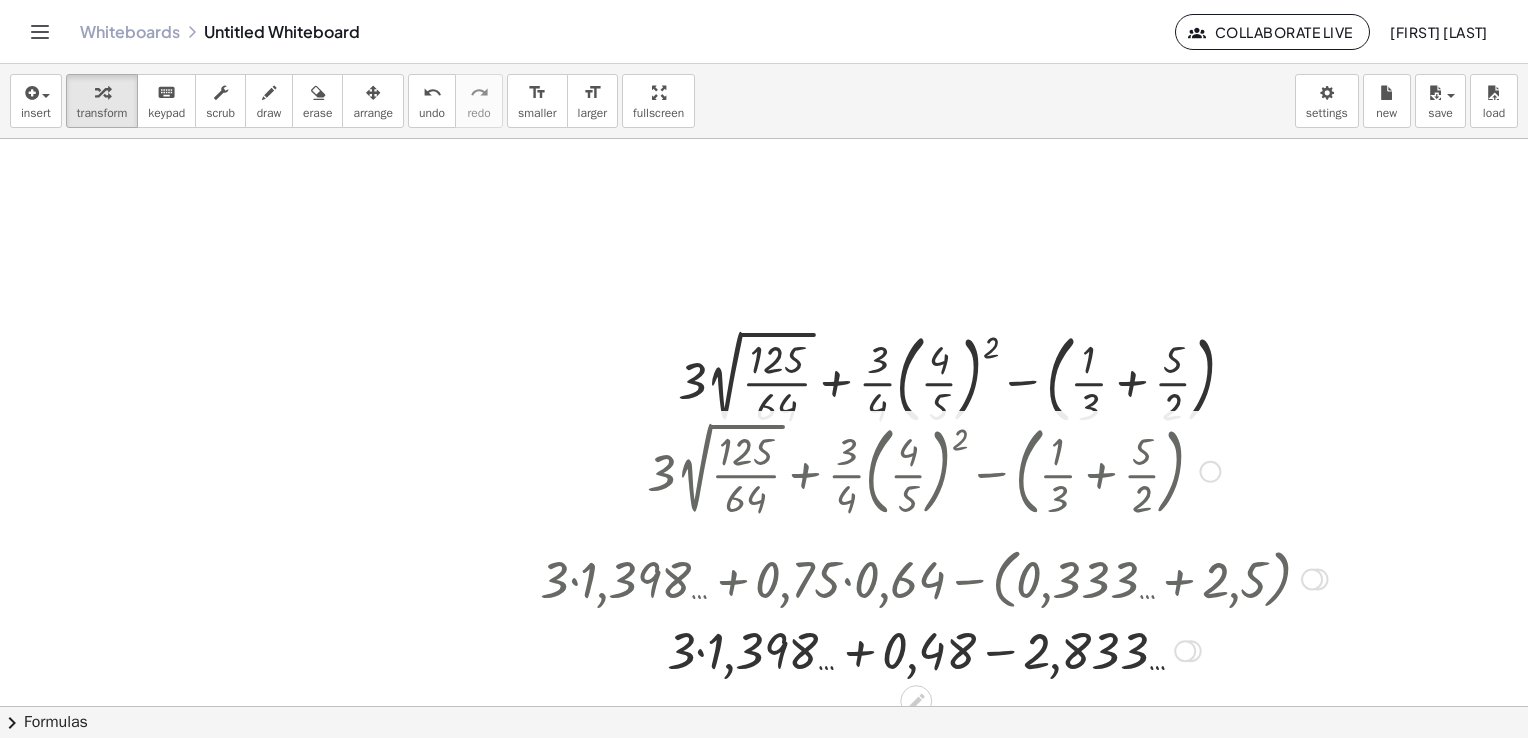 click at bounding box center [934, 649] 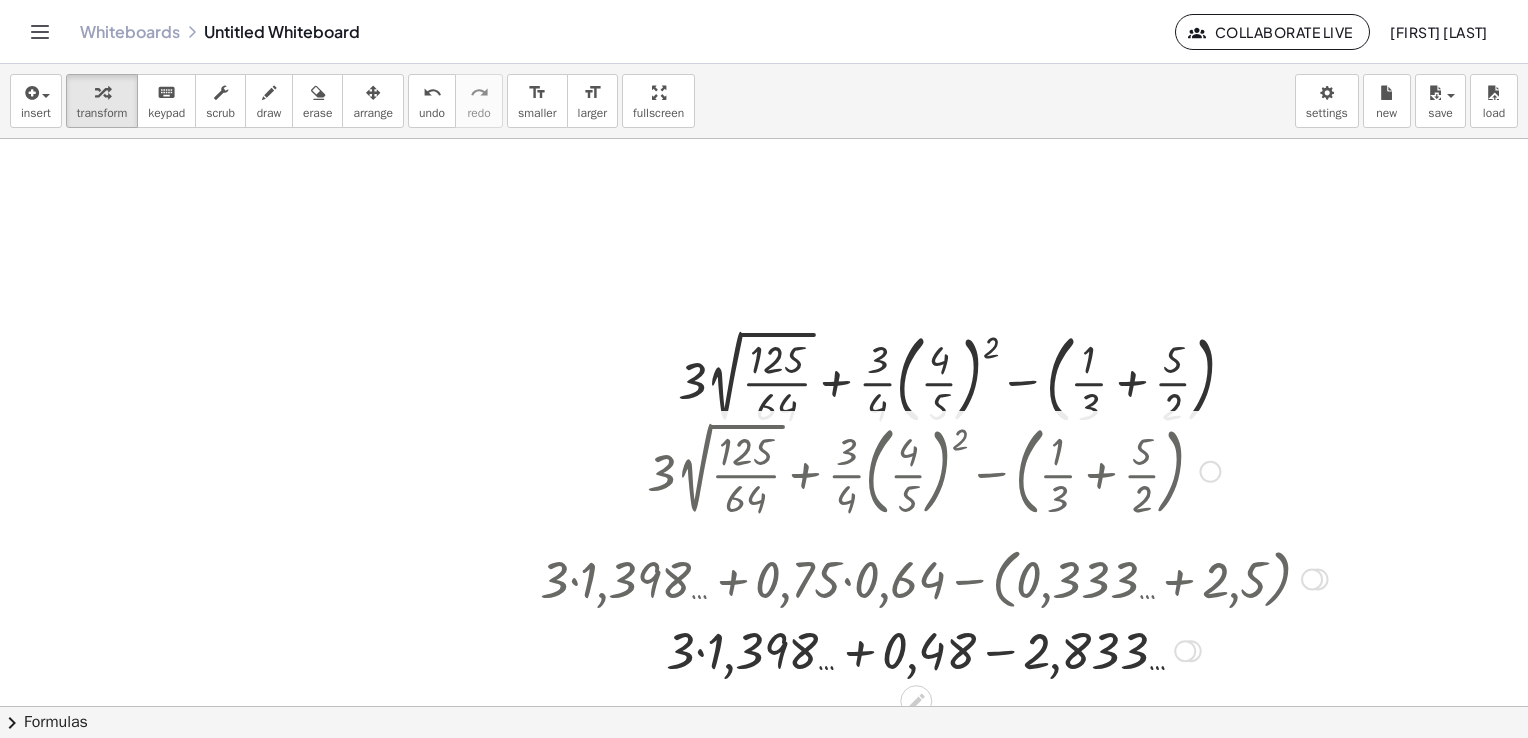 click at bounding box center (934, 649) 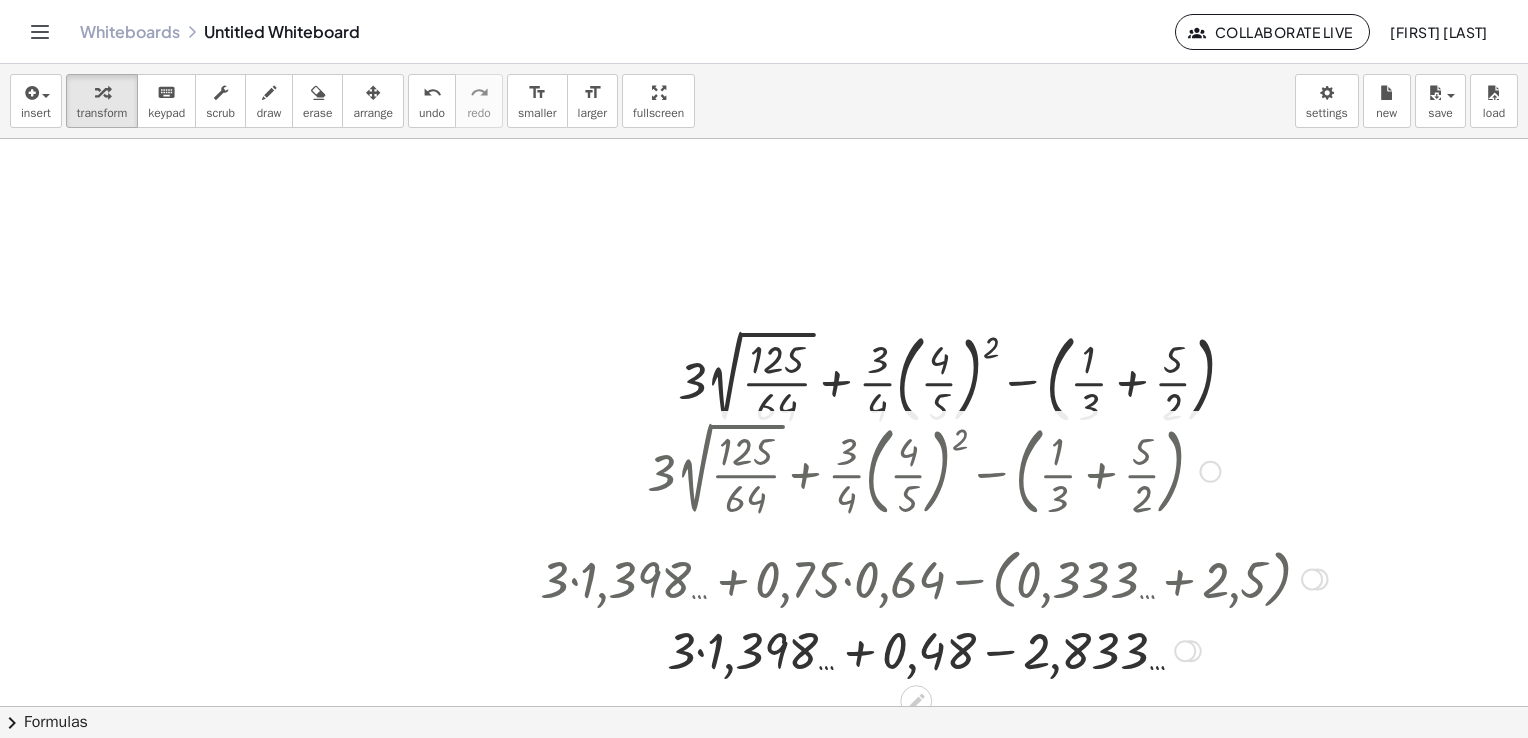 click at bounding box center (934, 649) 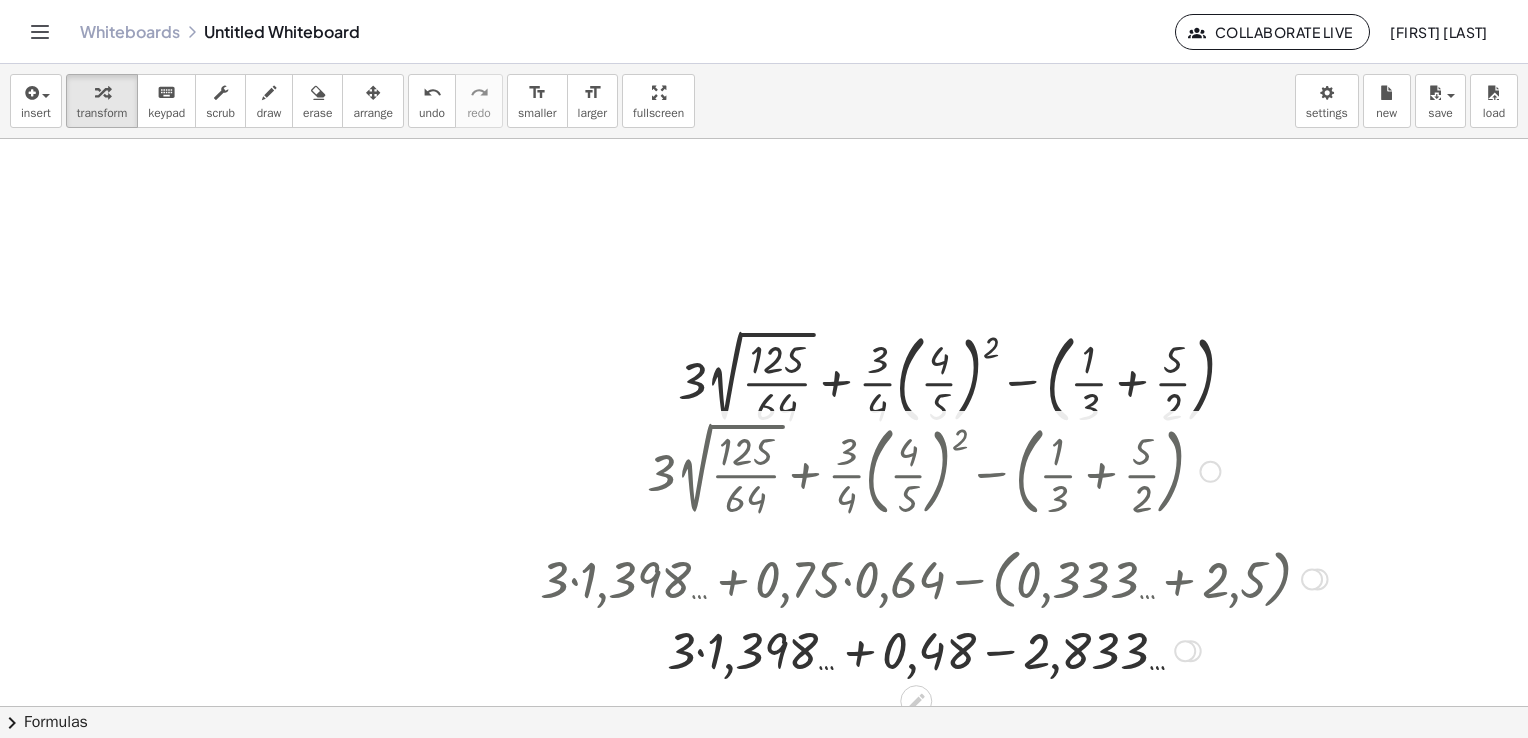 click at bounding box center (934, 649) 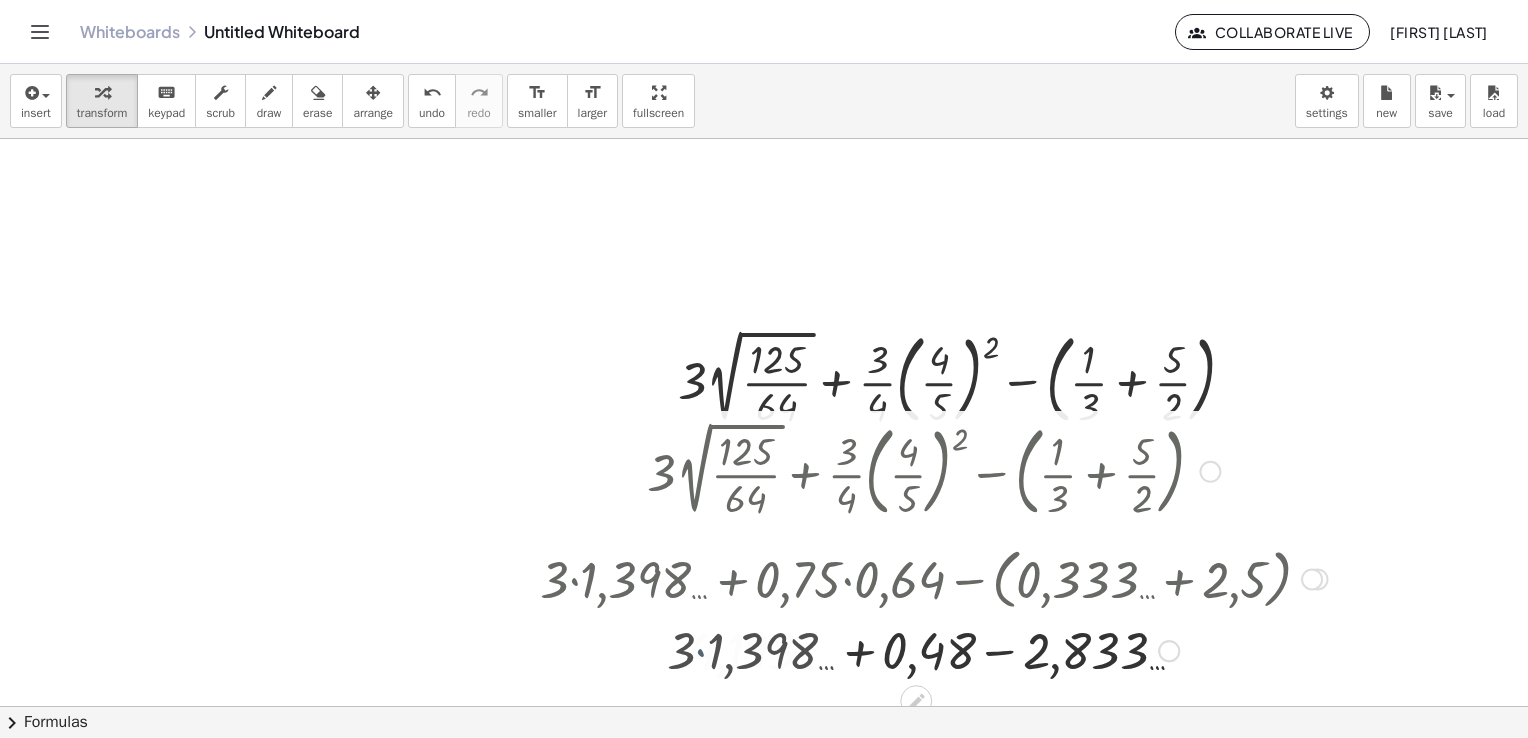 click at bounding box center [934, 649] 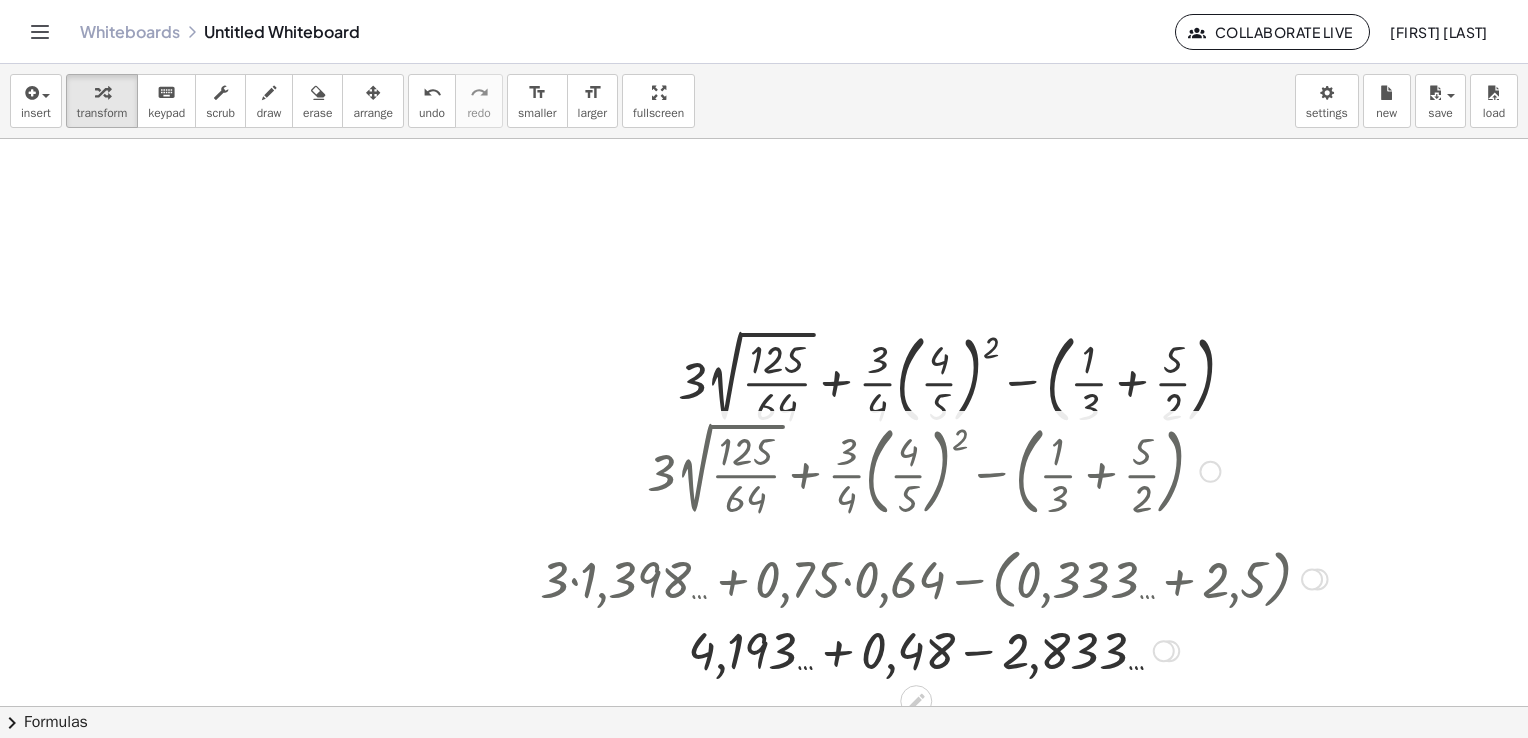 click at bounding box center (934, 649) 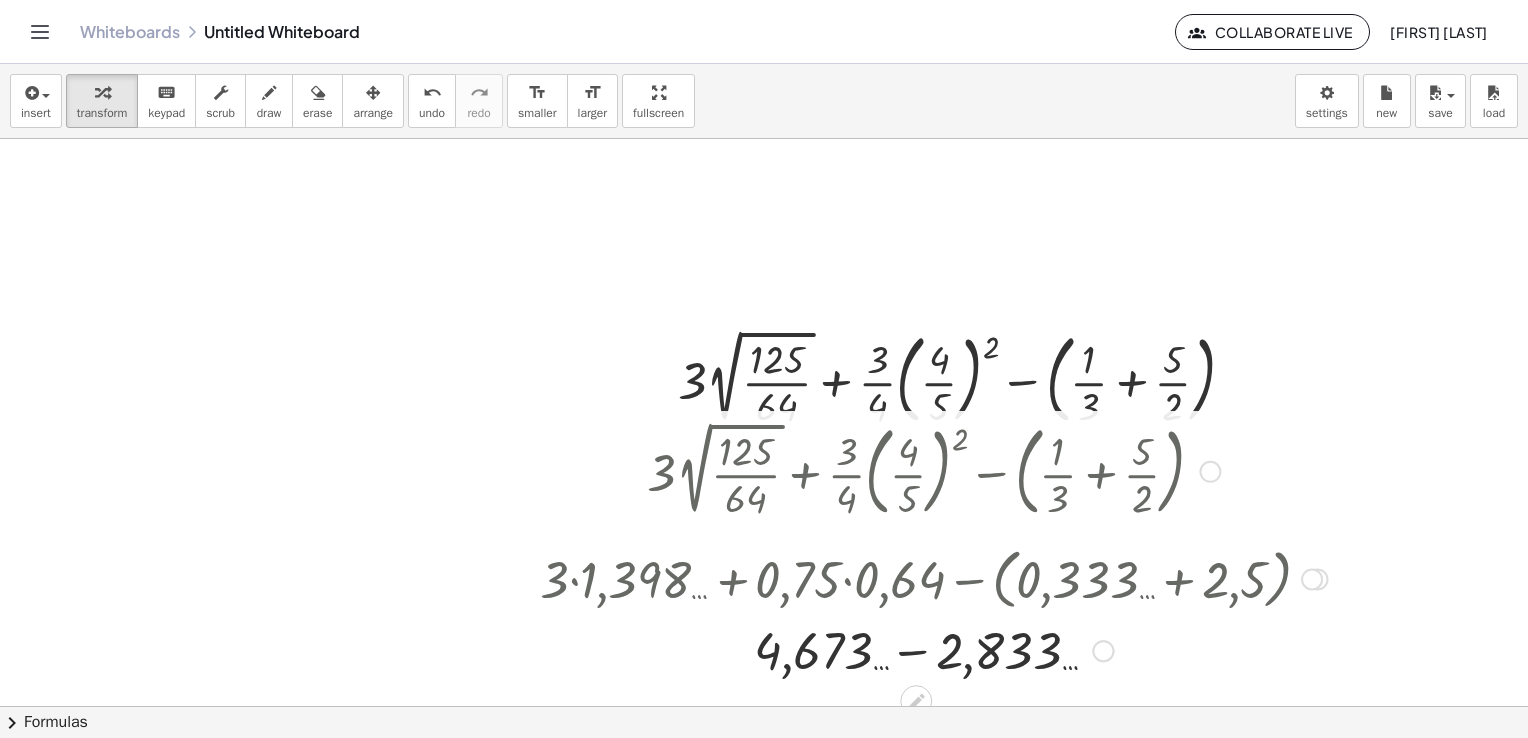 click at bounding box center (934, 649) 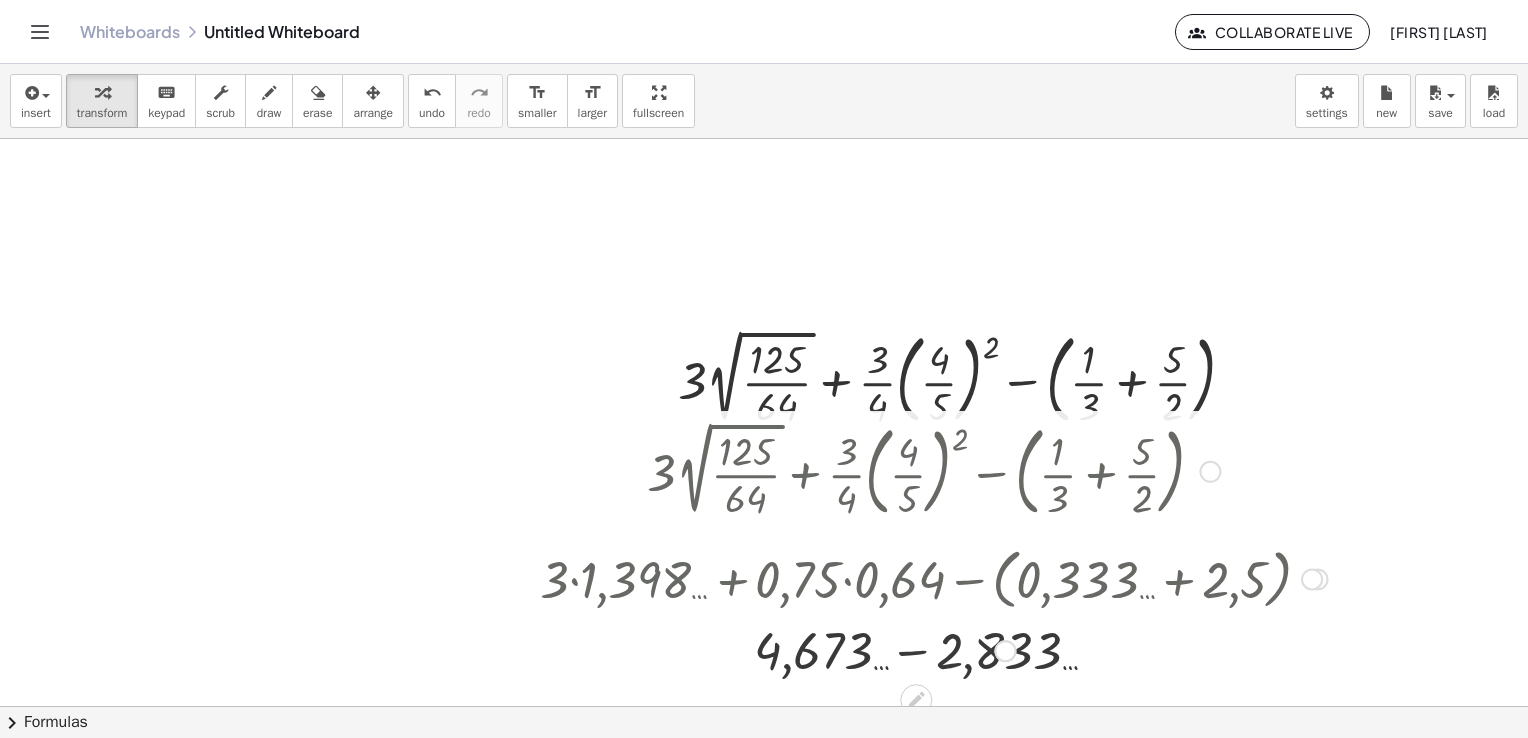 click at bounding box center [934, 649] 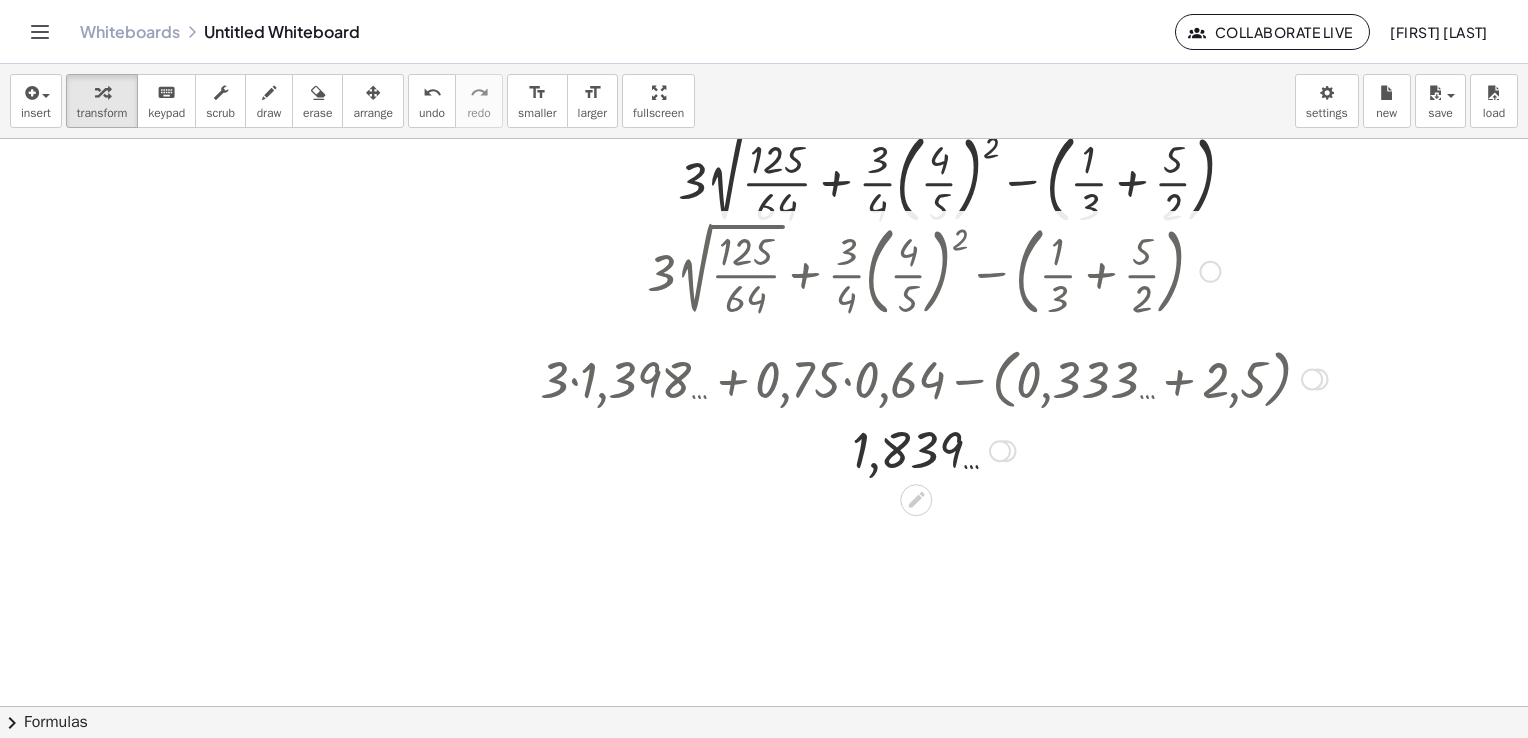 scroll, scrollTop: 200, scrollLeft: 0, axis: vertical 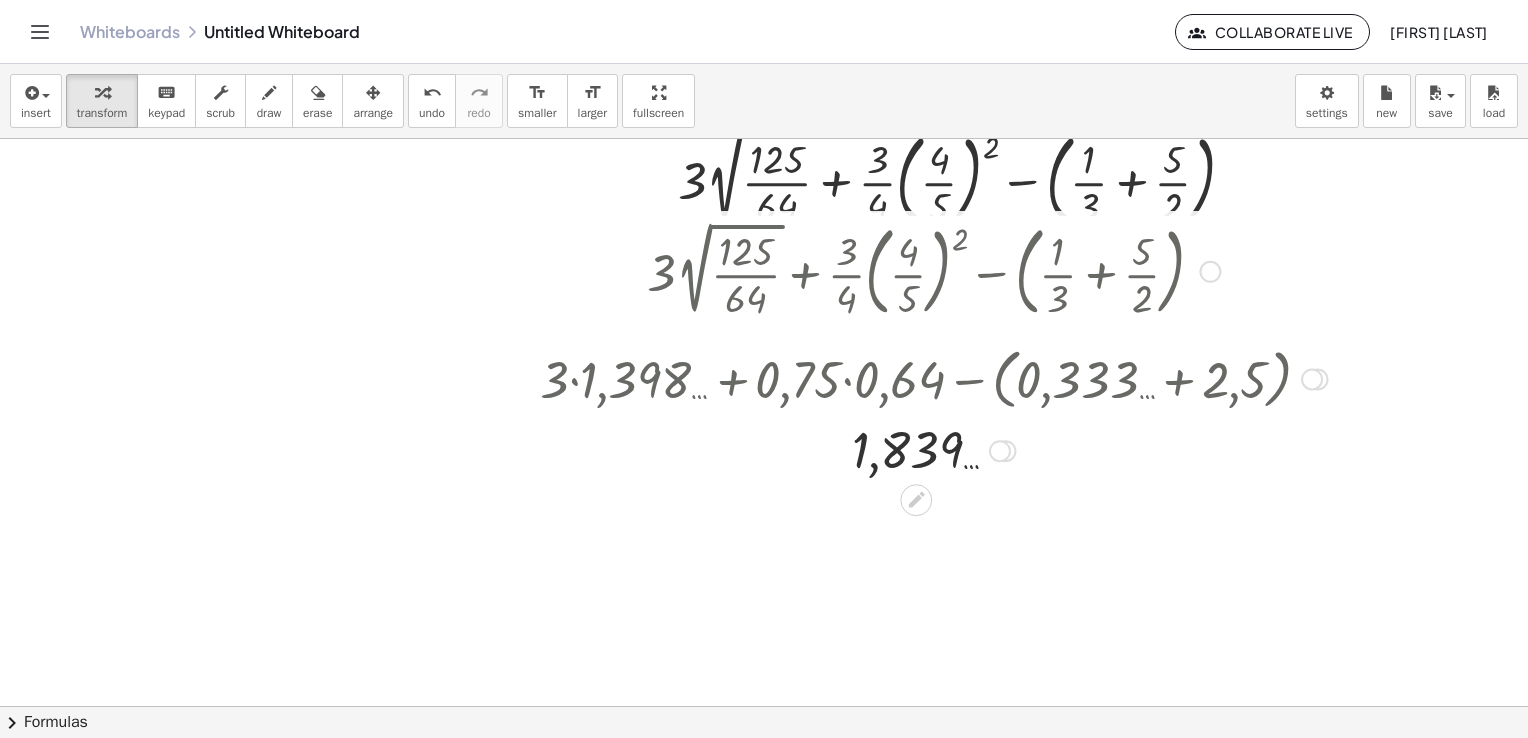 click at bounding box center [1312, 379] 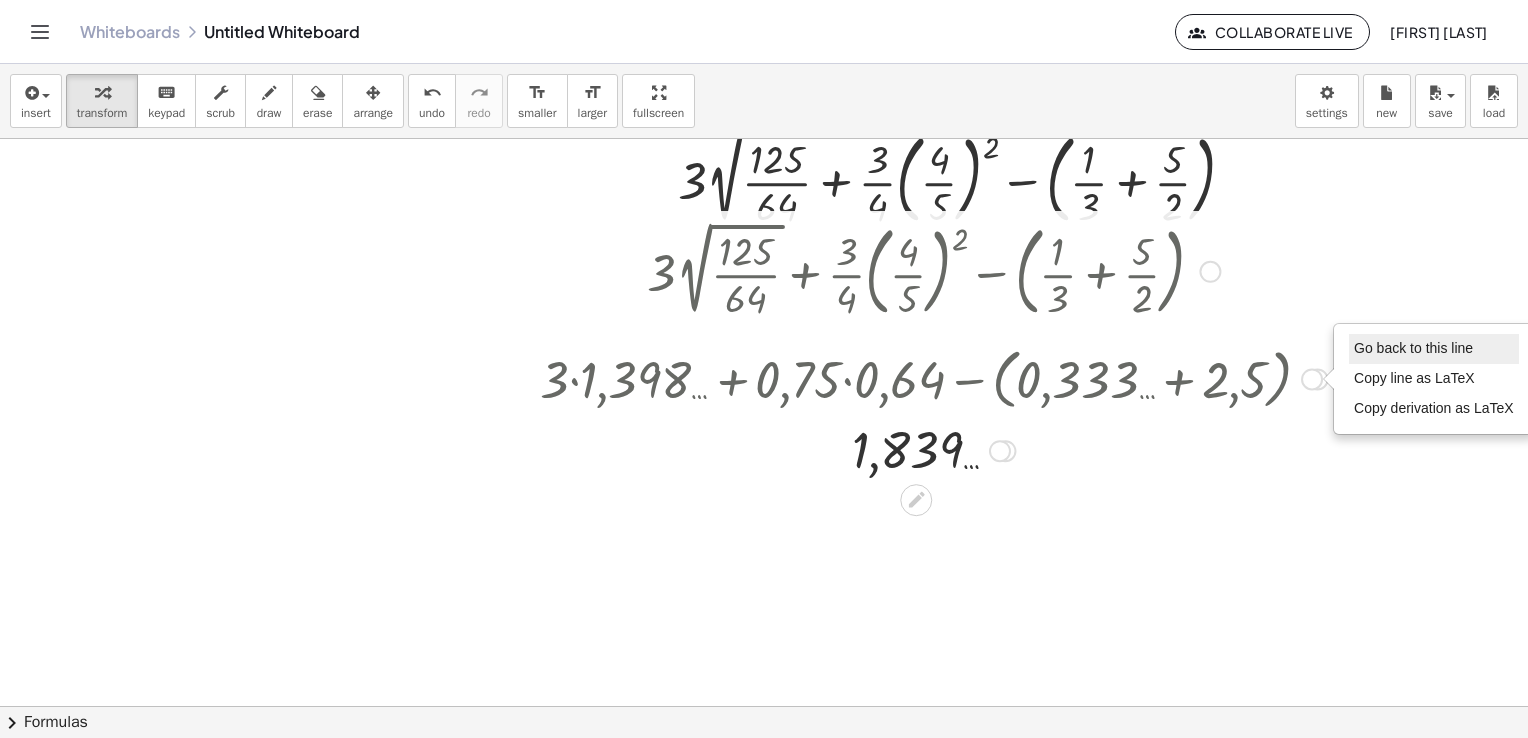 click on "Go back to this line" at bounding box center (1413, 348) 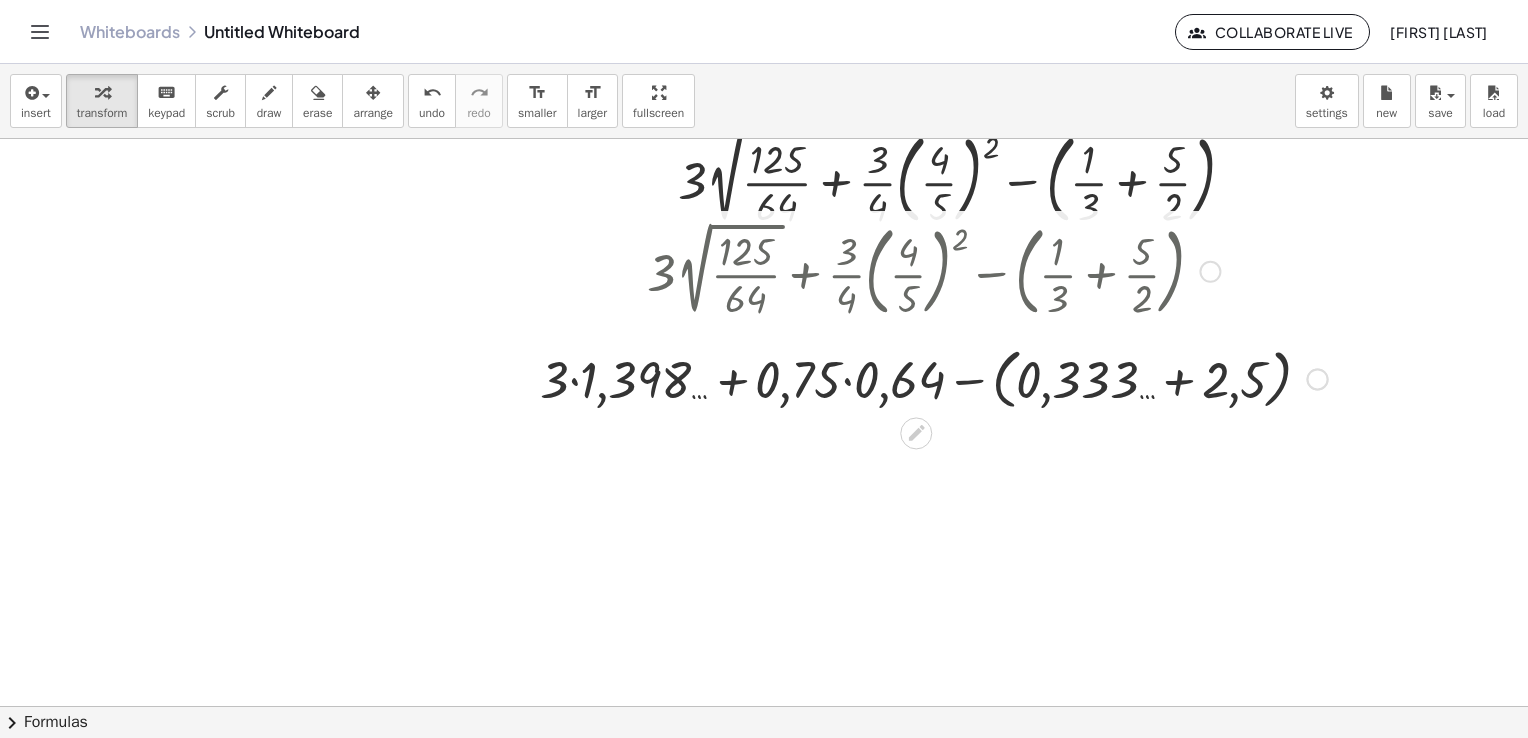 click on "Go back to this line Copy line as LaTeX Copy derivation as LaTeX" at bounding box center (1318, 379) 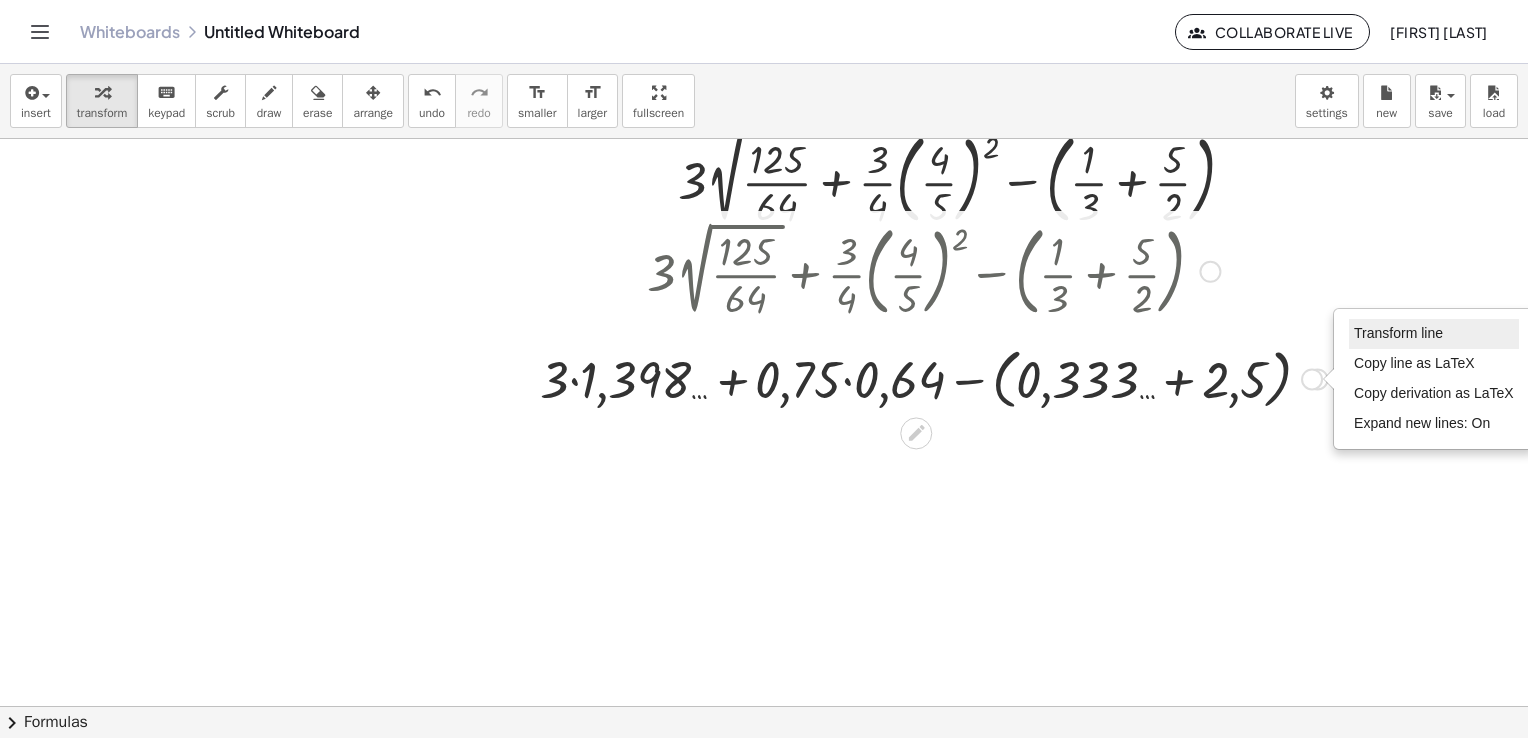 click on "Transform line" at bounding box center (1398, 333) 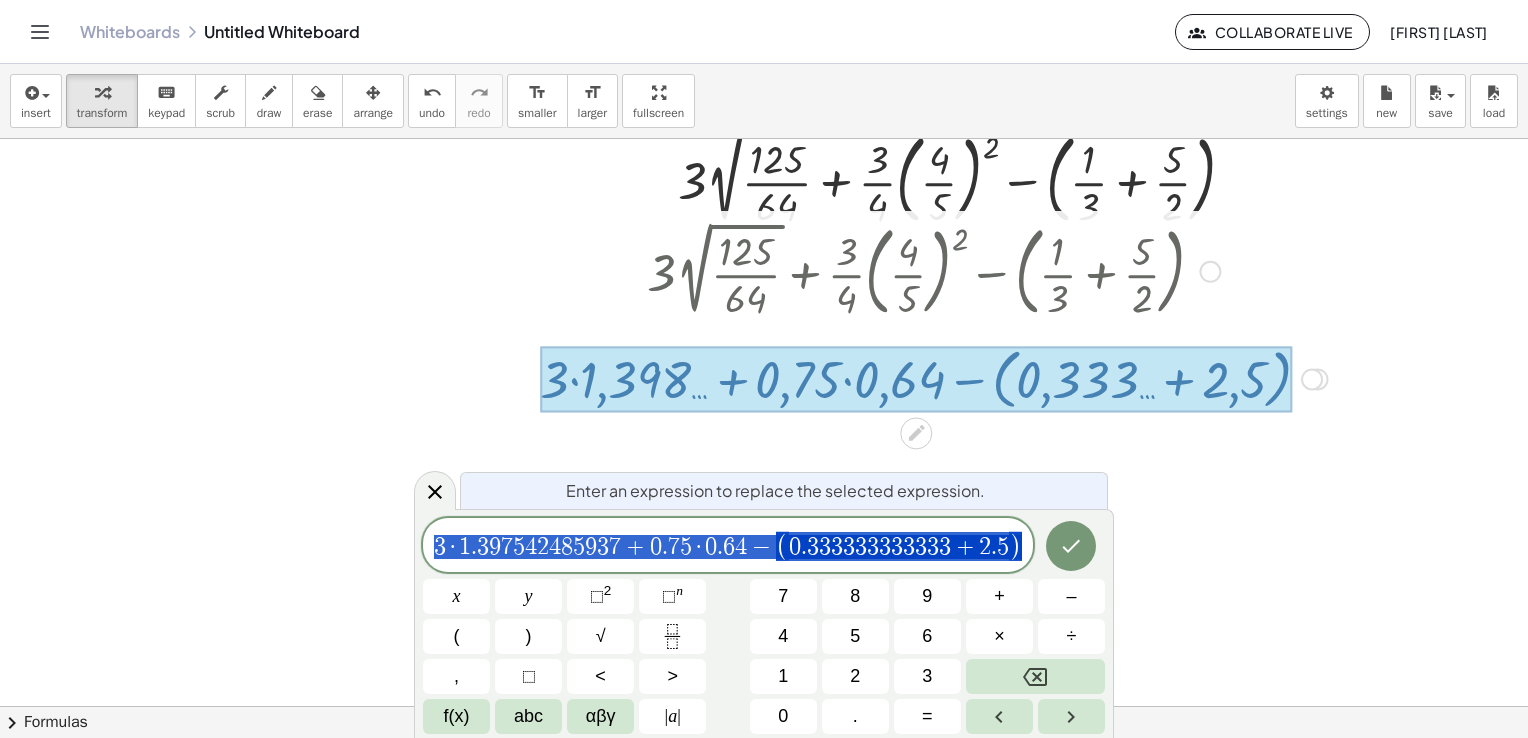 drag, startPoint x: 430, startPoint y: 493, endPoint x: 458, endPoint y: 488, distance: 28.442924 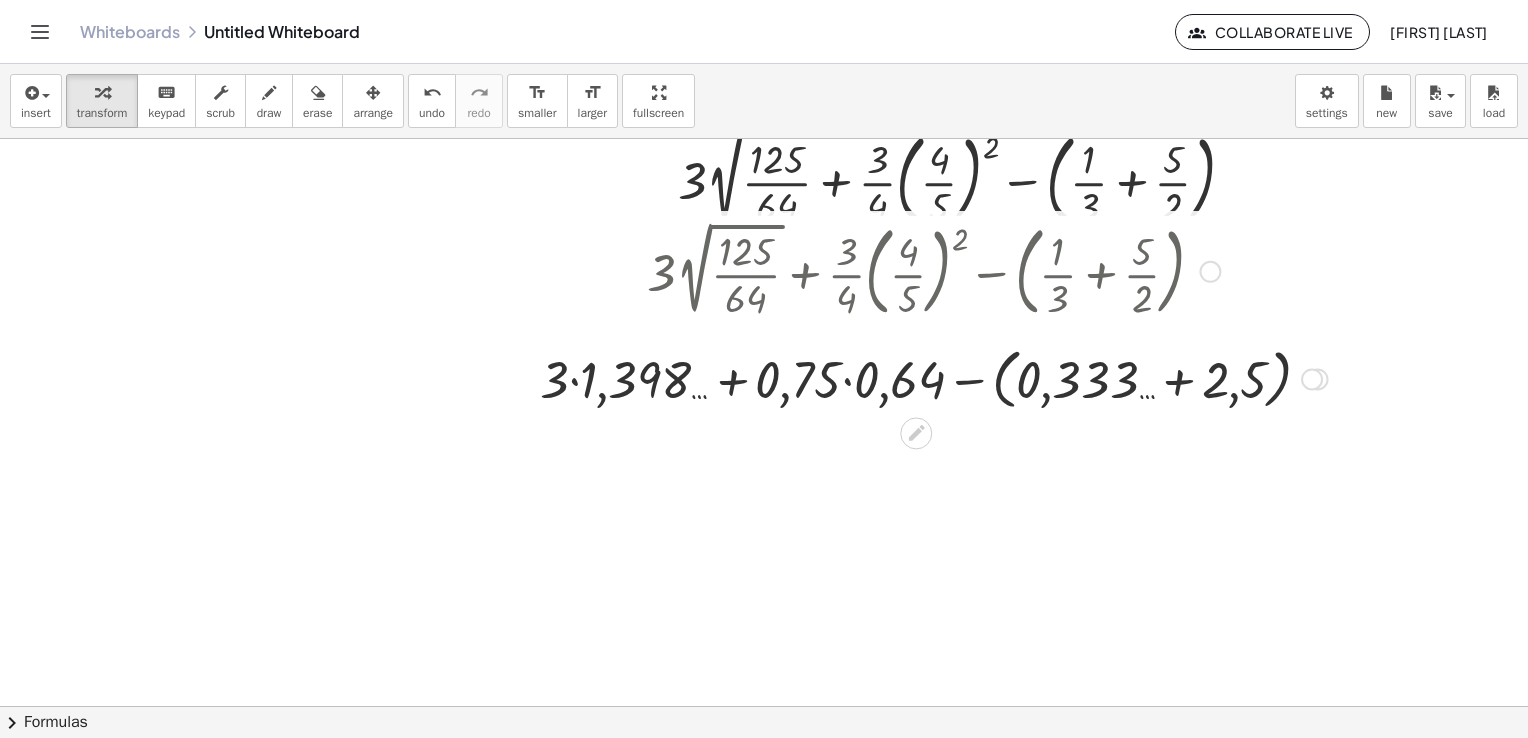 click on "Transform line Copy line as LaTeX Copy derivation as LaTeX Expand new lines: On" at bounding box center [1312, 379] 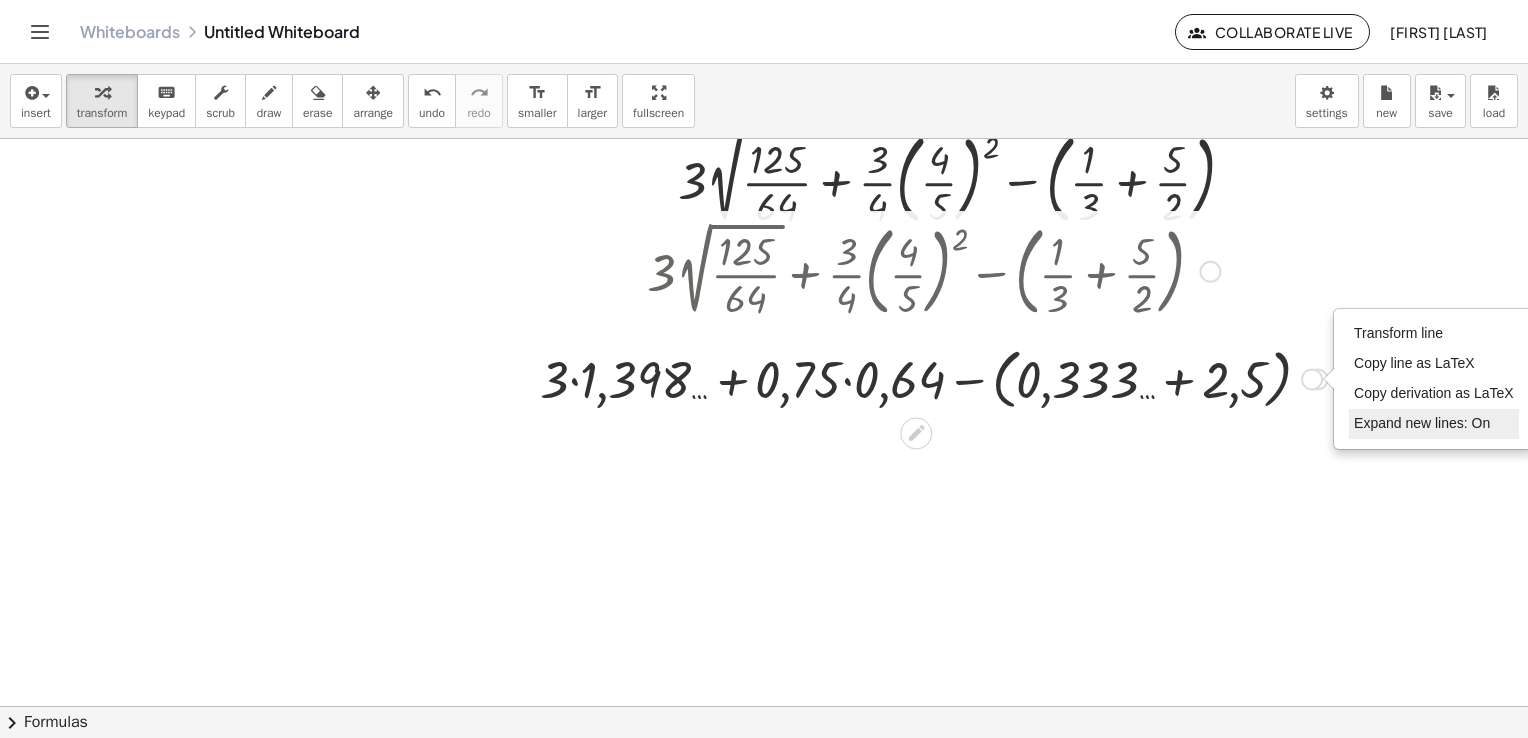 drag, startPoint x: 1383, startPoint y: 372, endPoint x: 1385, endPoint y: 422, distance: 50.039986 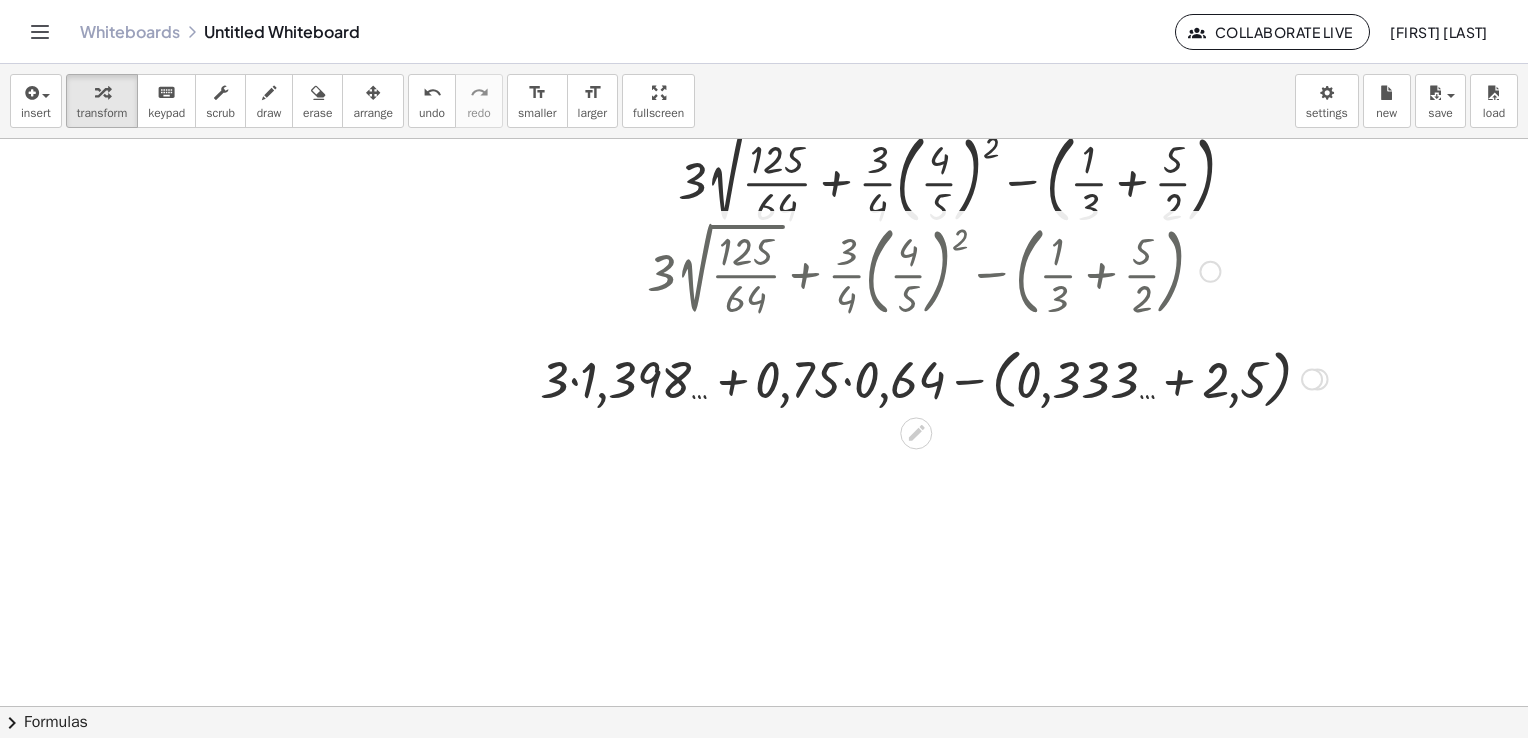 click on "Transform line Copy line as LaTeX Copy derivation as LaTeX Expand new lines: On" at bounding box center (1312, 379) 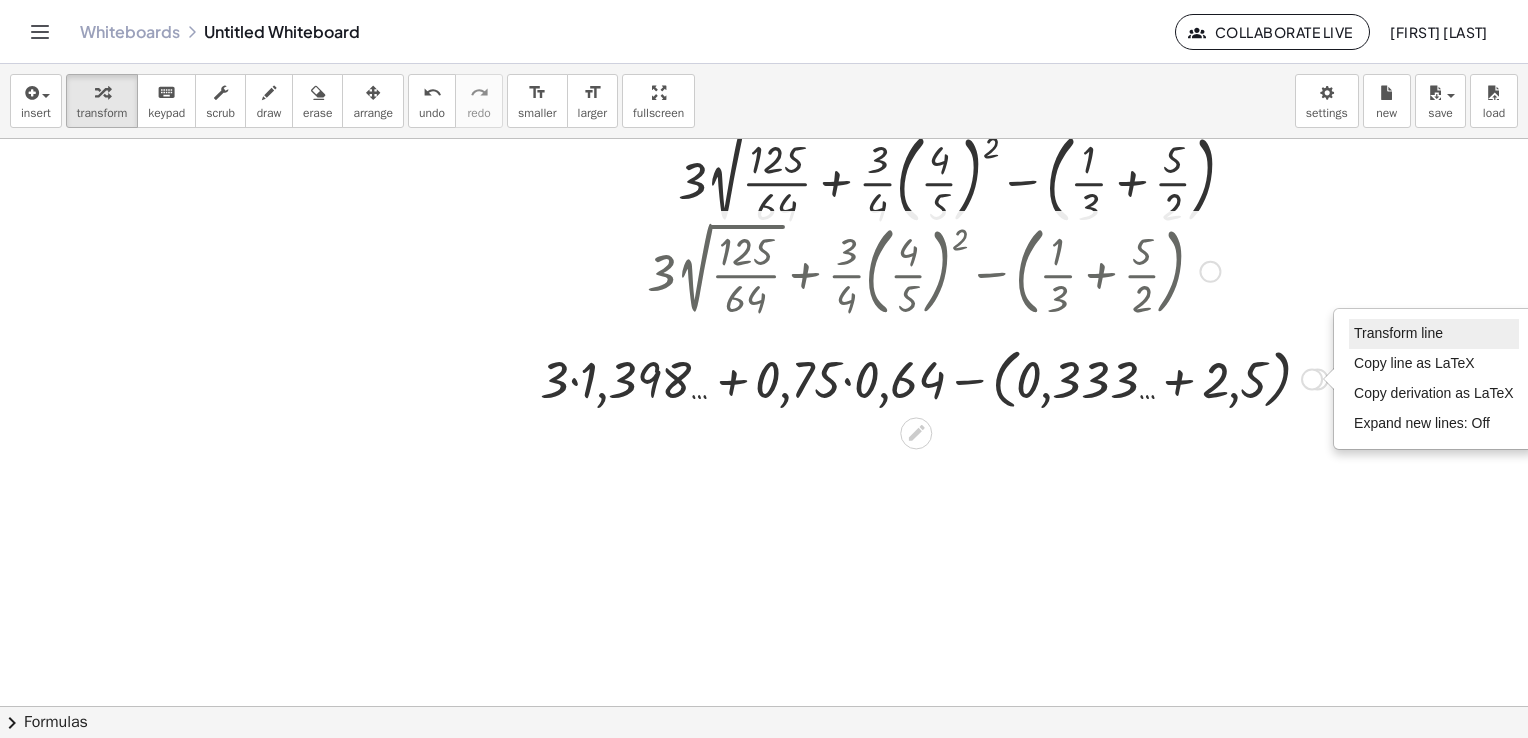 click on "Transform line" at bounding box center [1398, 333] 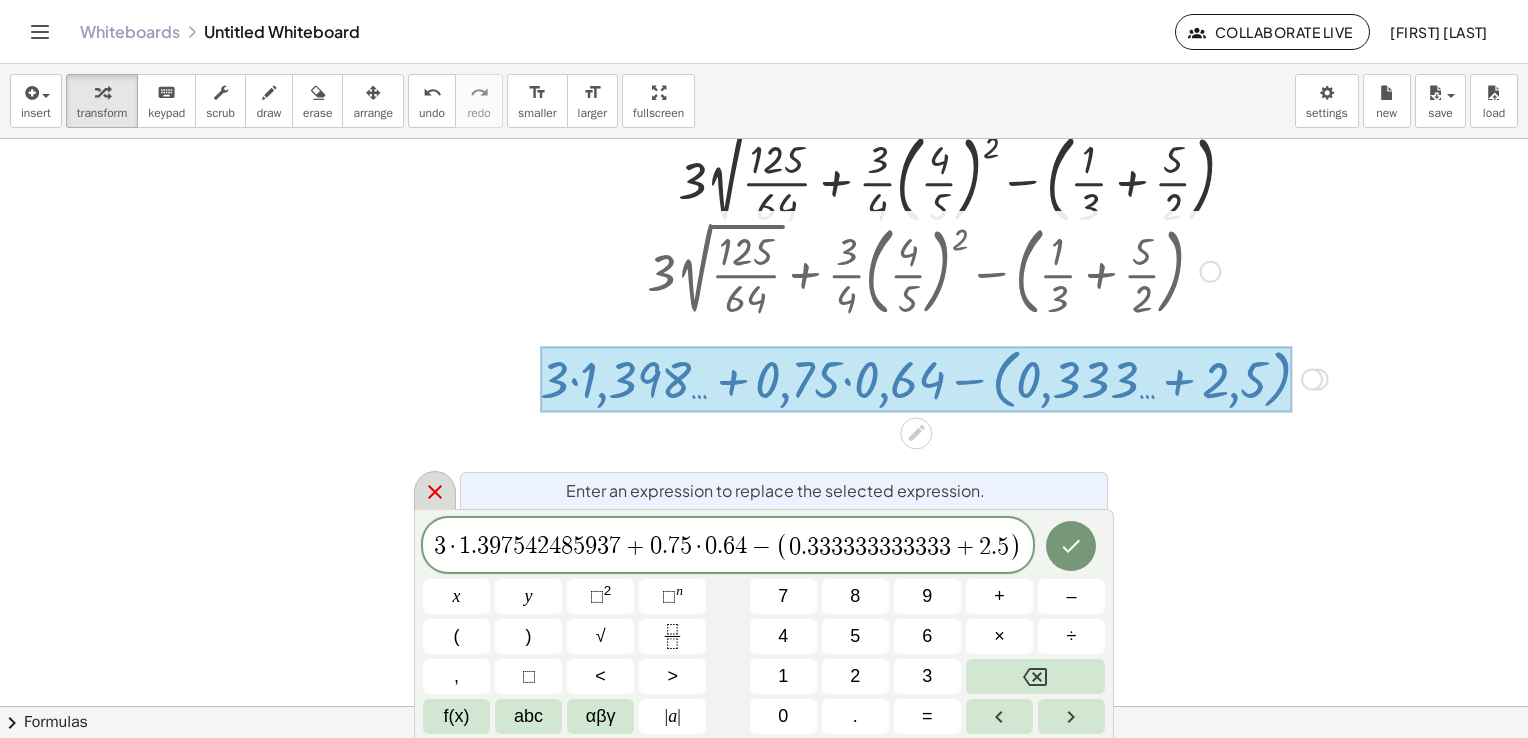 click 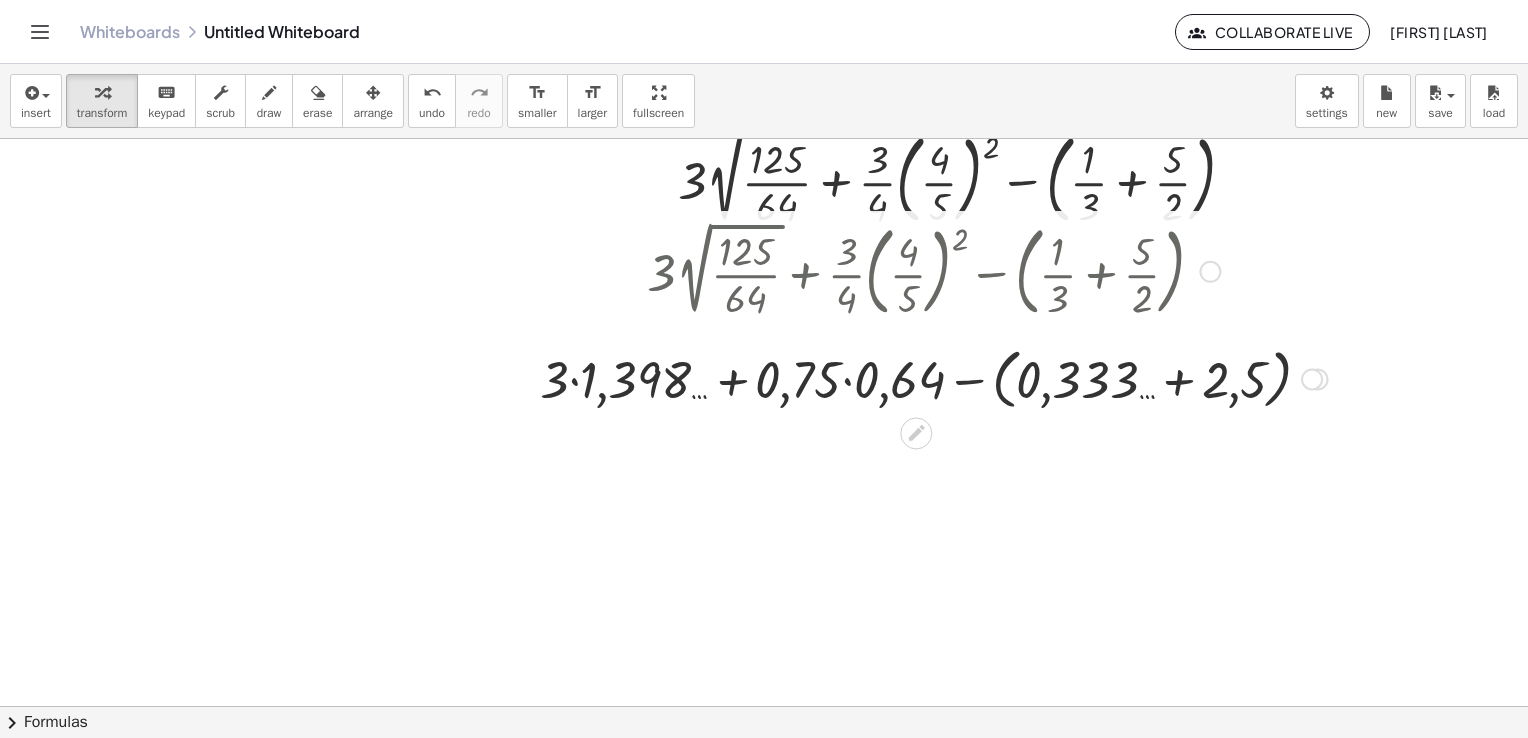 click on "Transform line Copy line as LaTeX Copy derivation as LaTeX Expand new lines: Off" at bounding box center (1312, 379) 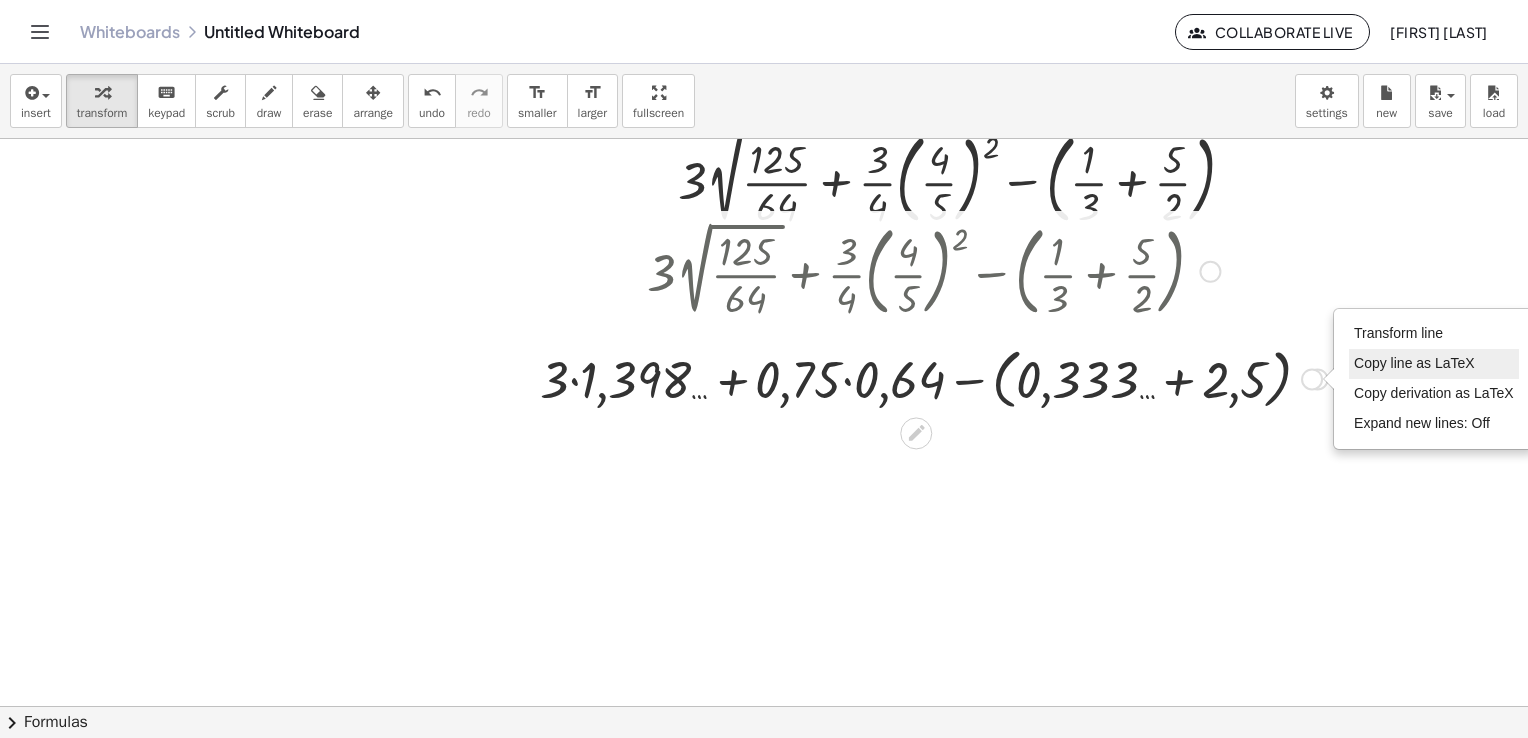 click on "Copy line as LaTeX" at bounding box center (1434, 364) 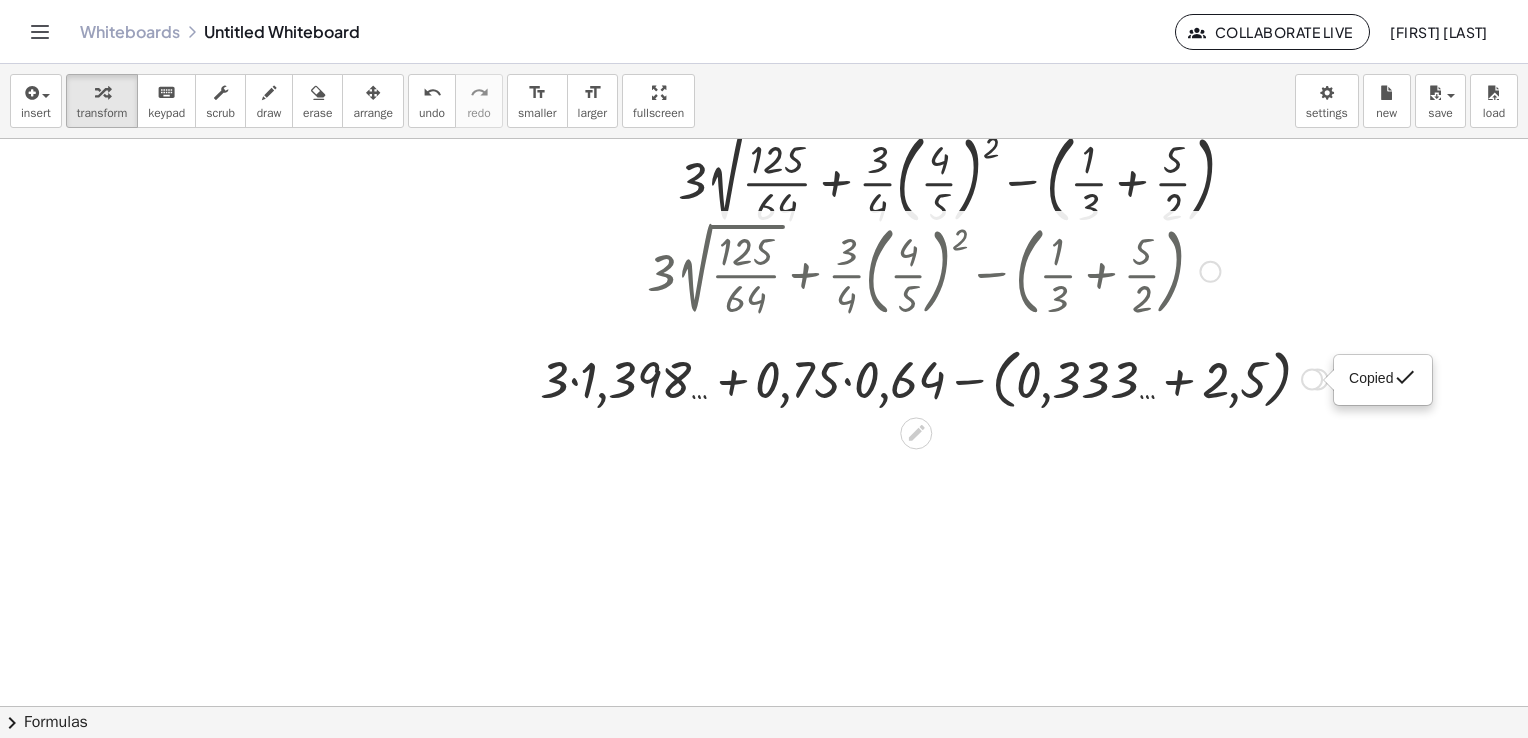 click on "Copied done" at bounding box center (1383, 380) 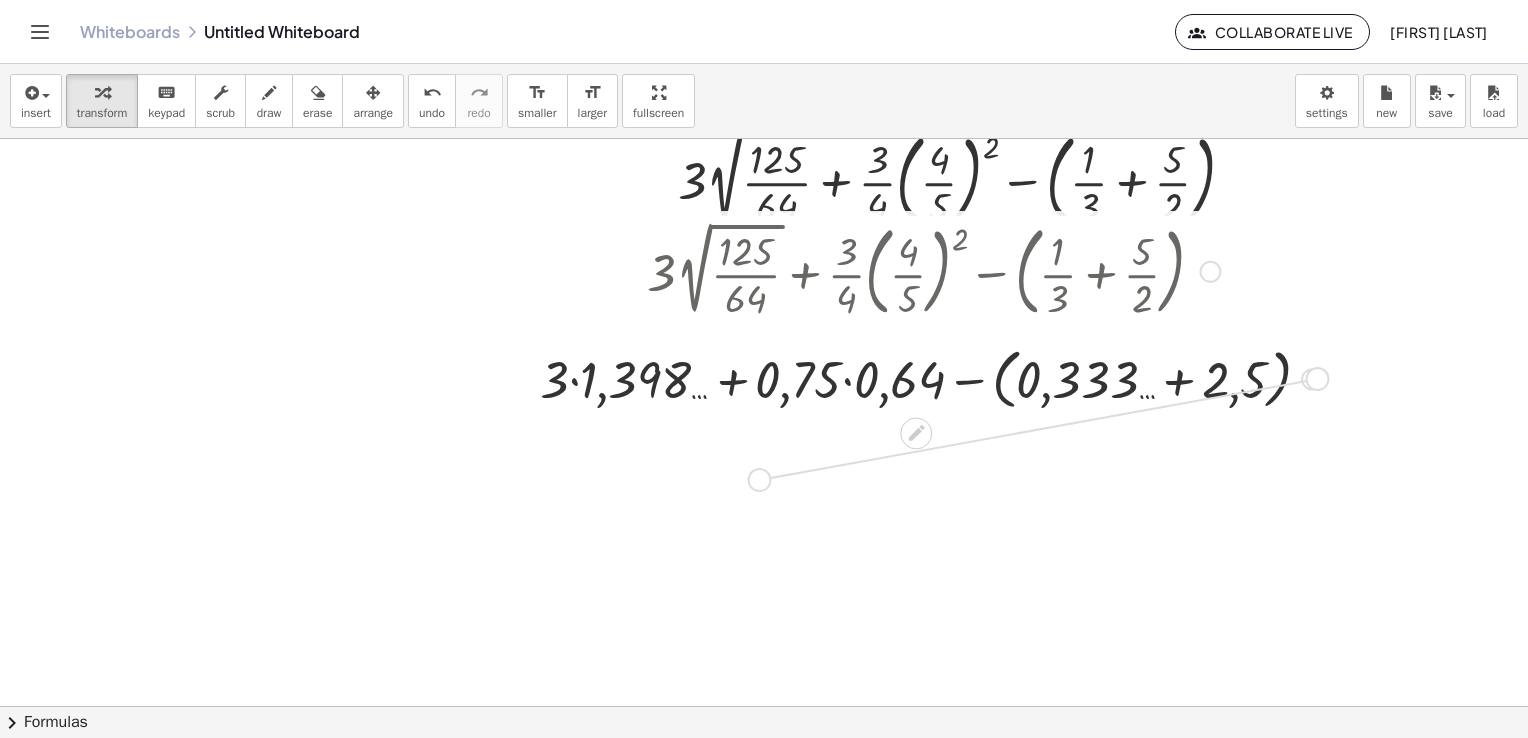drag, startPoint x: 1308, startPoint y: 373, endPoint x: 676, endPoint y: 482, distance: 641.3306 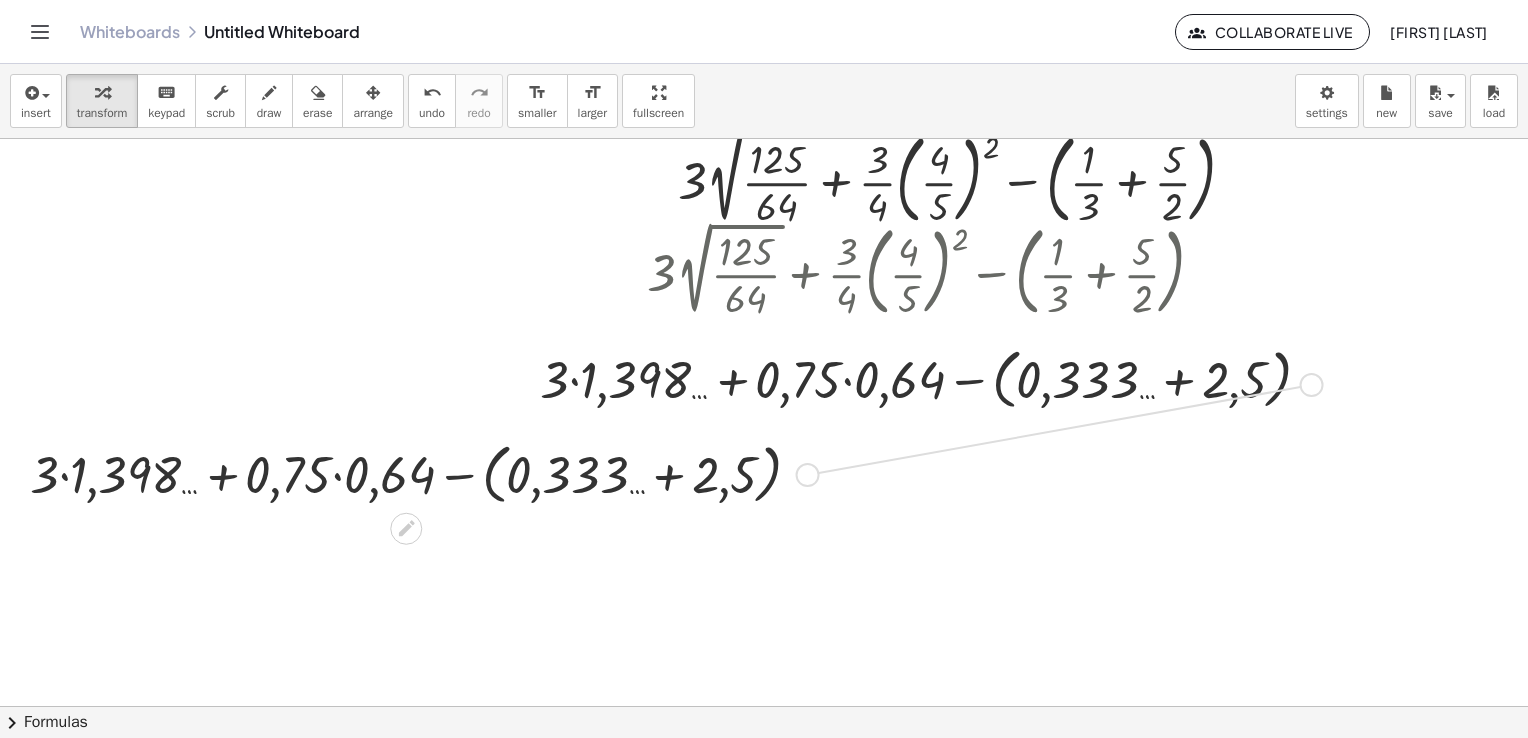 drag, startPoint x: 822, startPoint y: 472, endPoint x: 1316, endPoint y: 383, distance: 501.9532 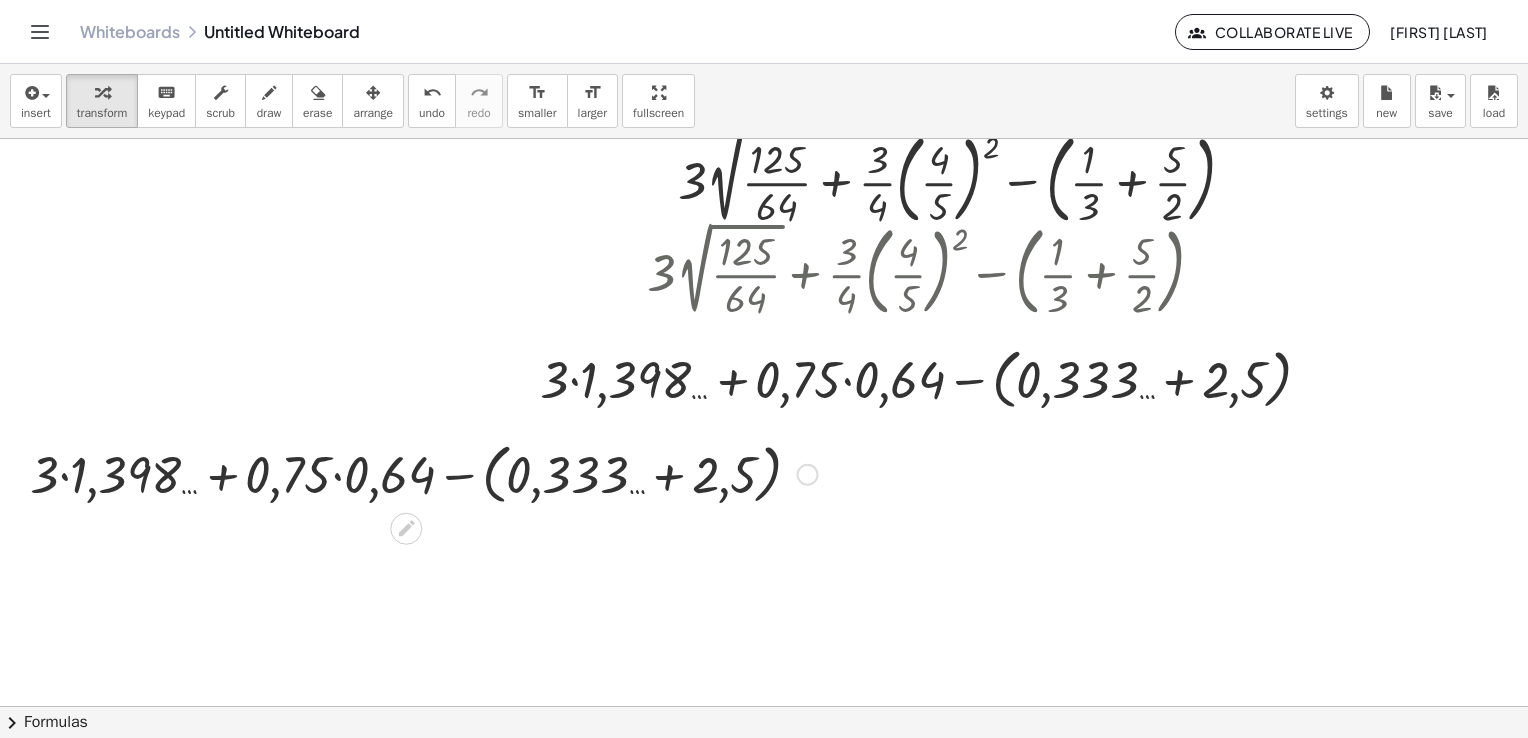 drag, startPoint x: 836, startPoint y: 431, endPoint x: 839, endPoint y: 444, distance: 13.341664 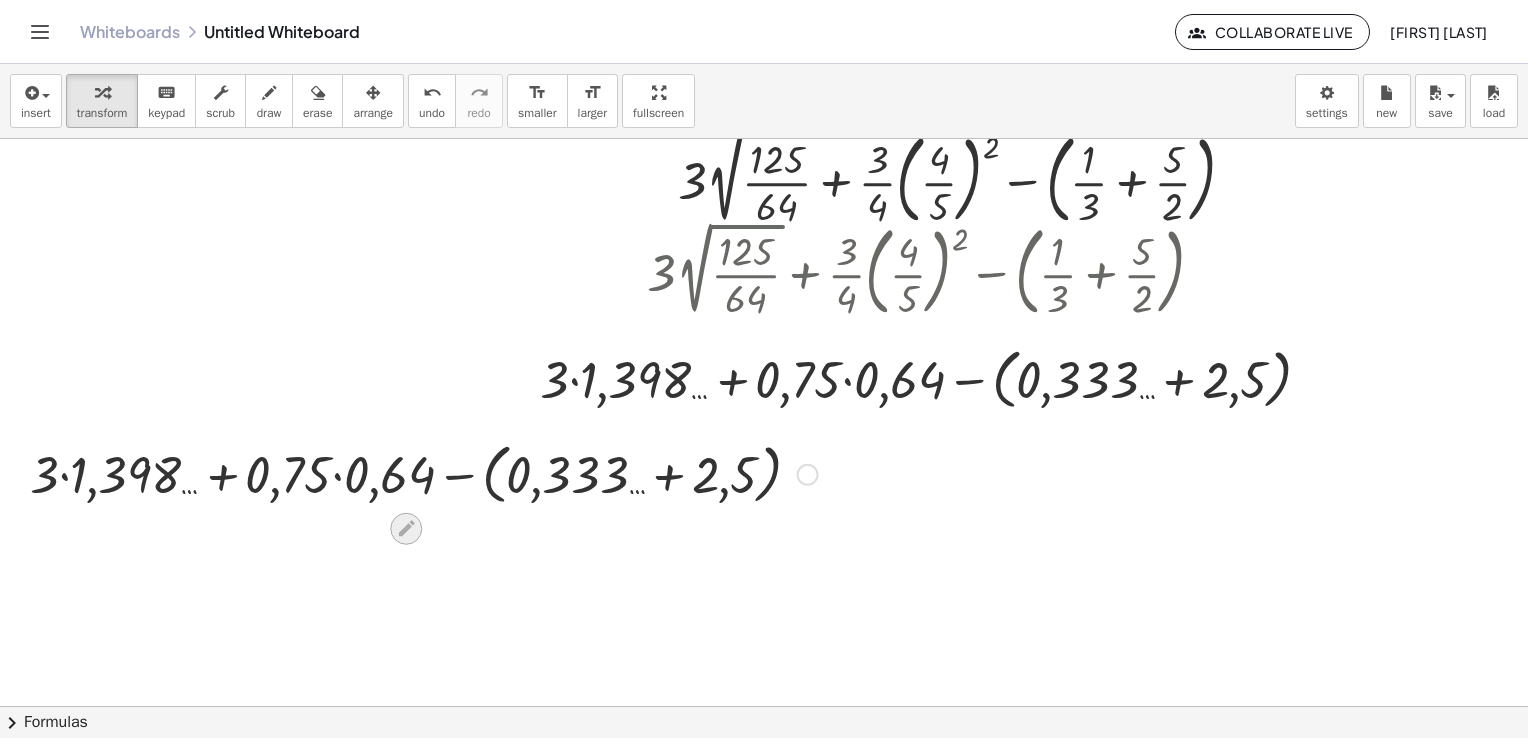 click 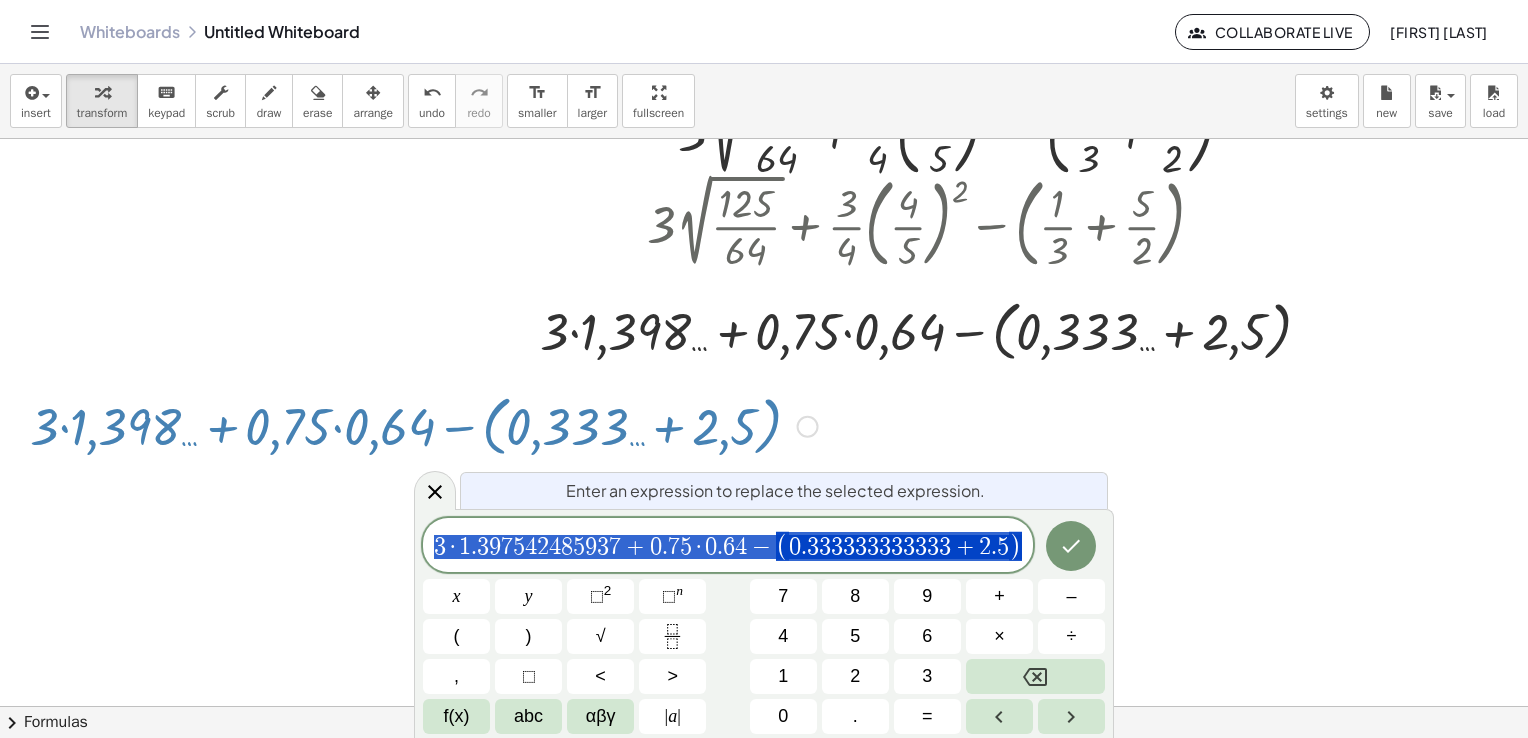 scroll, scrollTop: 252, scrollLeft: 0, axis: vertical 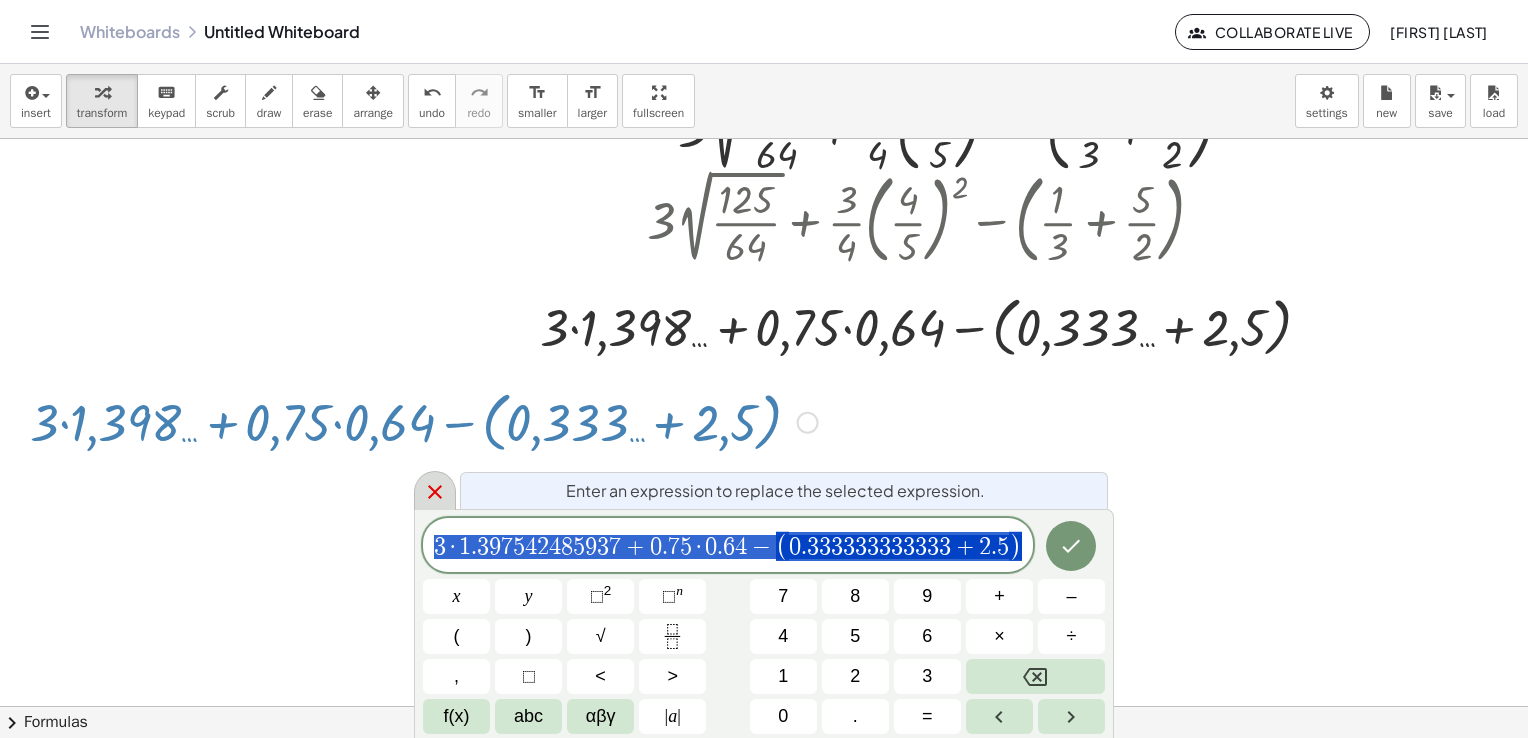 click at bounding box center [435, 490] 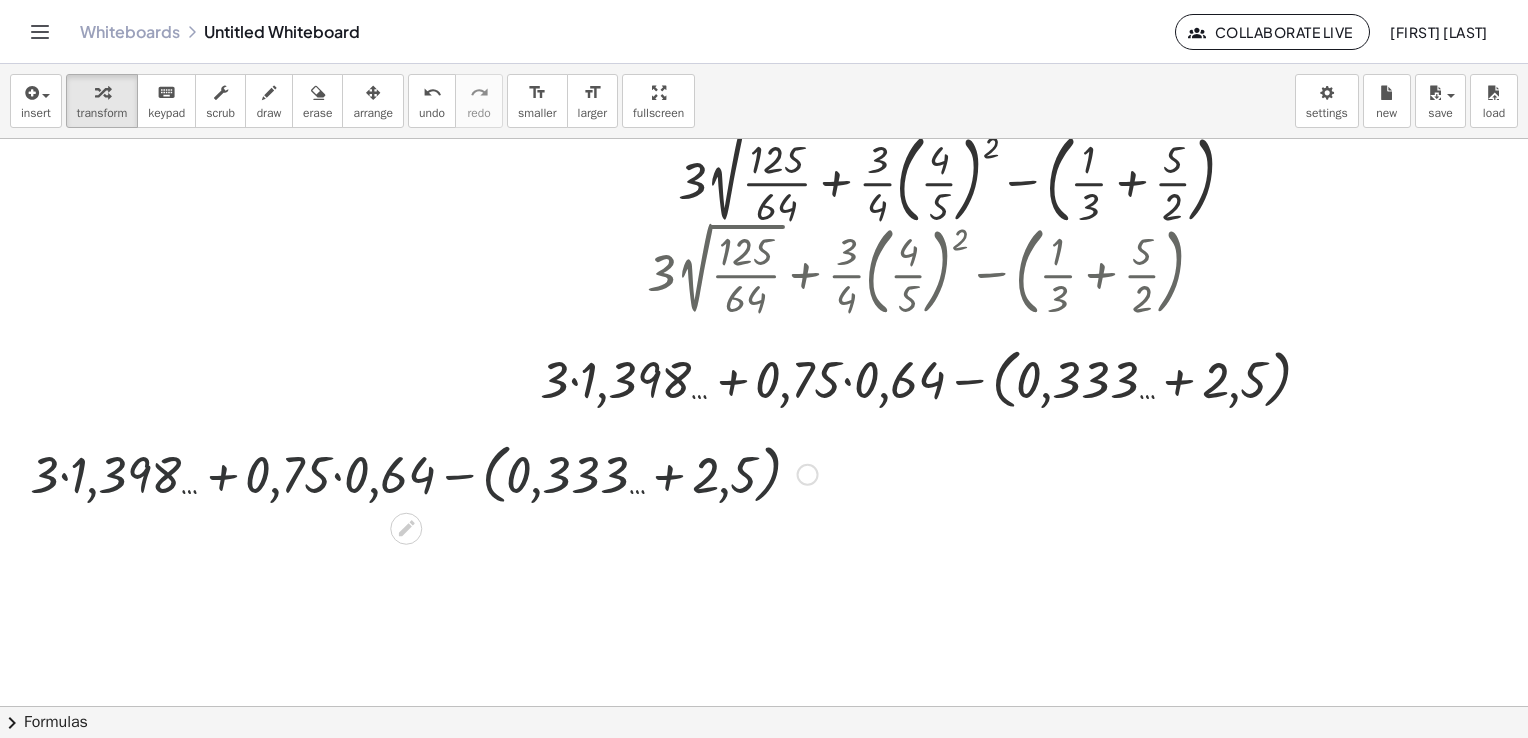 scroll, scrollTop: 200, scrollLeft: 0, axis: vertical 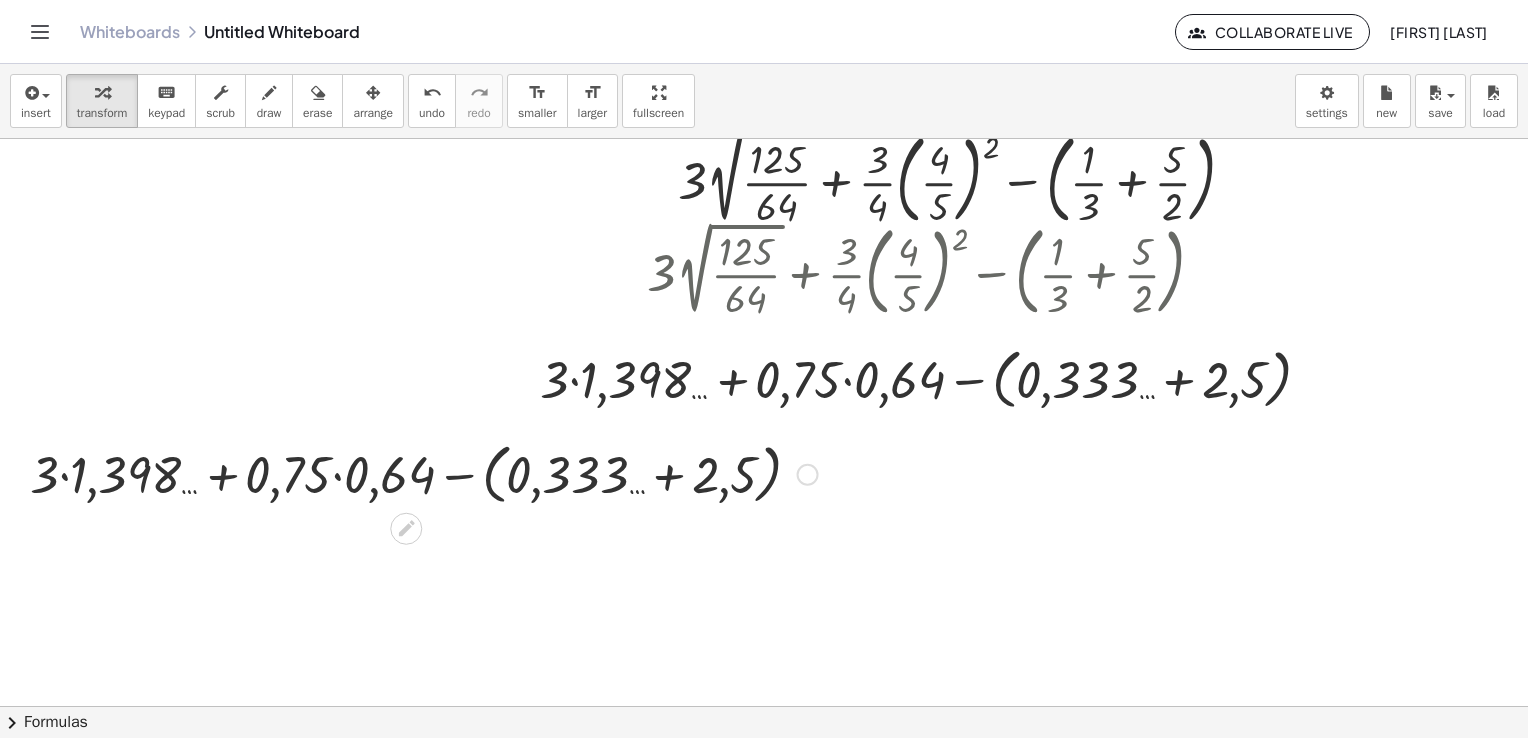 click at bounding box center [424, 473] 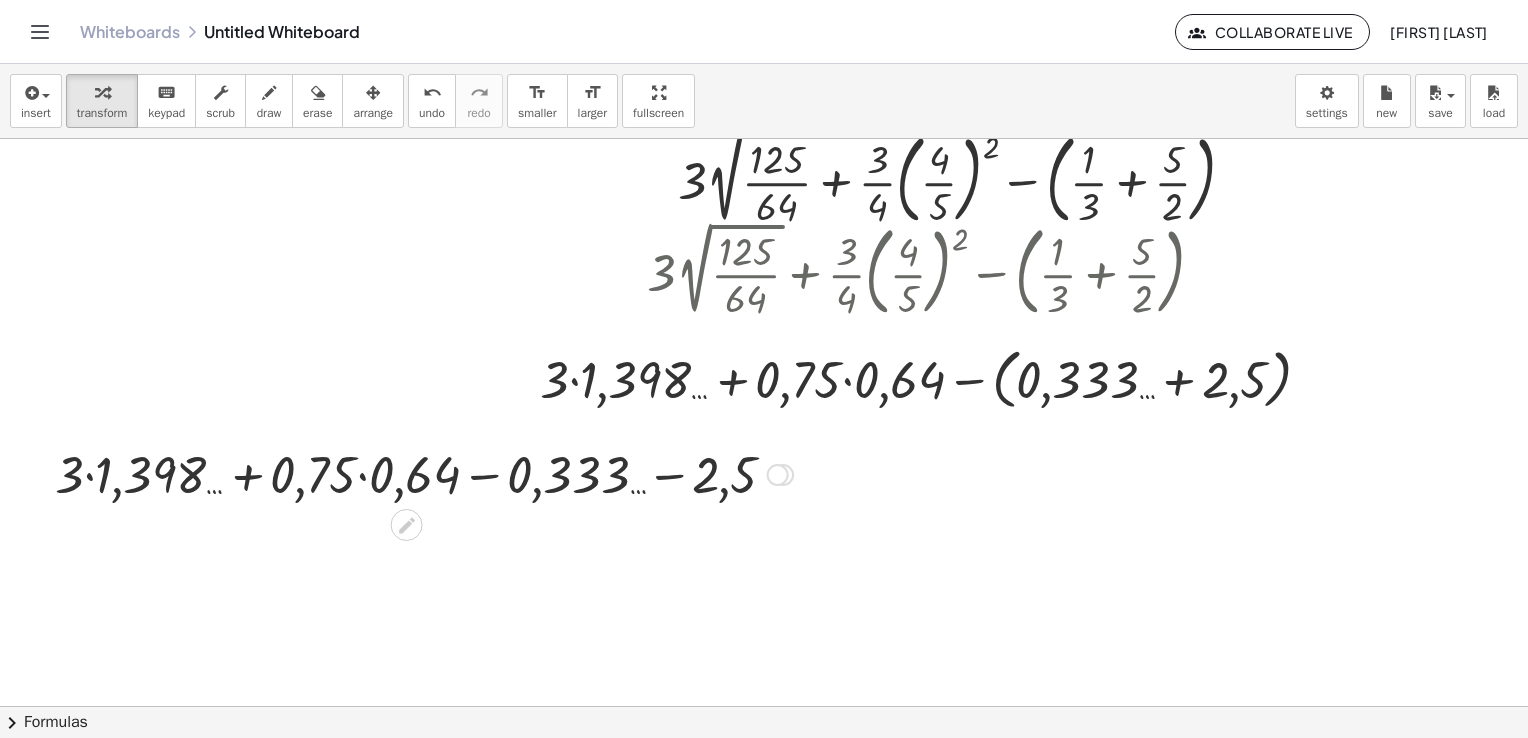 drag, startPoint x: 769, startPoint y: 486, endPoint x: 193, endPoint y: 457, distance: 576.72955 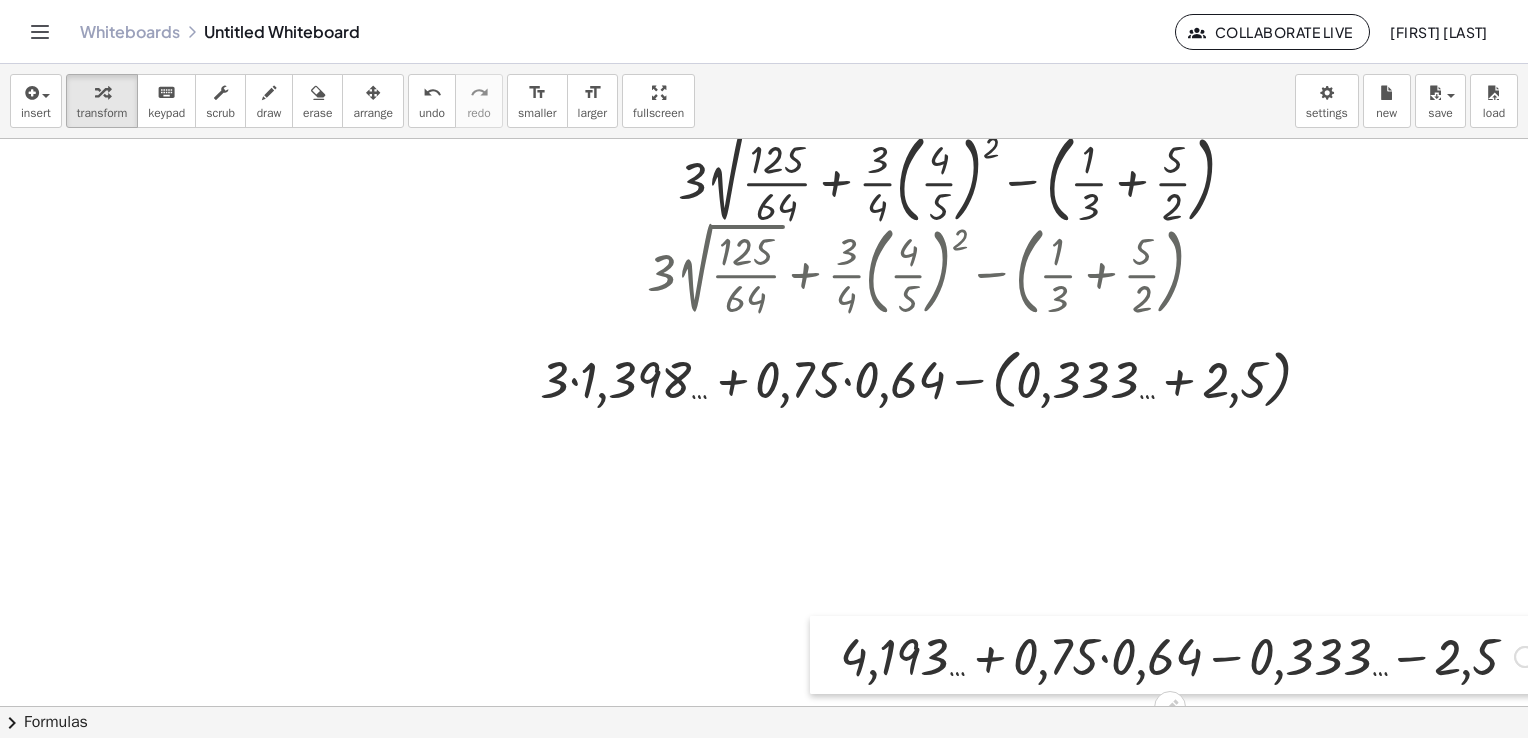 drag, startPoint x: 66, startPoint y: 458, endPoint x: 876, endPoint y: 586, distance: 820.0512 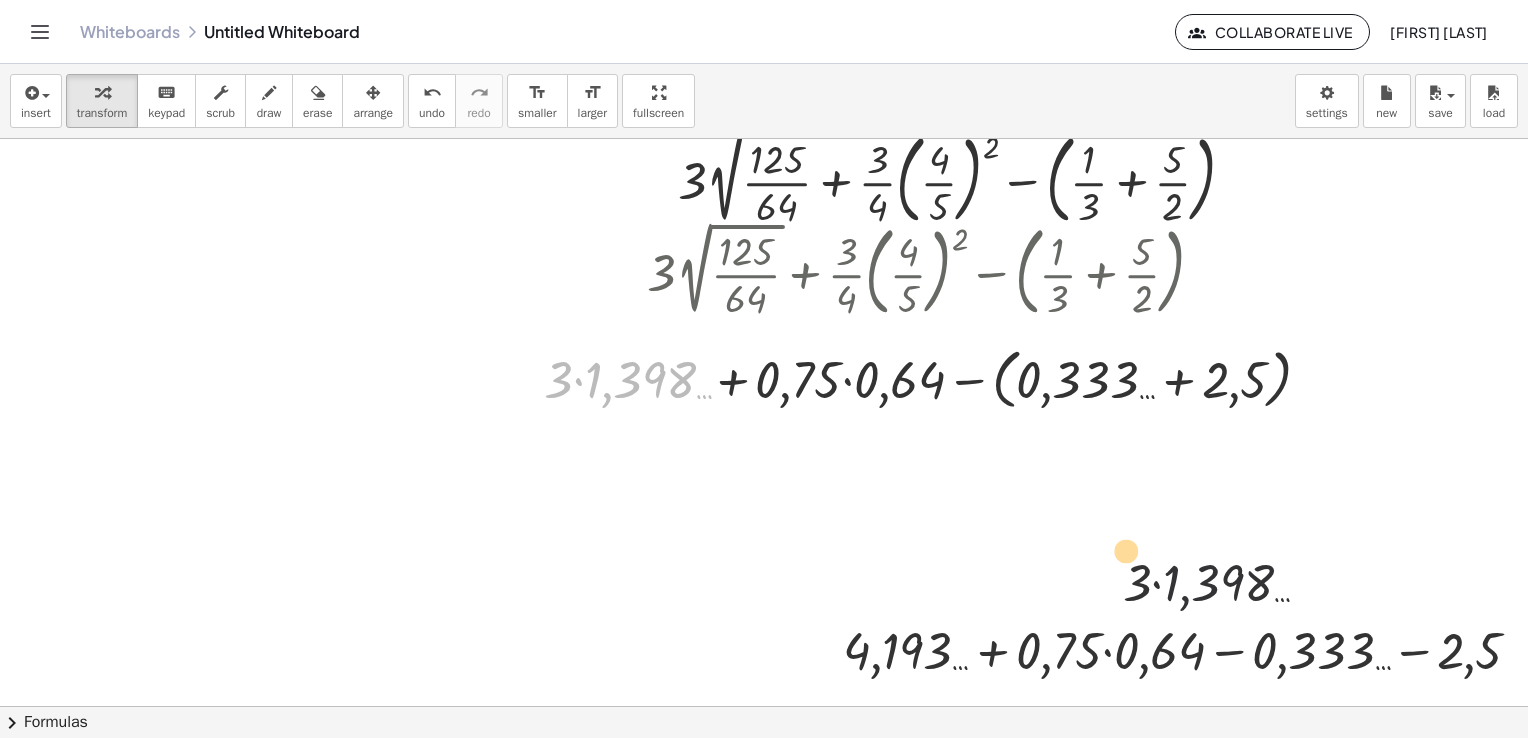 drag, startPoint x: 670, startPoint y: 370, endPoint x: 1420, endPoint y: 602, distance: 785.06305 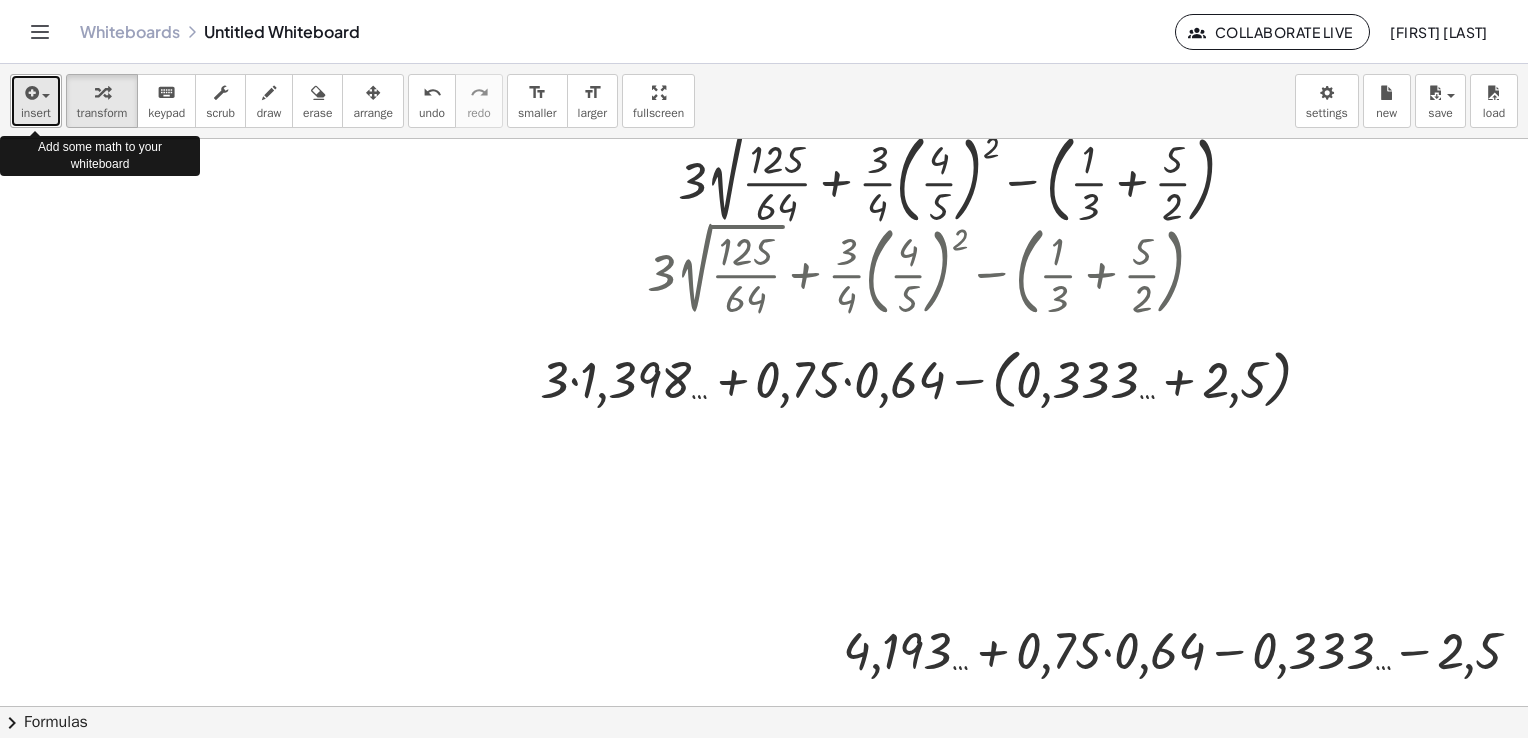click at bounding box center [30, 93] 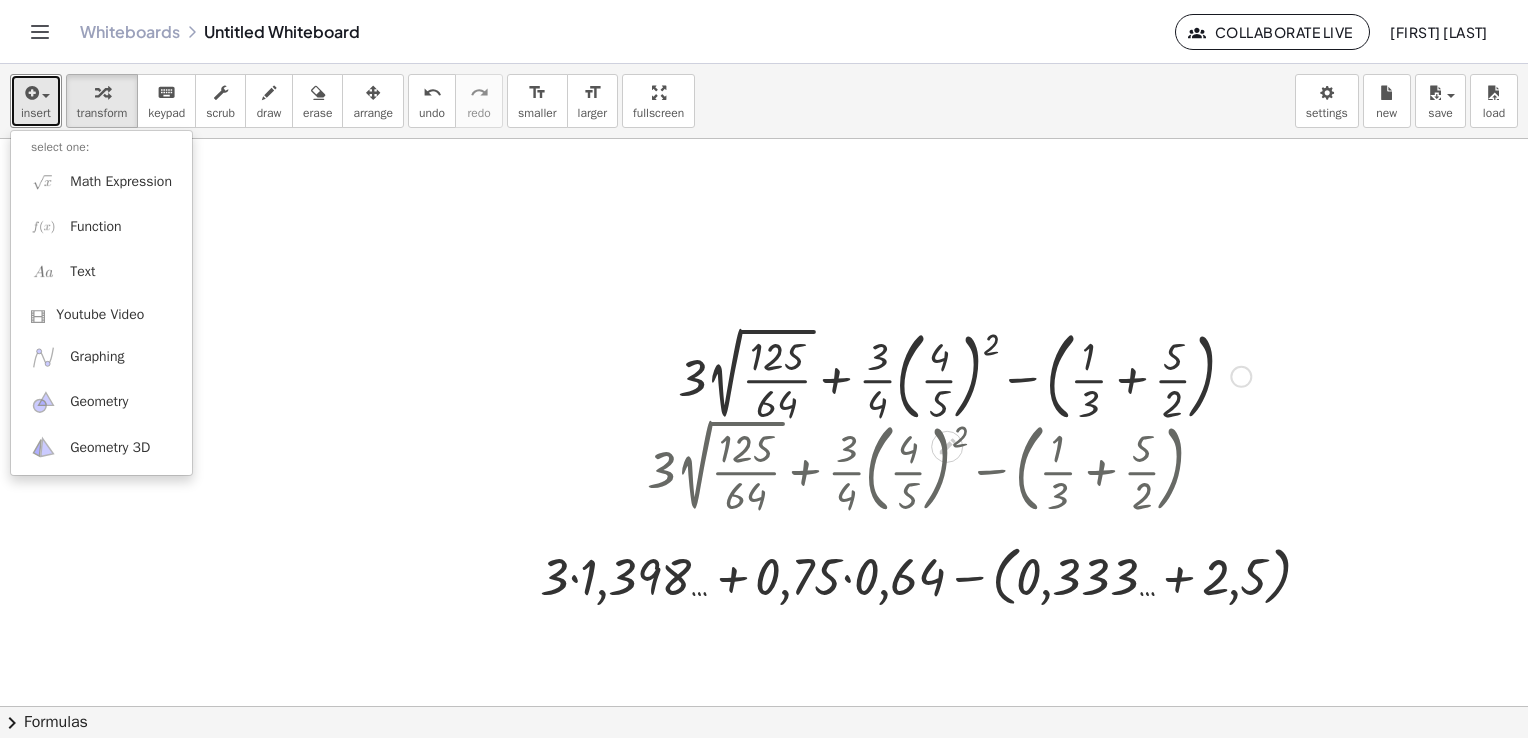 scroll, scrollTop: 0, scrollLeft: 0, axis: both 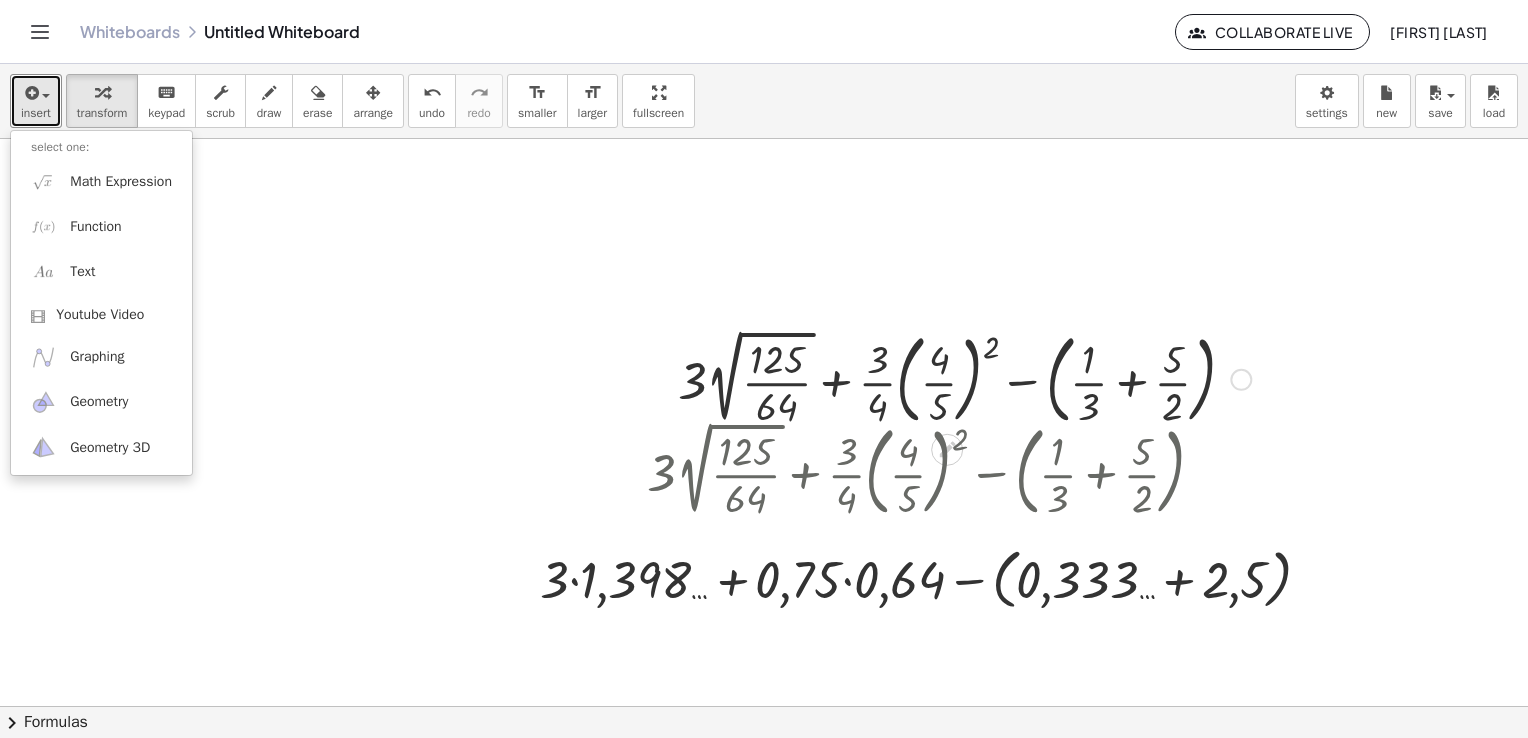 click at bounding box center [964, 378] 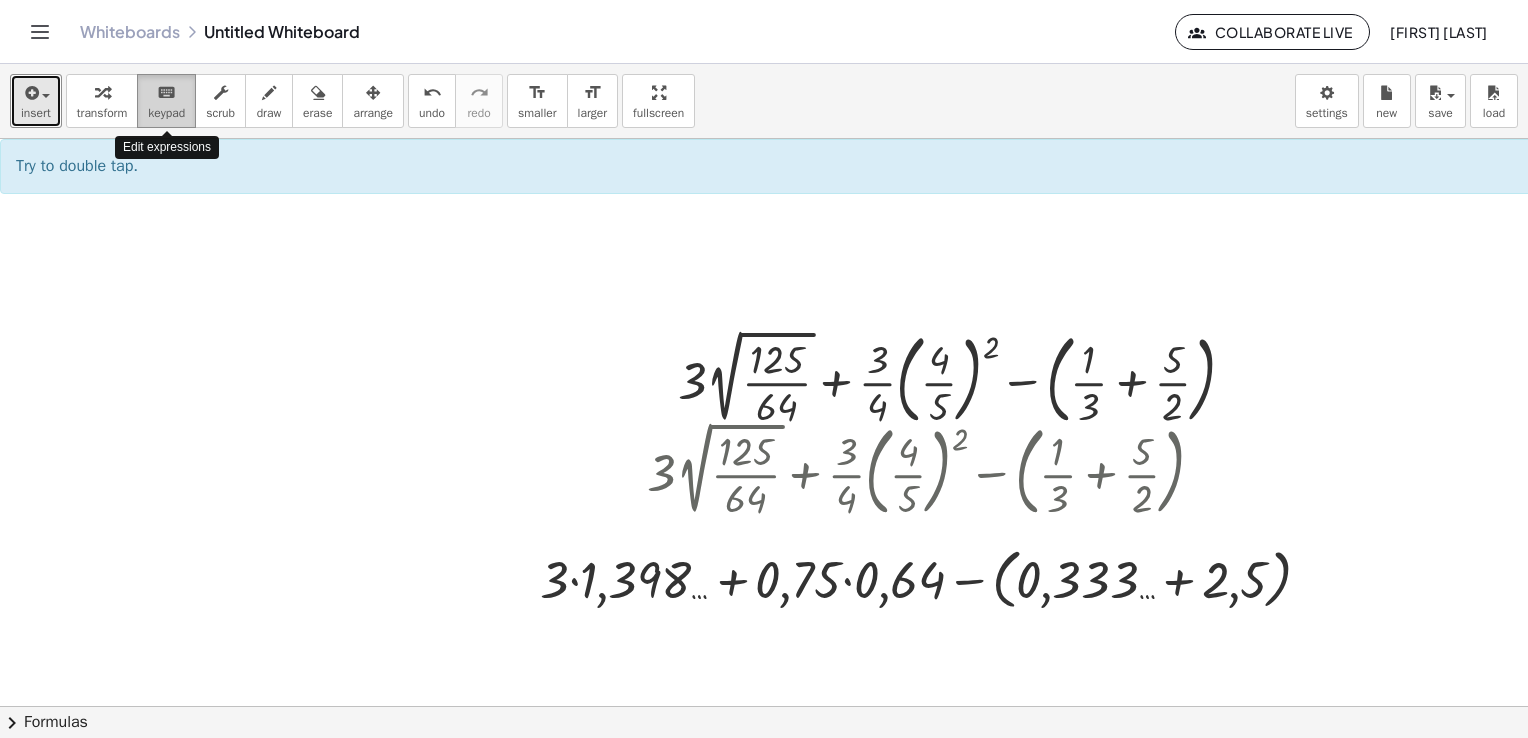 click on "keypad" at bounding box center (166, 113) 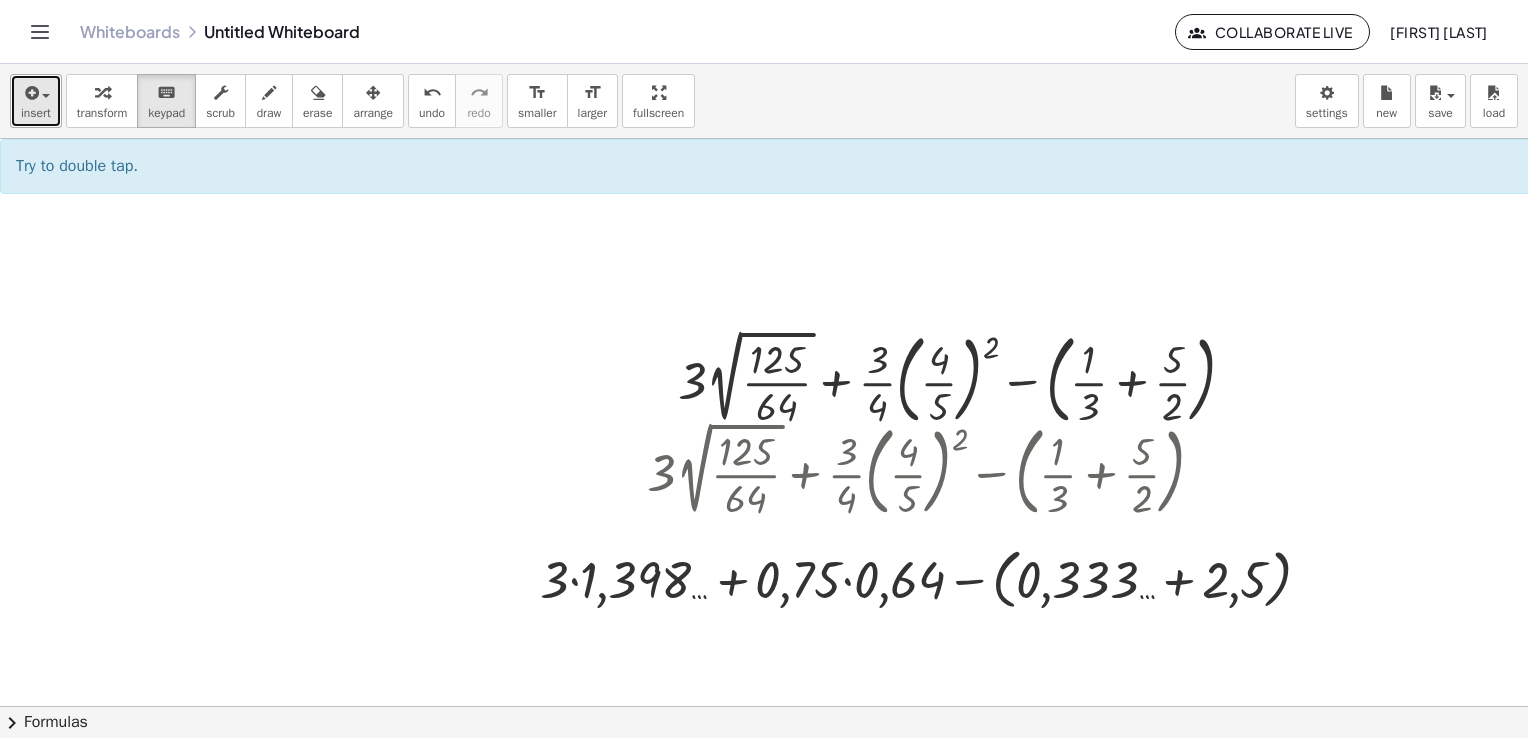 click on "insert" at bounding box center (36, 113) 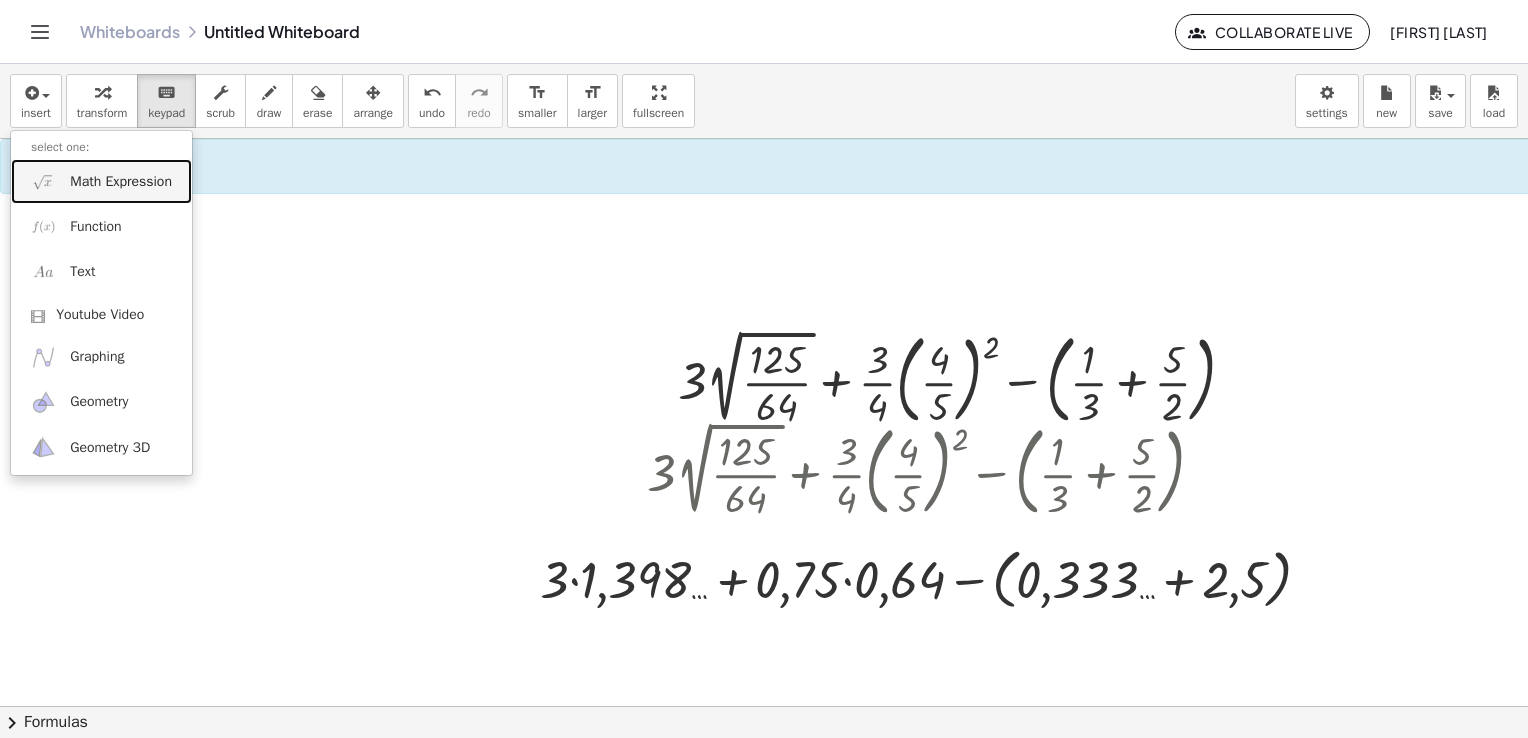 click on "Math Expression" at bounding box center (121, 182) 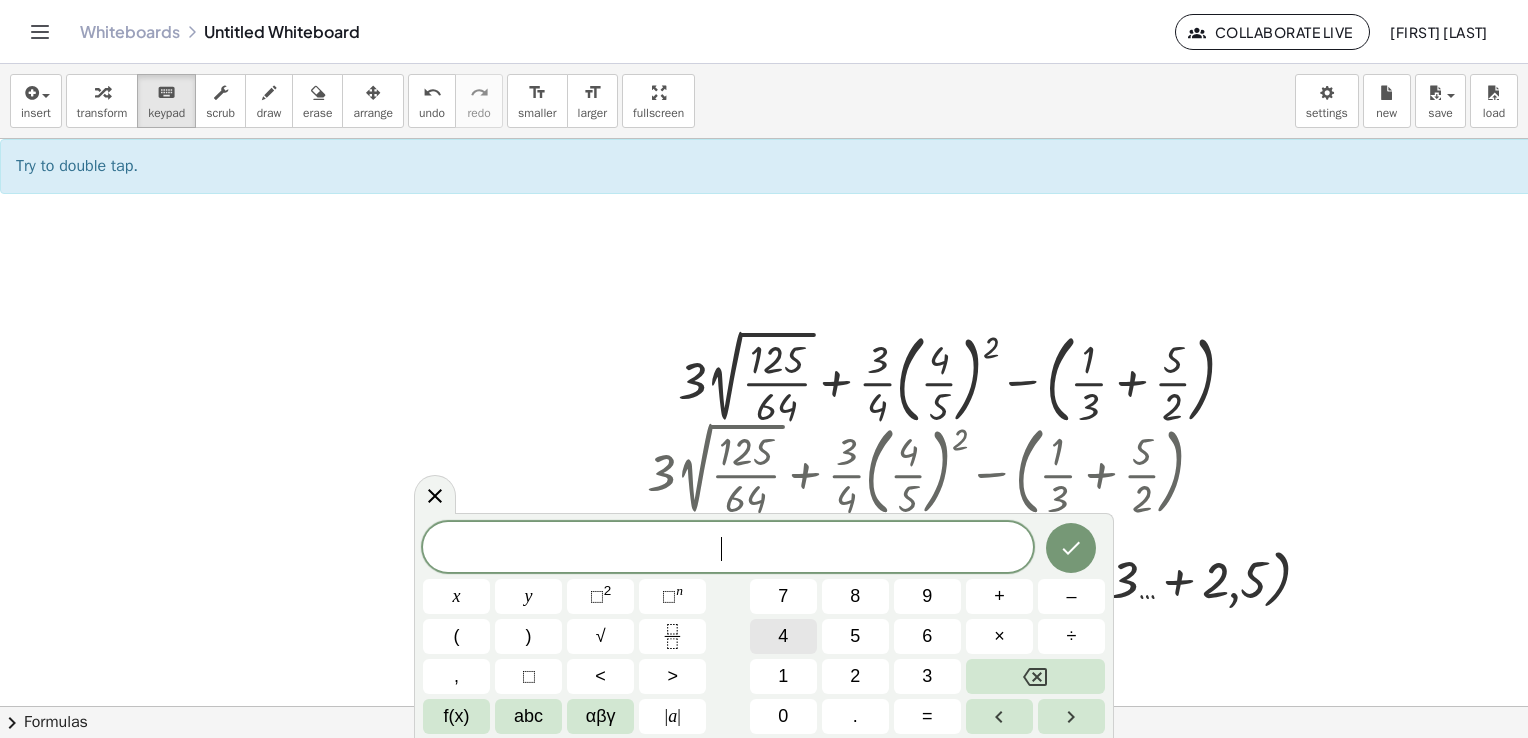 click on "4" at bounding box center [783, 636] 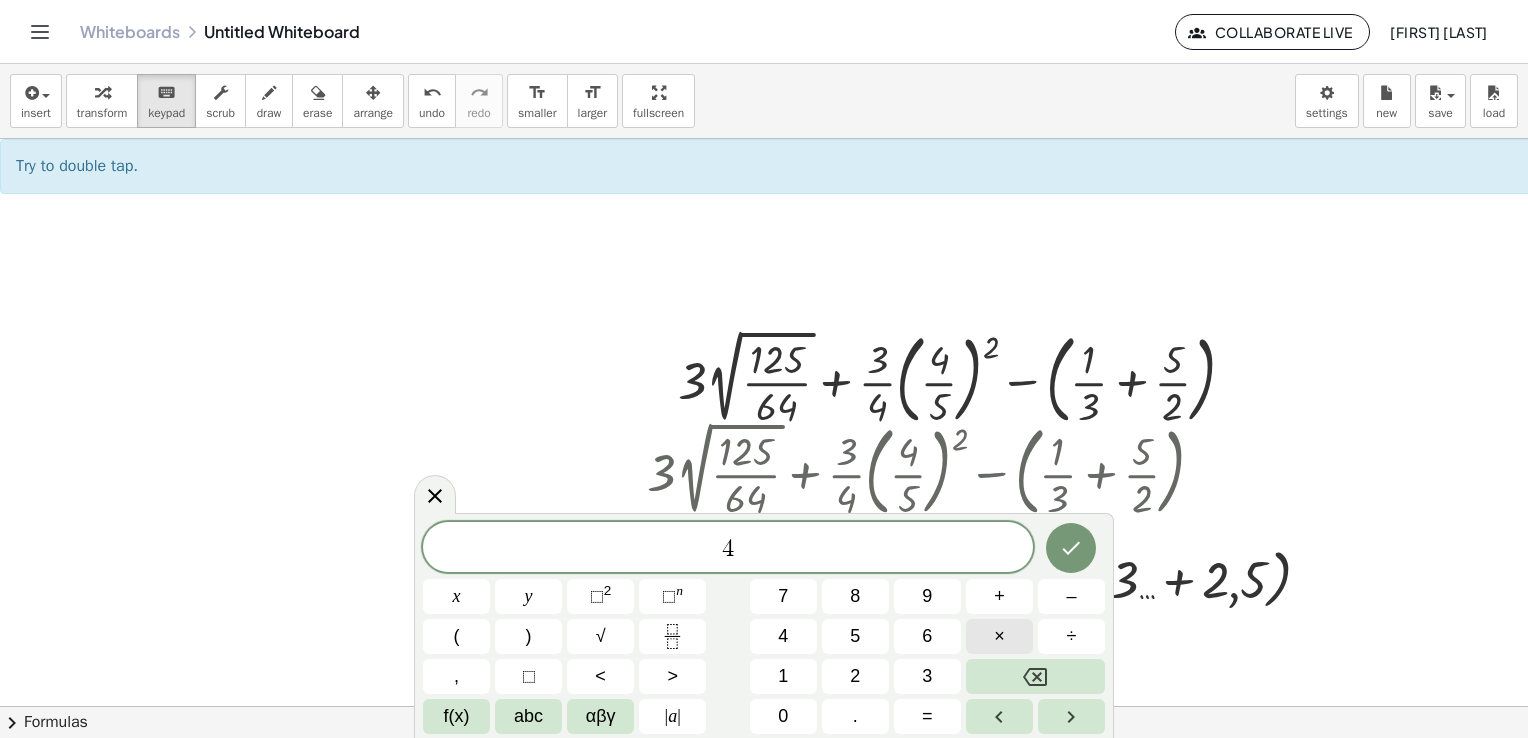 click on "×" at bounding box center (999, 636) 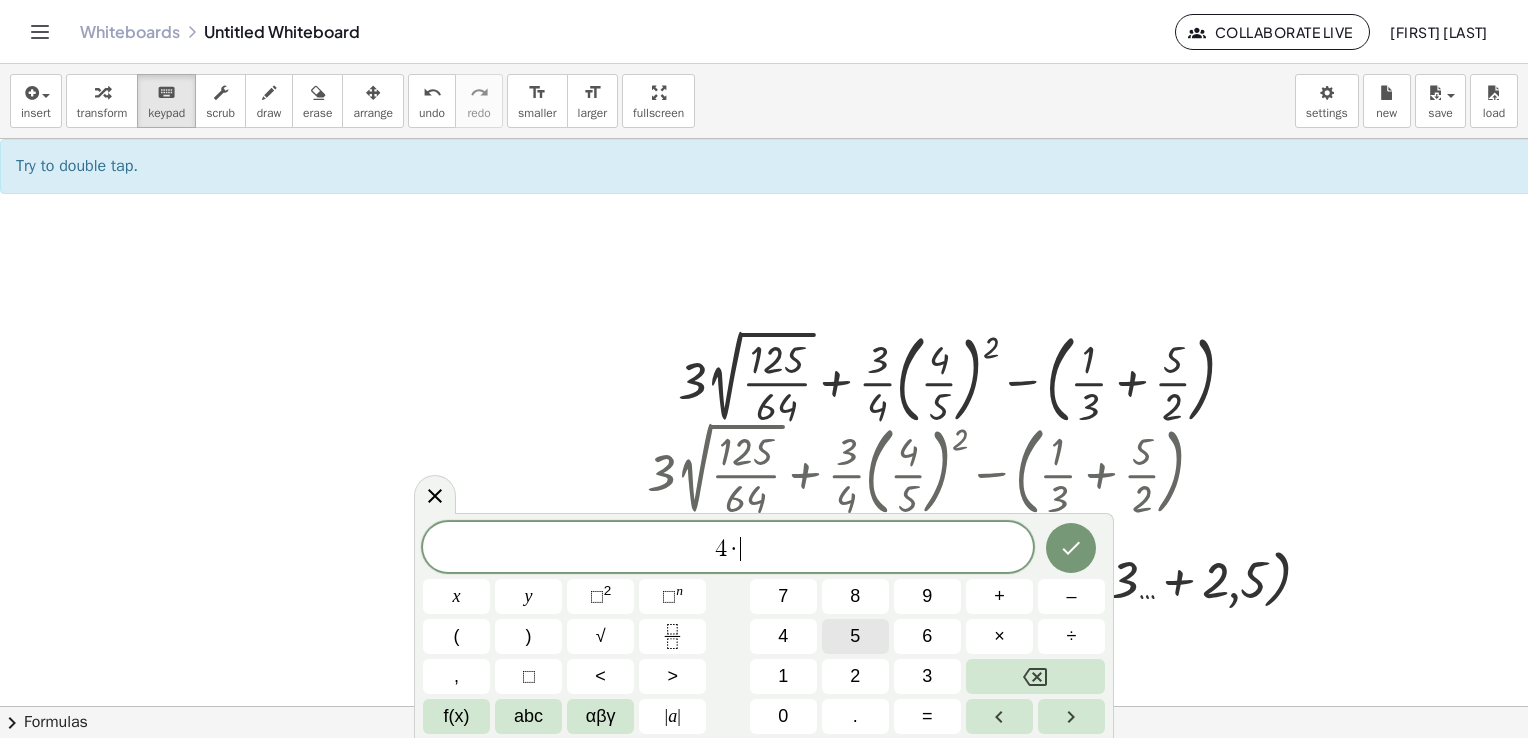 click on "5" at bounding box center (855, 636) 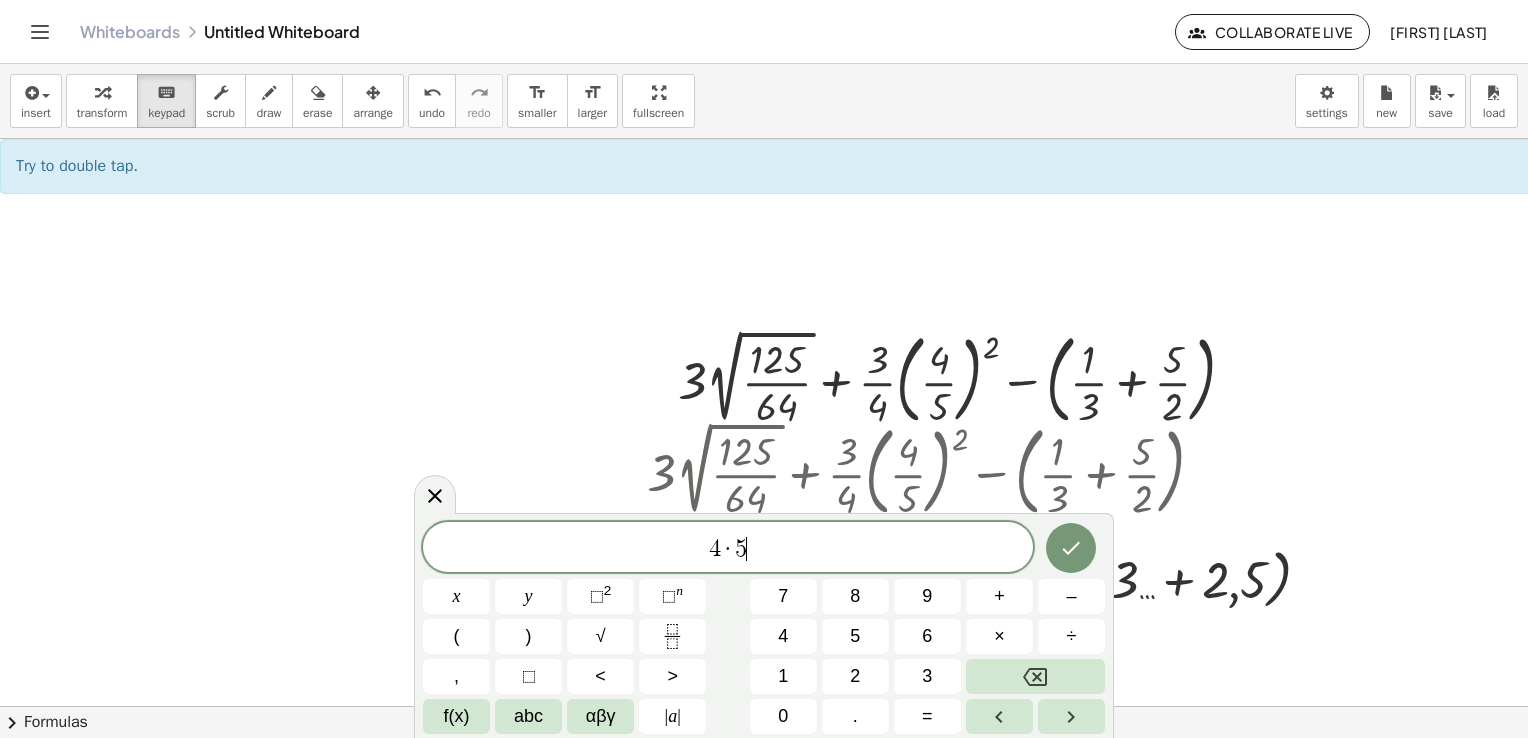 click 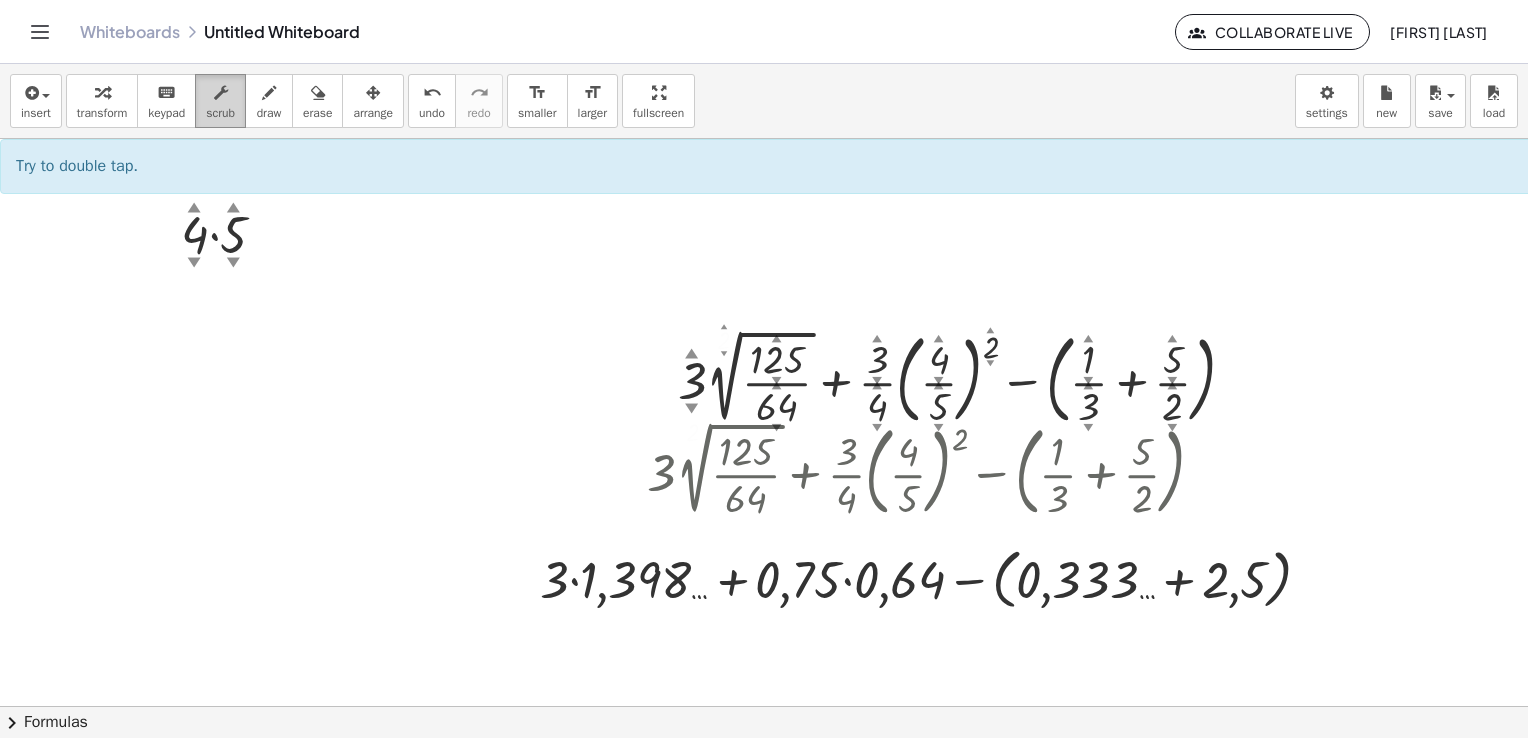 click on "scrub" at bounding box center [220, 113] 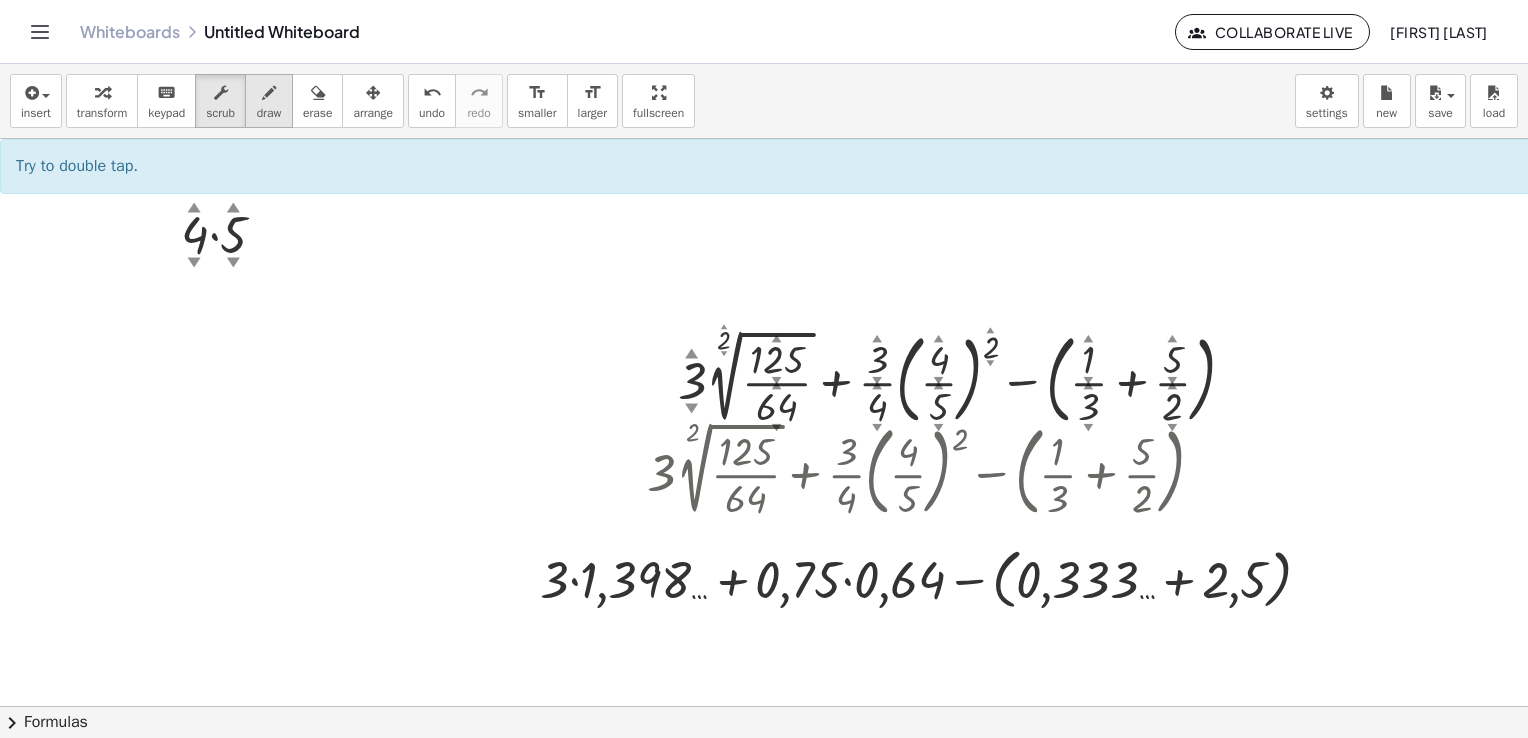 click on "draw" at bounding box center [269, 101] 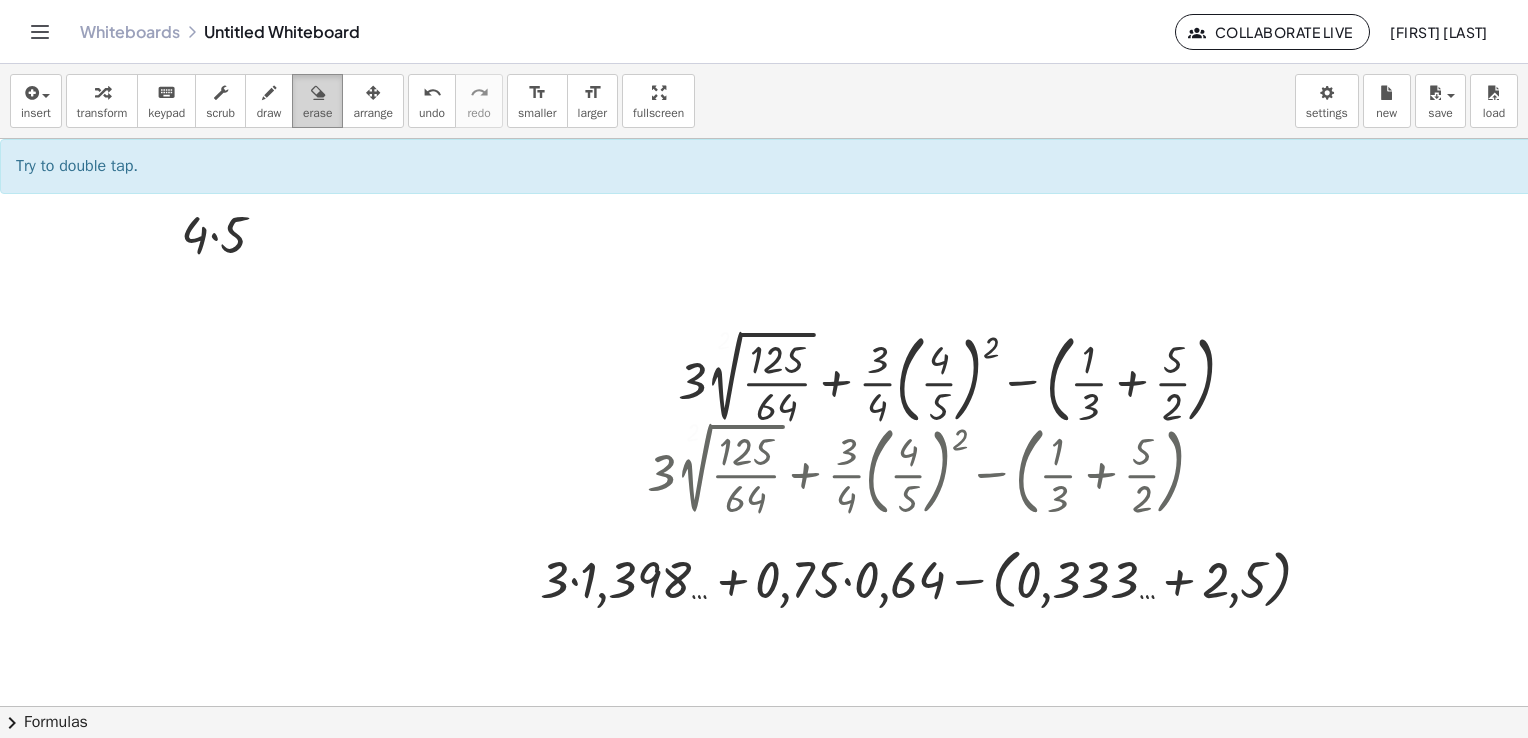 click on "erase" at bounding box center [317, 113] 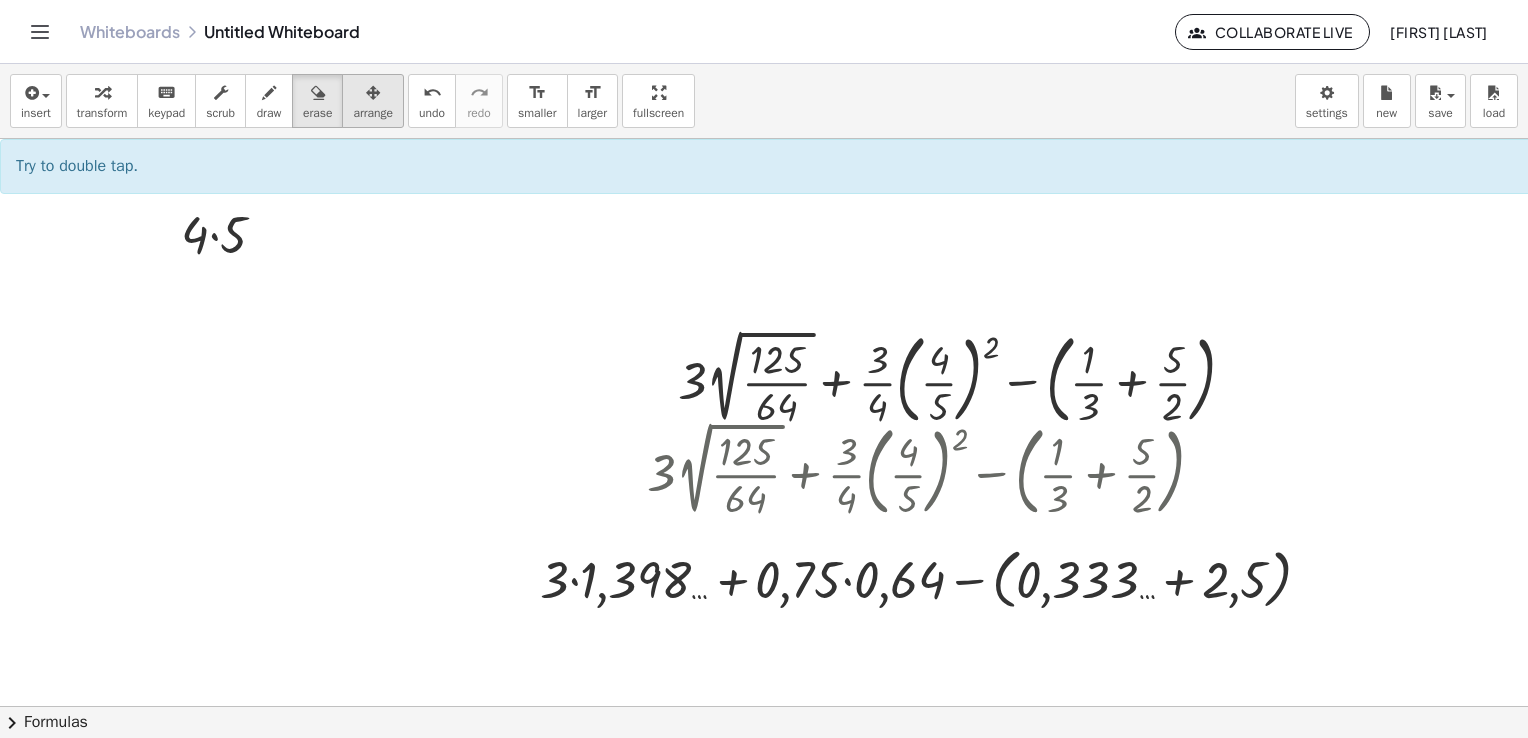 click on "arrange" at bounding box center (373, 113) 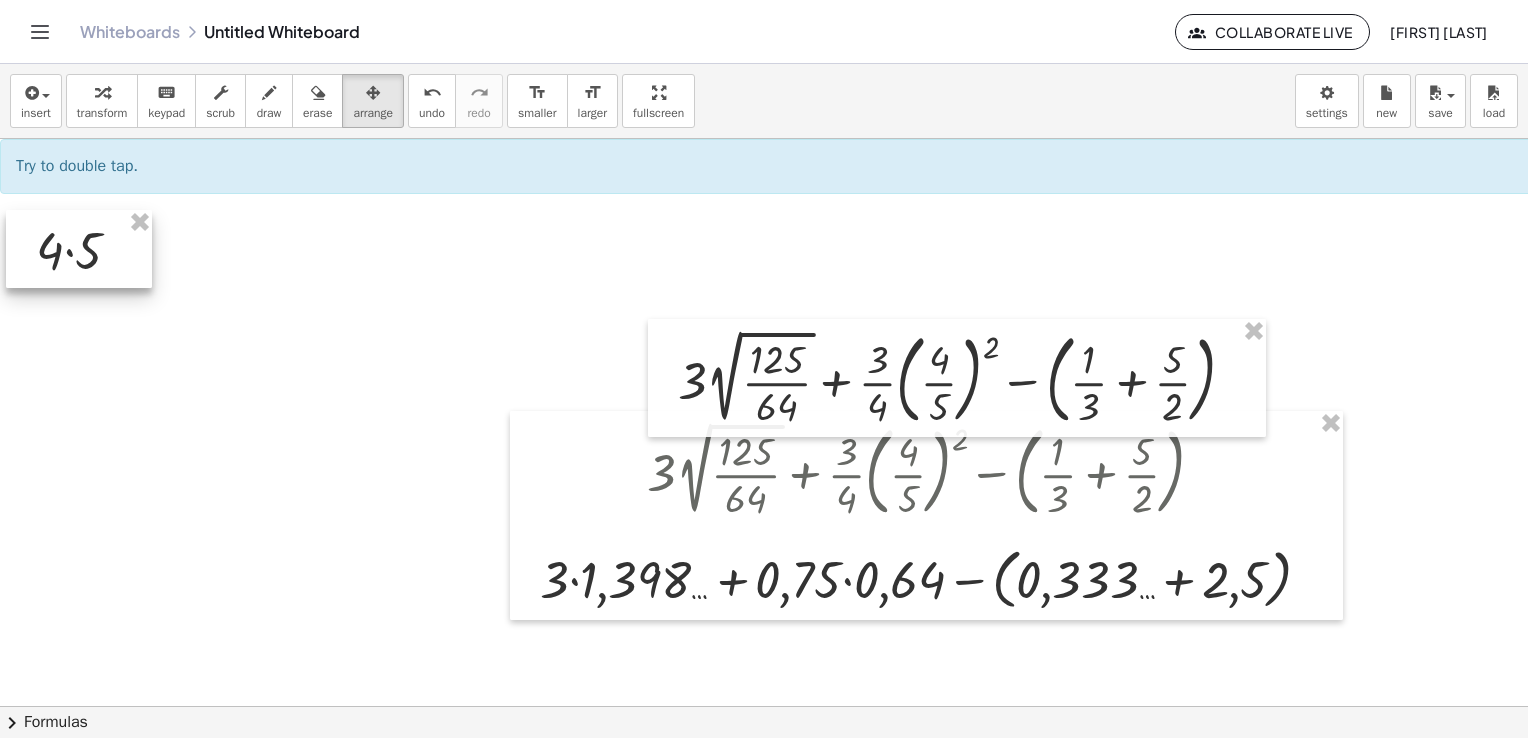 drag, startPoint x: 245, startPoint y: 258, endPoint x: 92, endPoint y: 266, distance: 153.20901 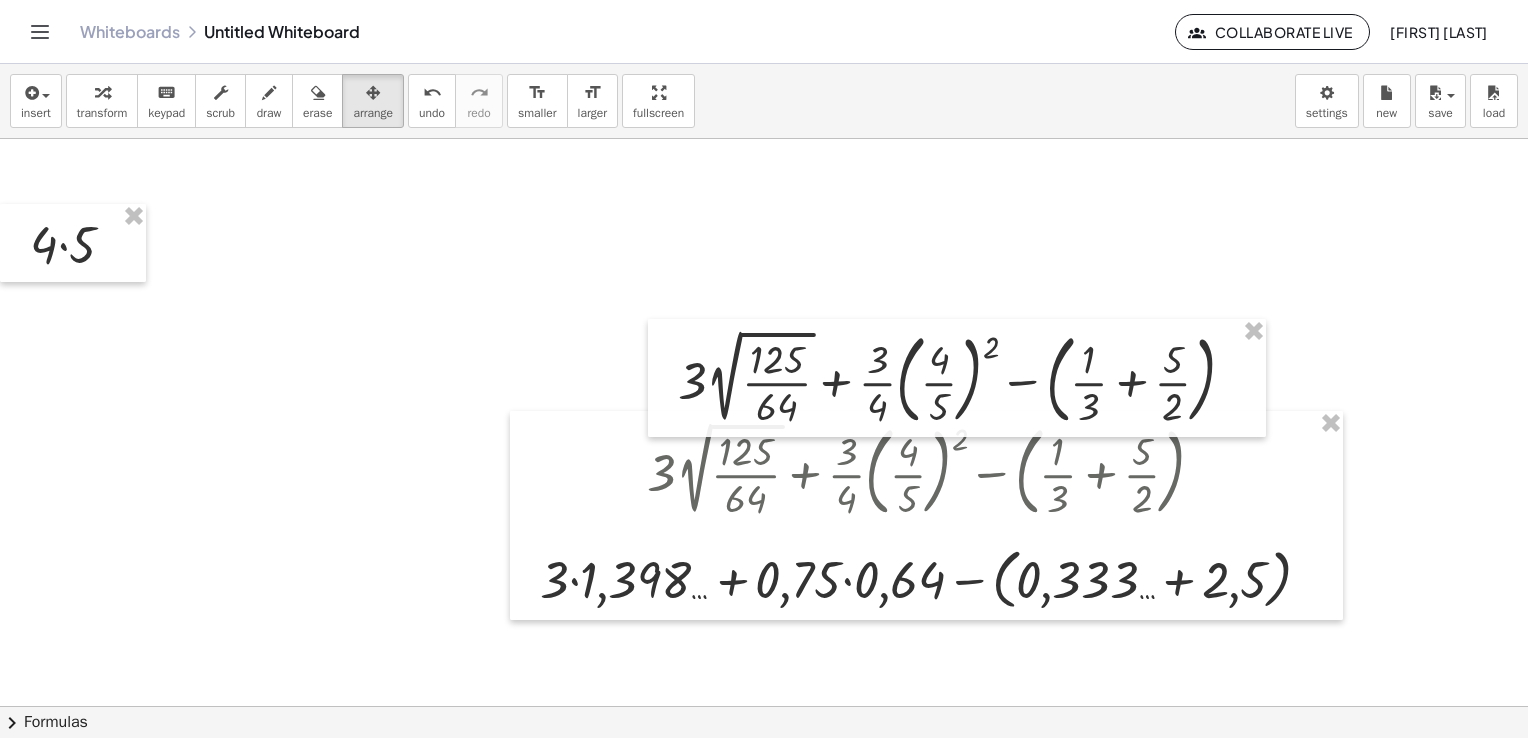 click at bounding box center (779, 707) 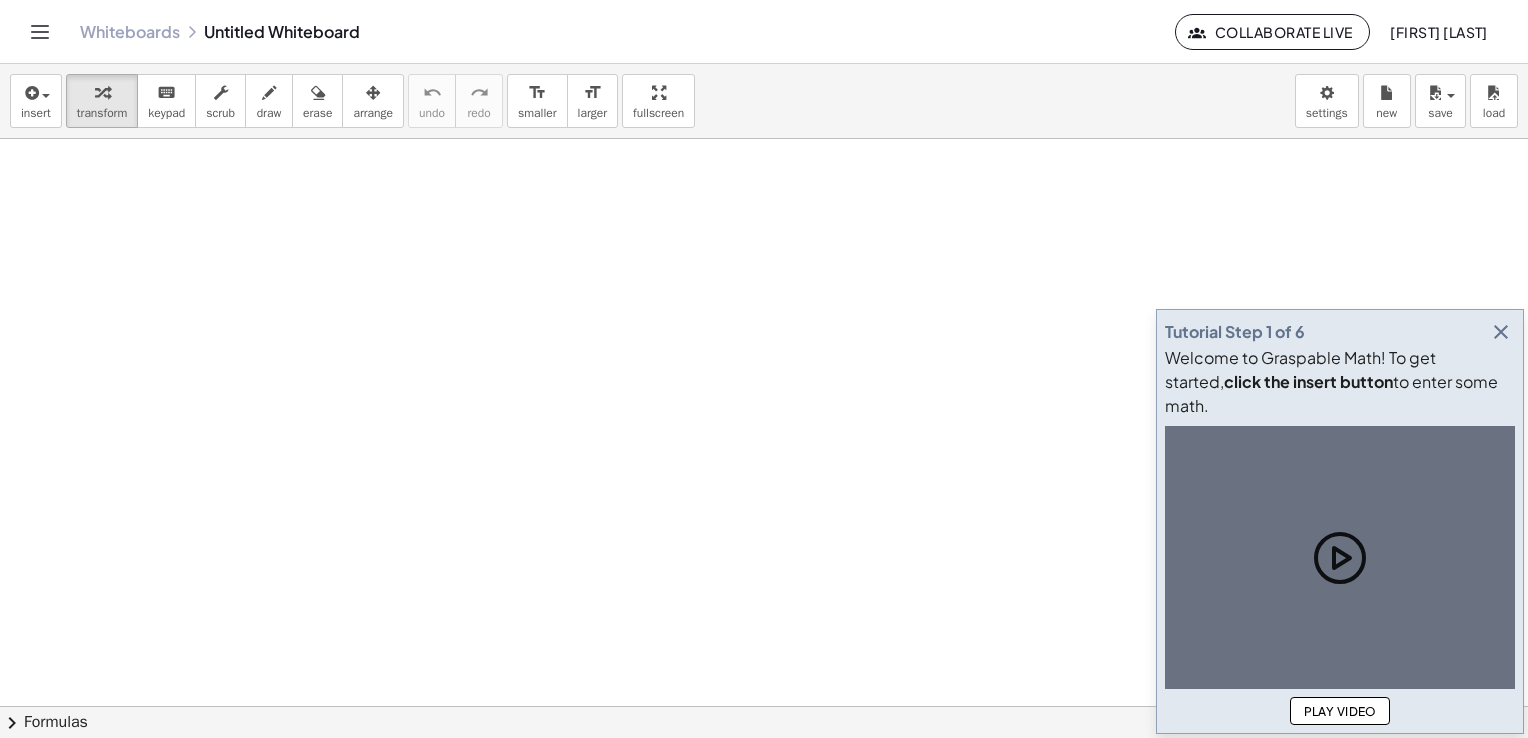 scroll, scrollTop: 0, scrollLeft: 0, axis: both 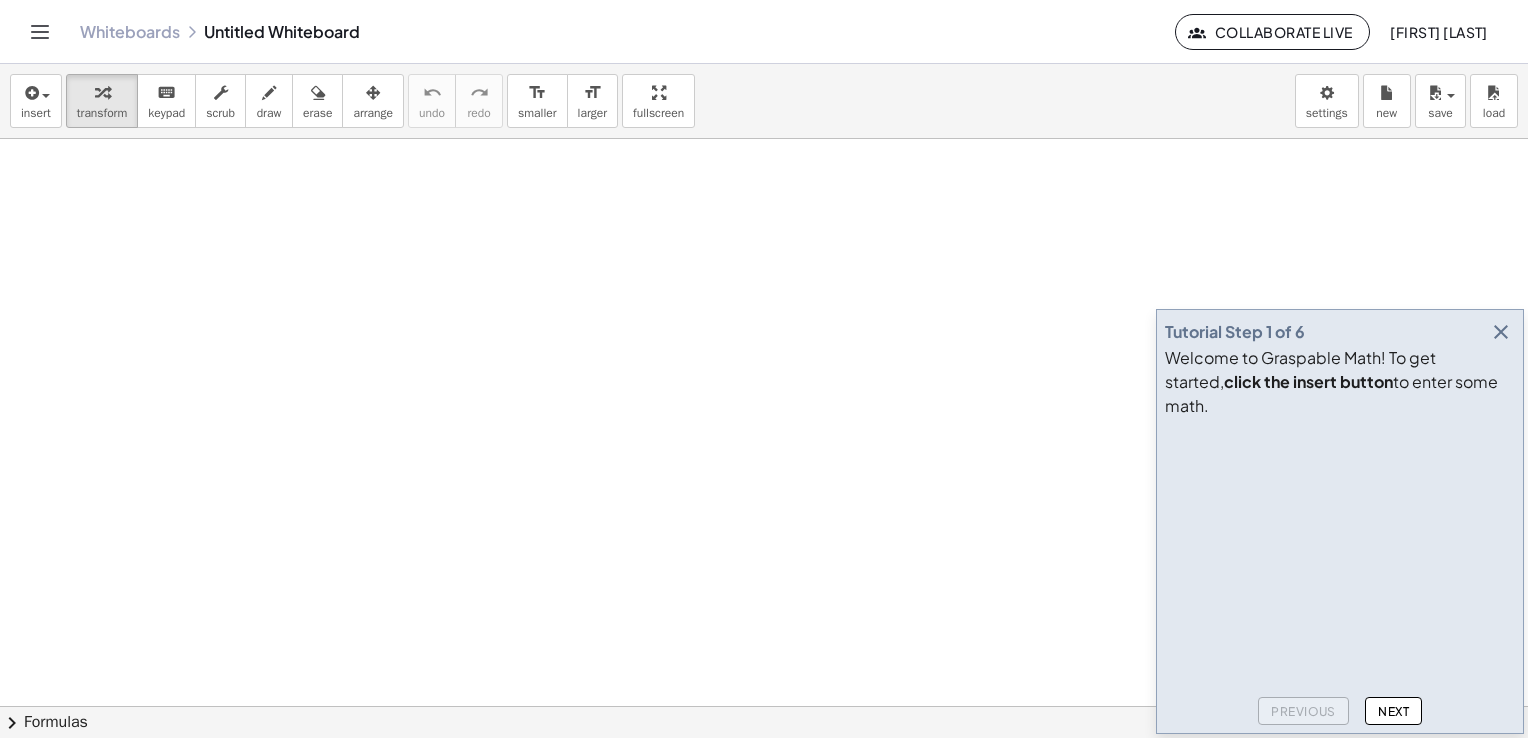 click at bounding box center (1501, 332) 